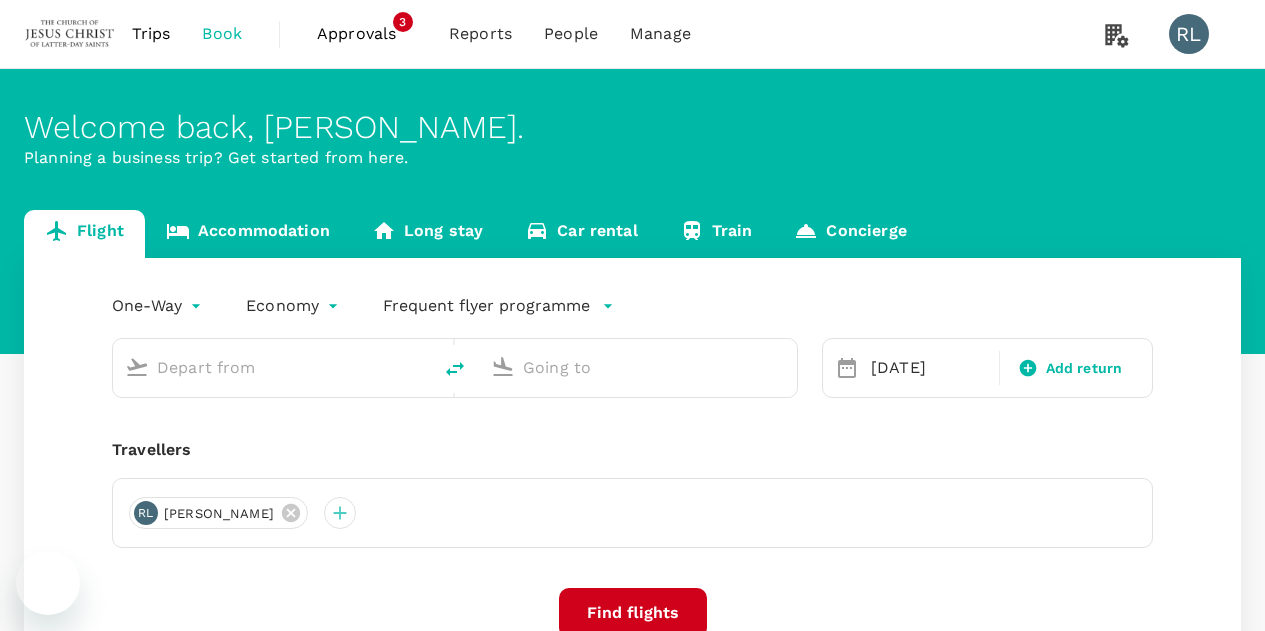 scroll, scrollTop: 0, scrollLeft: 0, axis: both 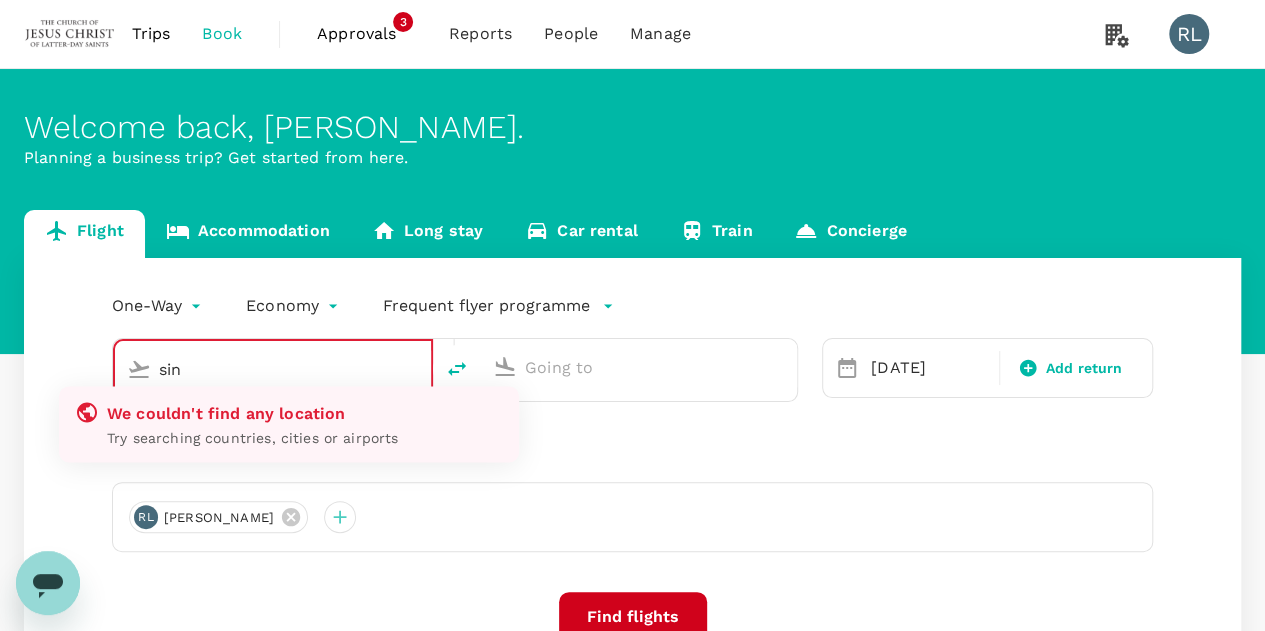 type on "Singapore Changi (SIN)" 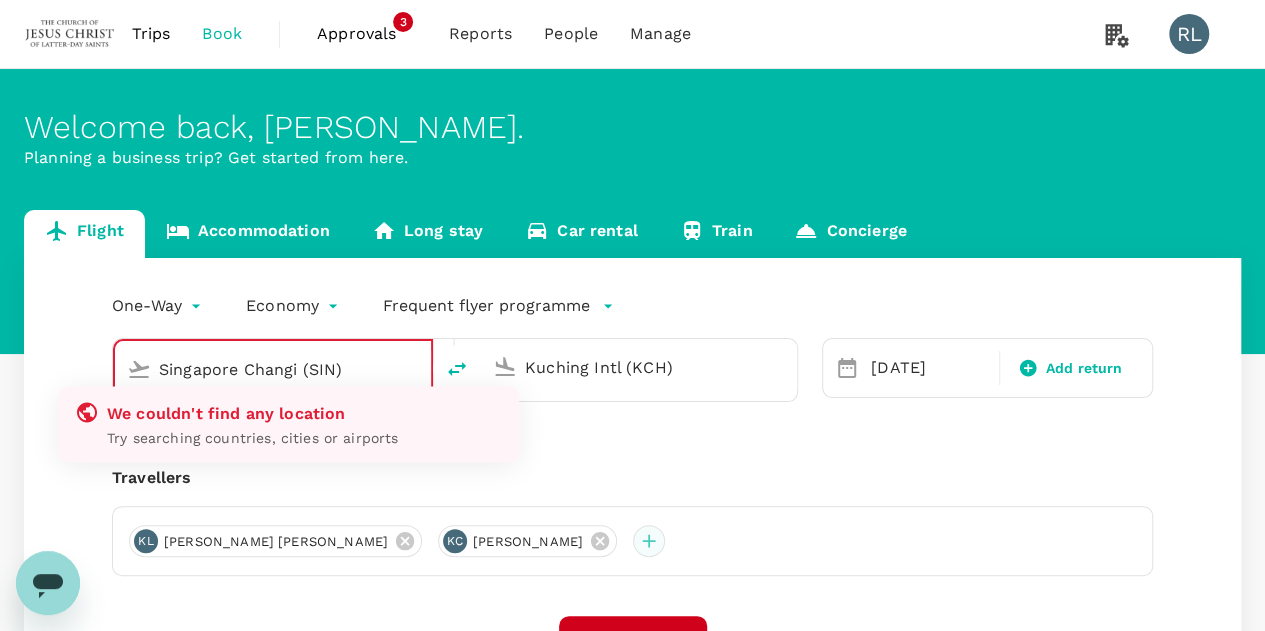 type 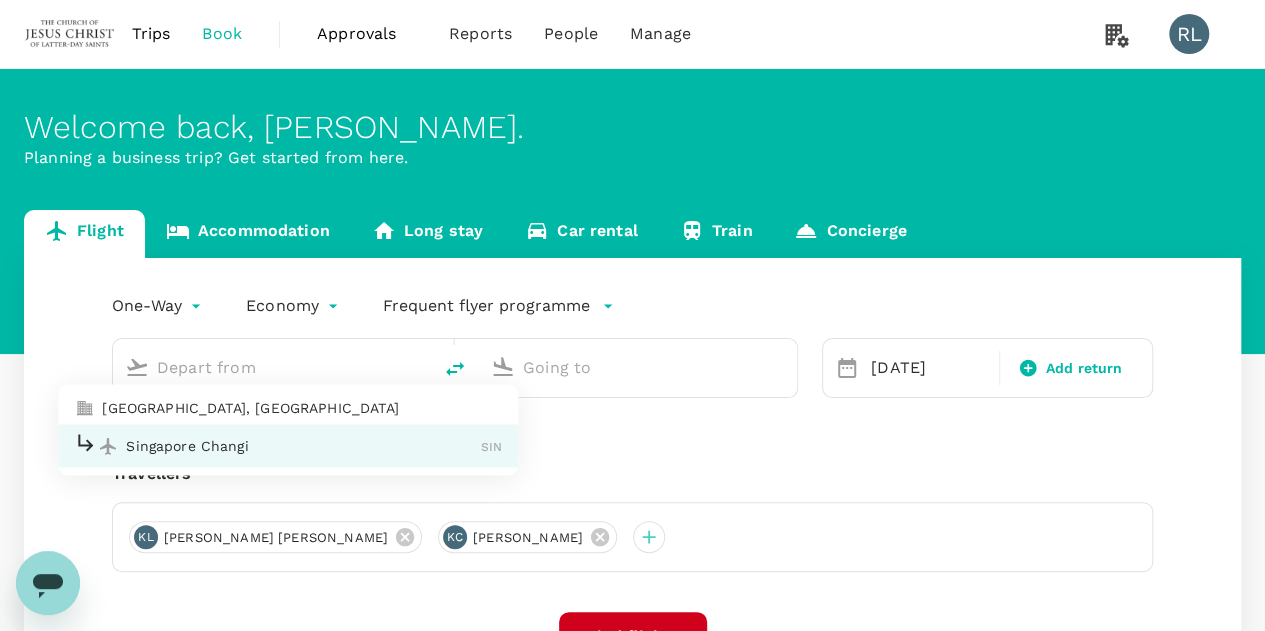 type on "Singapore Changi (SIN)" 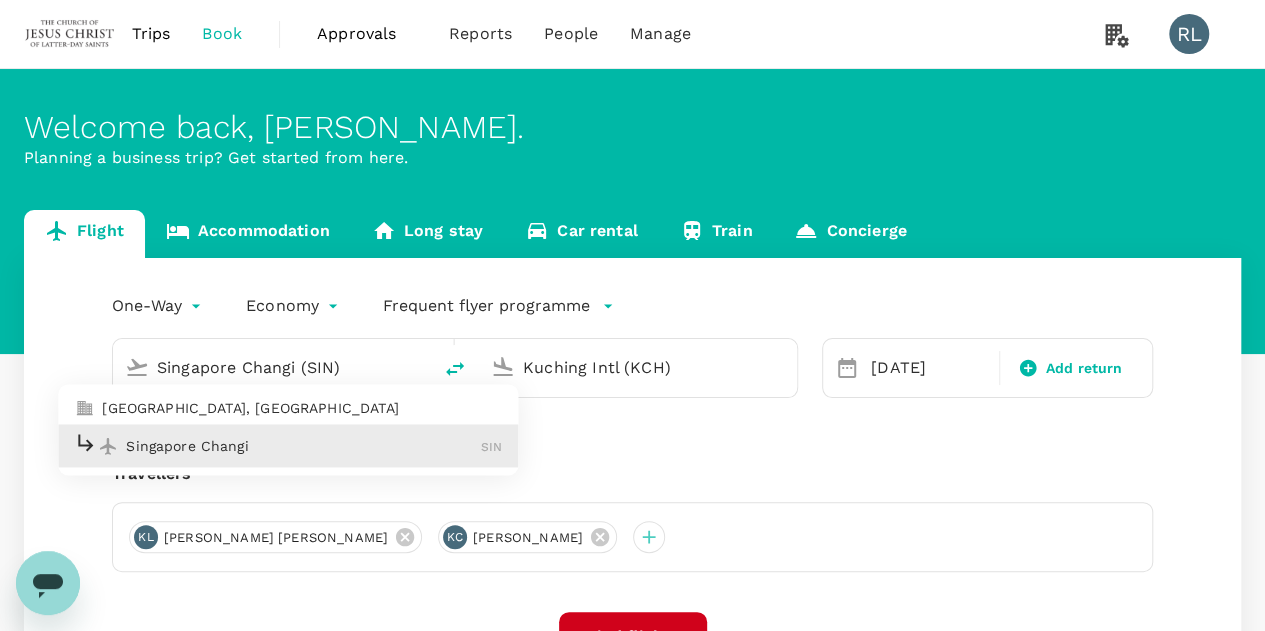 type on "Singapore Changi (SIN)" 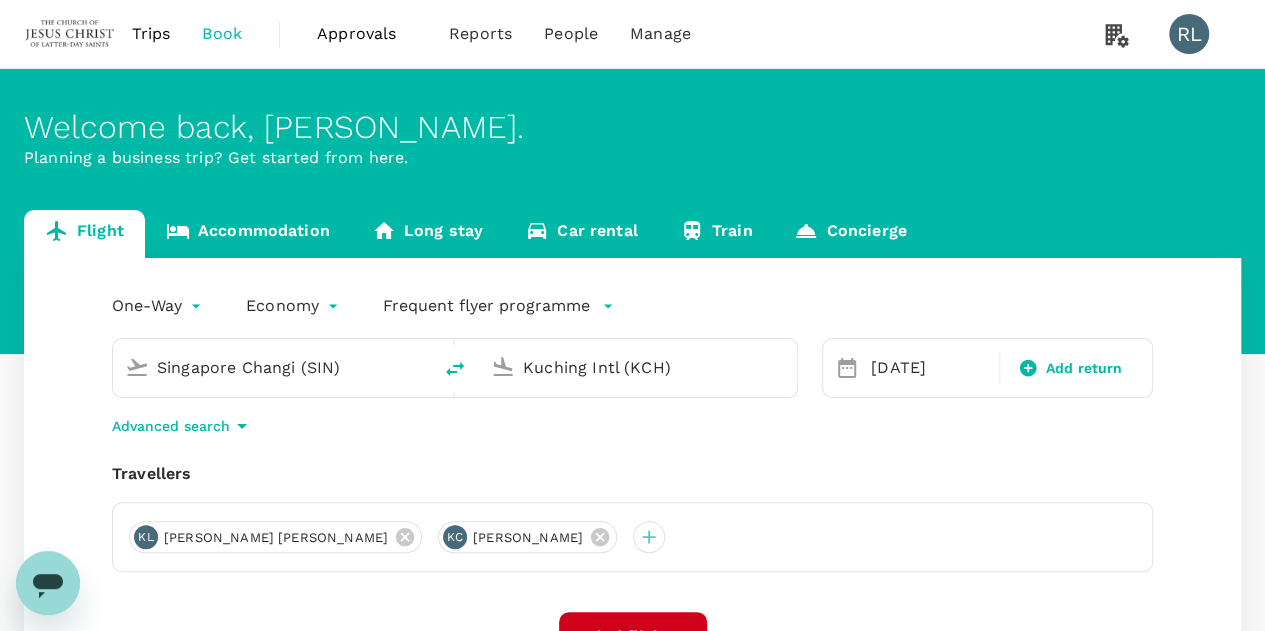 click on "Kuching Intl (KCH)" at bounding box center (639, 367) 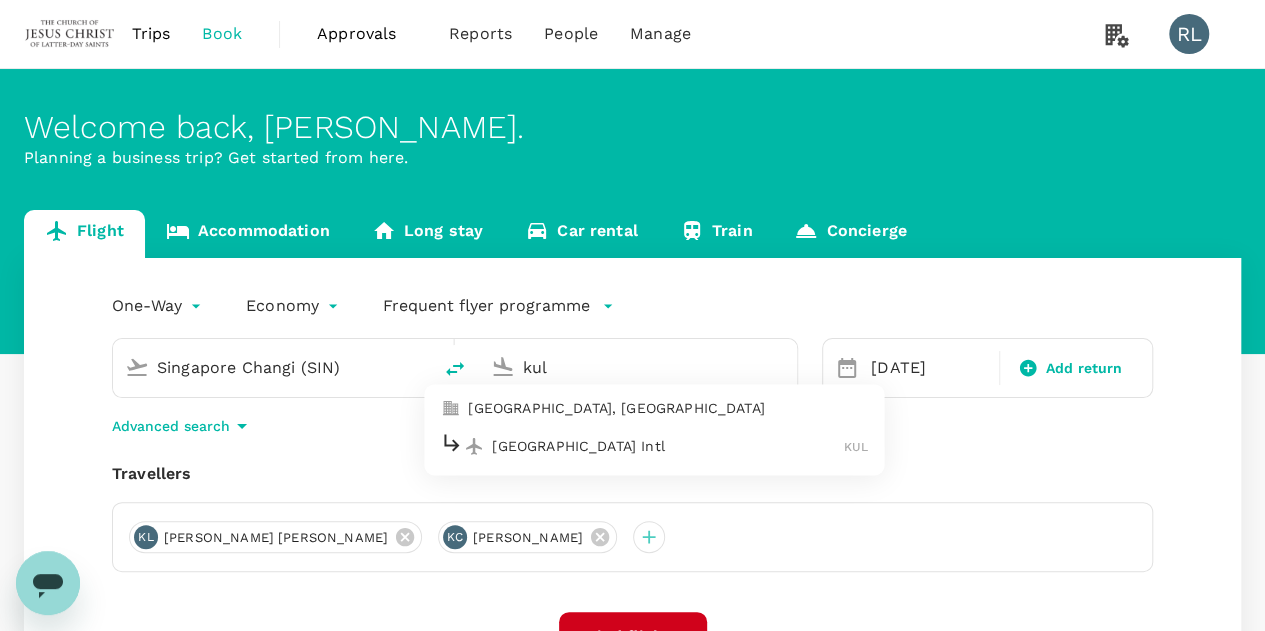 click on "[GEOGRAPHIC_DATA] Intl" at bounding box center [668, 446] 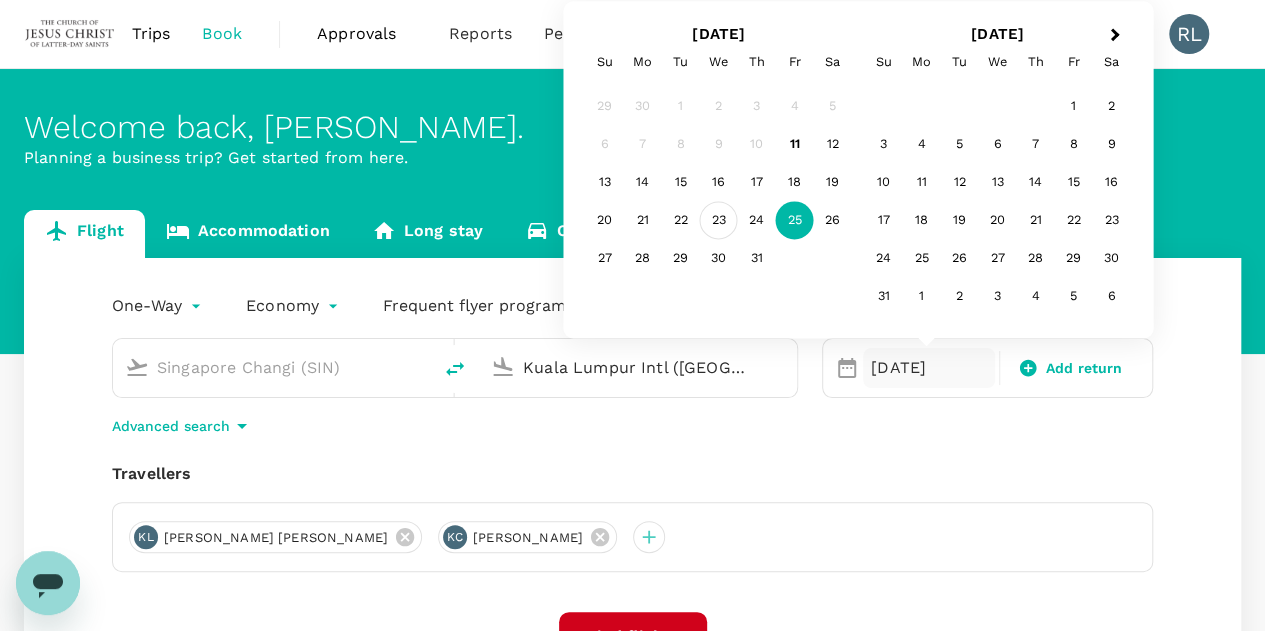 type on "Kuala Lumpur Intl ([GEOGRAPHIC_DATA])" 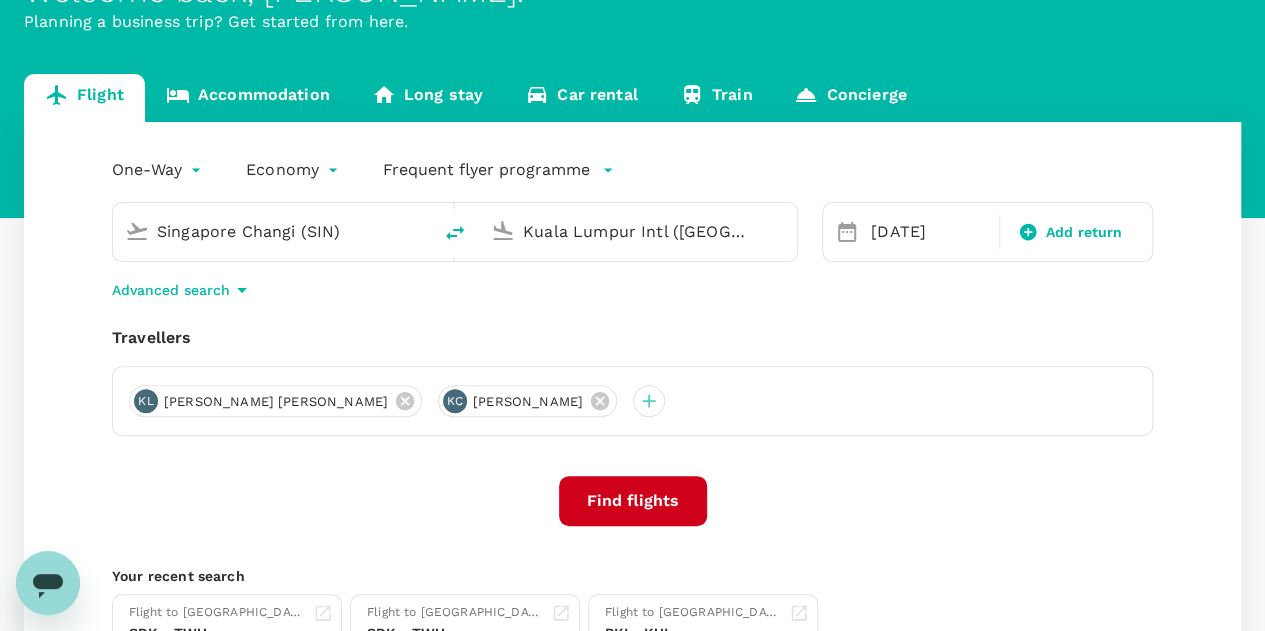 scroll, scrollTop: 200, scrollLeft: 0, axis: vertical 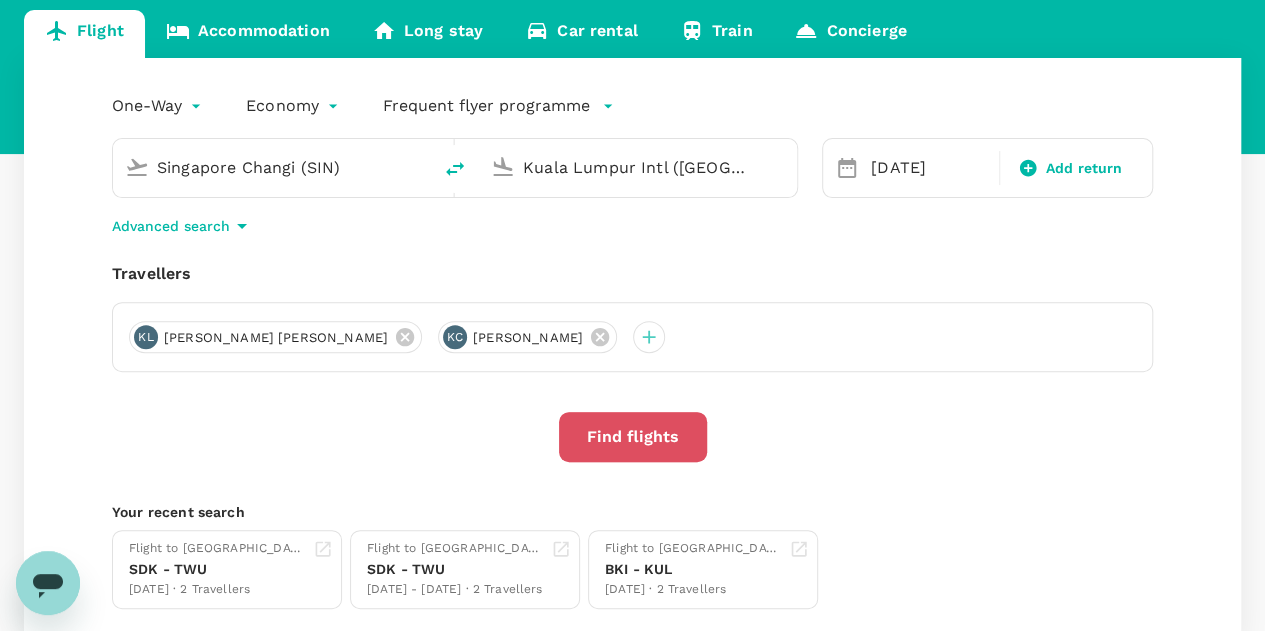 click on "Find flights" at bounding box center [633, 437] 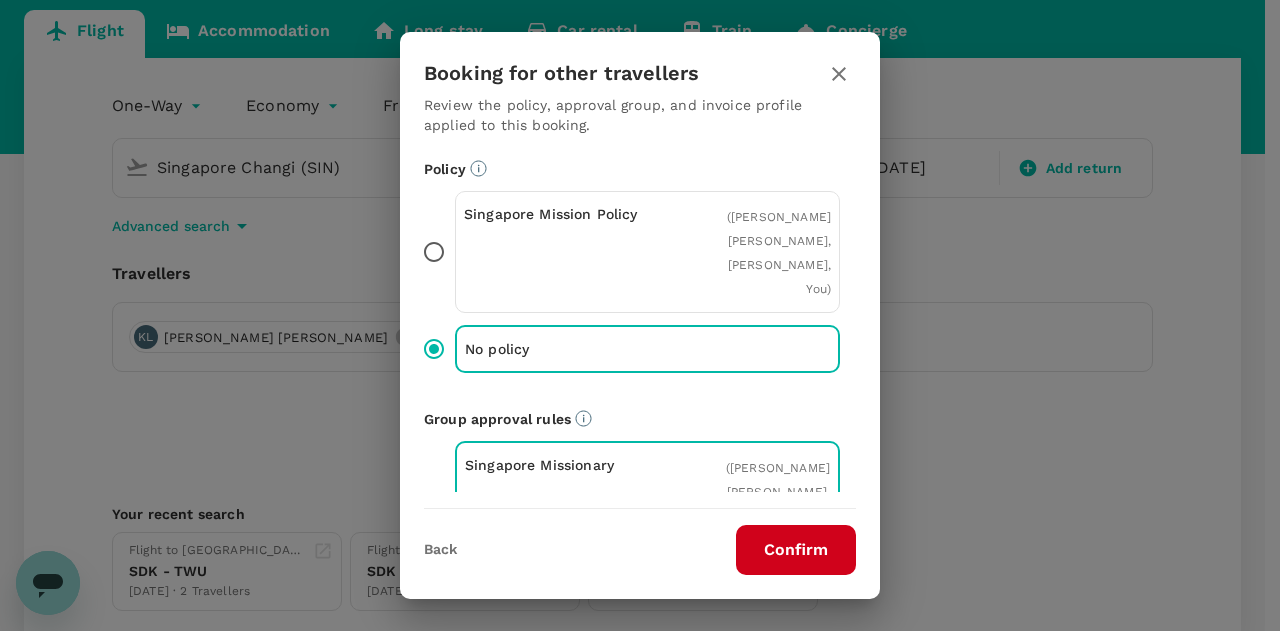 click on "Confirm" at bounding box center (796, 550) 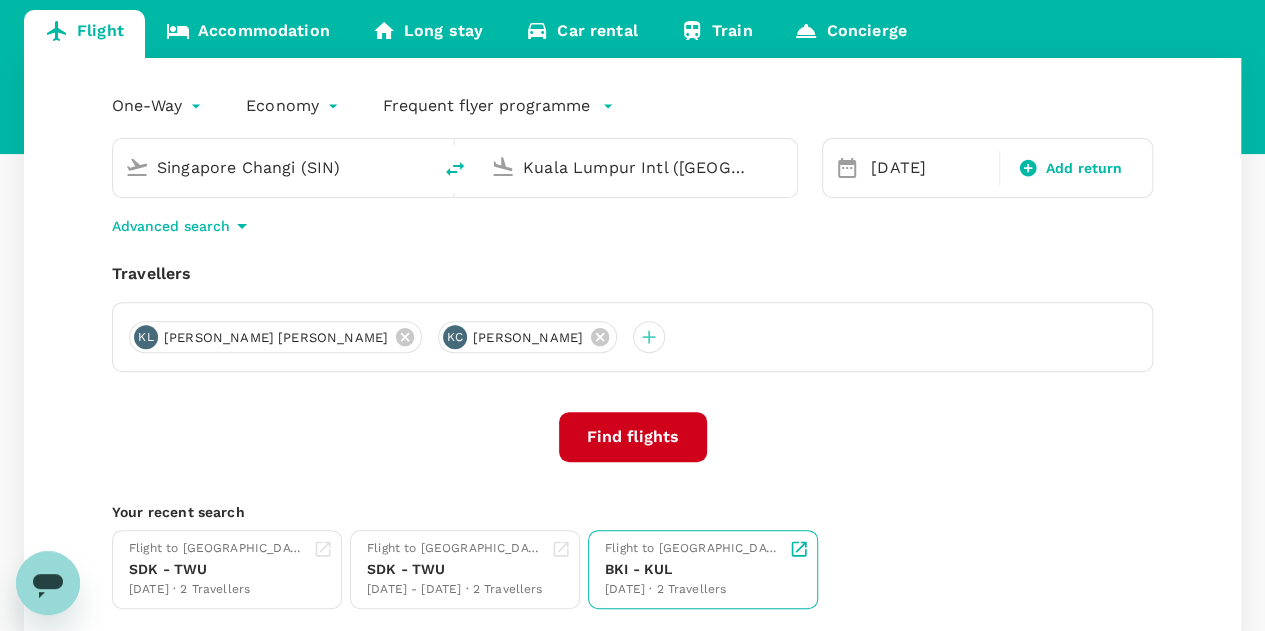 scroll, scrollTop: 0, scrollLeft: 0, axis: both 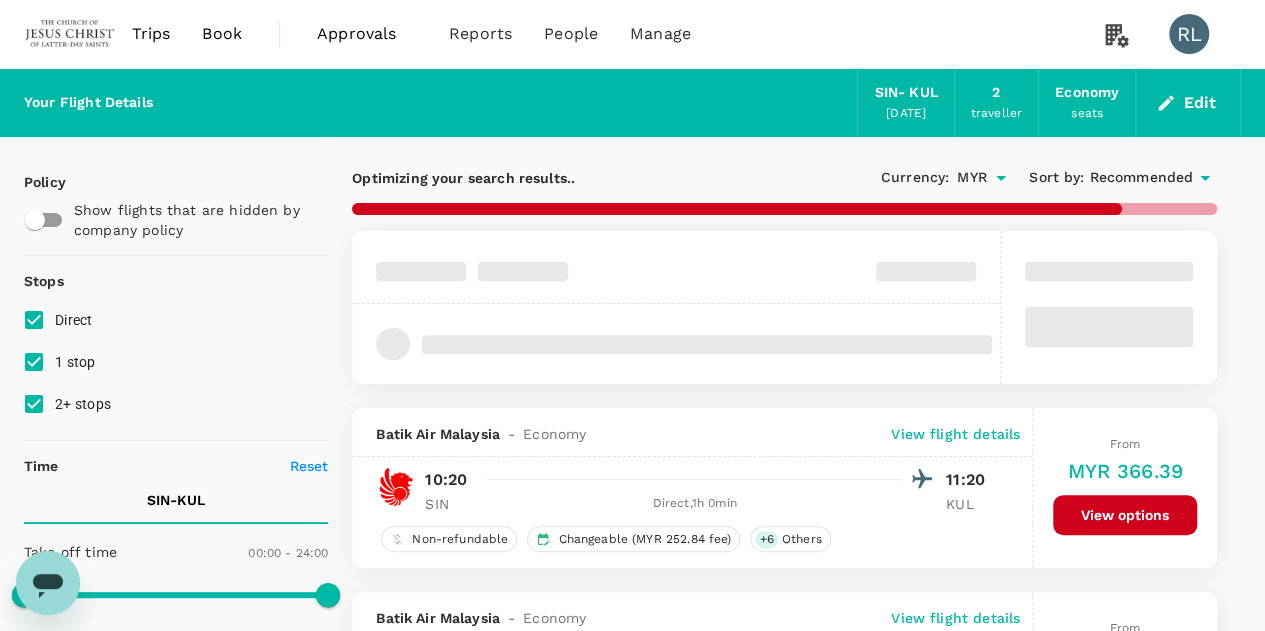 click on "Recommended" at bounding box center (1141, 178) 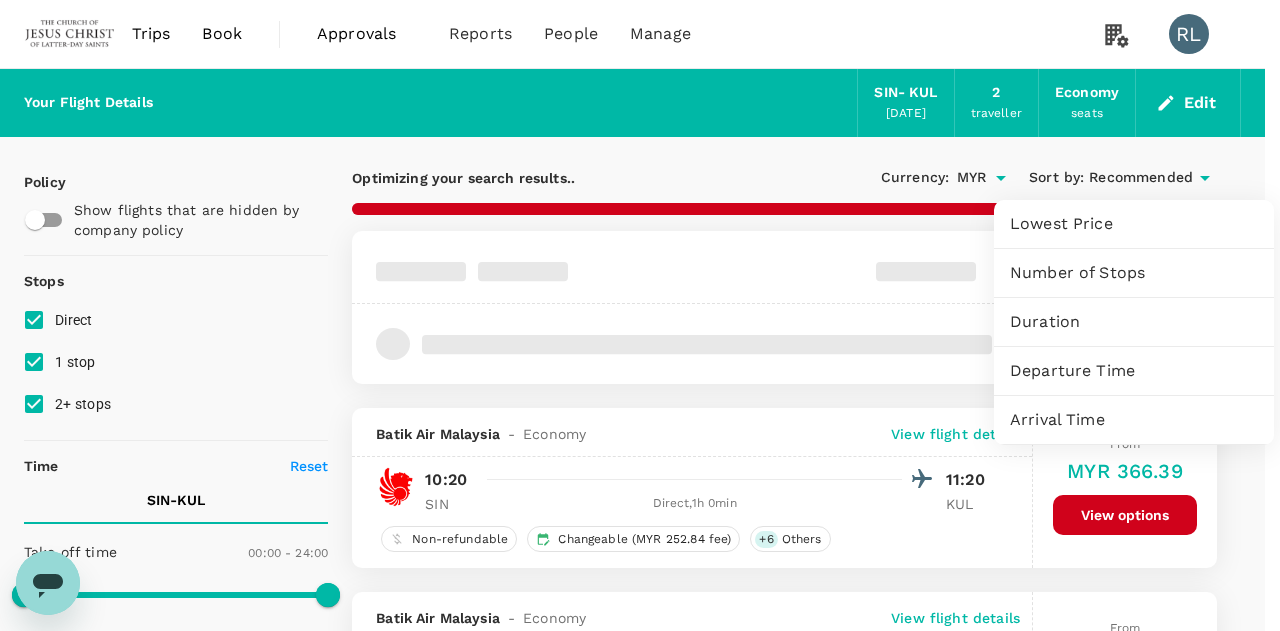 click on "Arrival Time" at bounding box center (1134, 420) 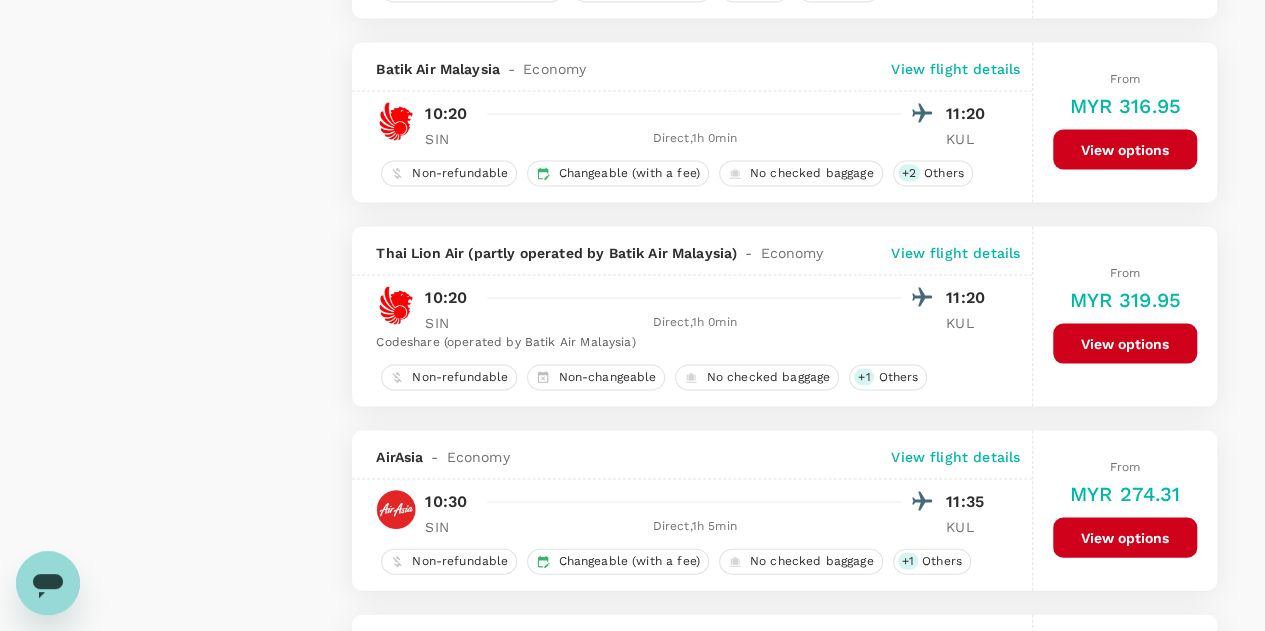 scroll, scrollTop: 1800, scrollLeft: 0, axis: vertical 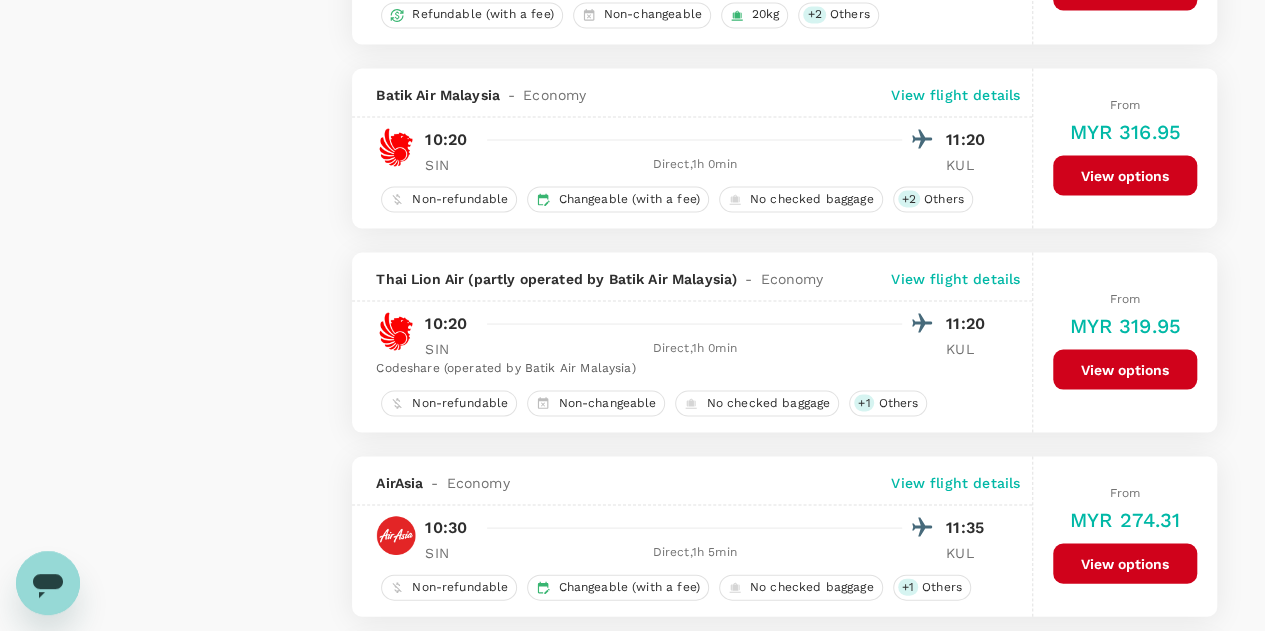 click on "View flight details" at bounding box center [955, 278] 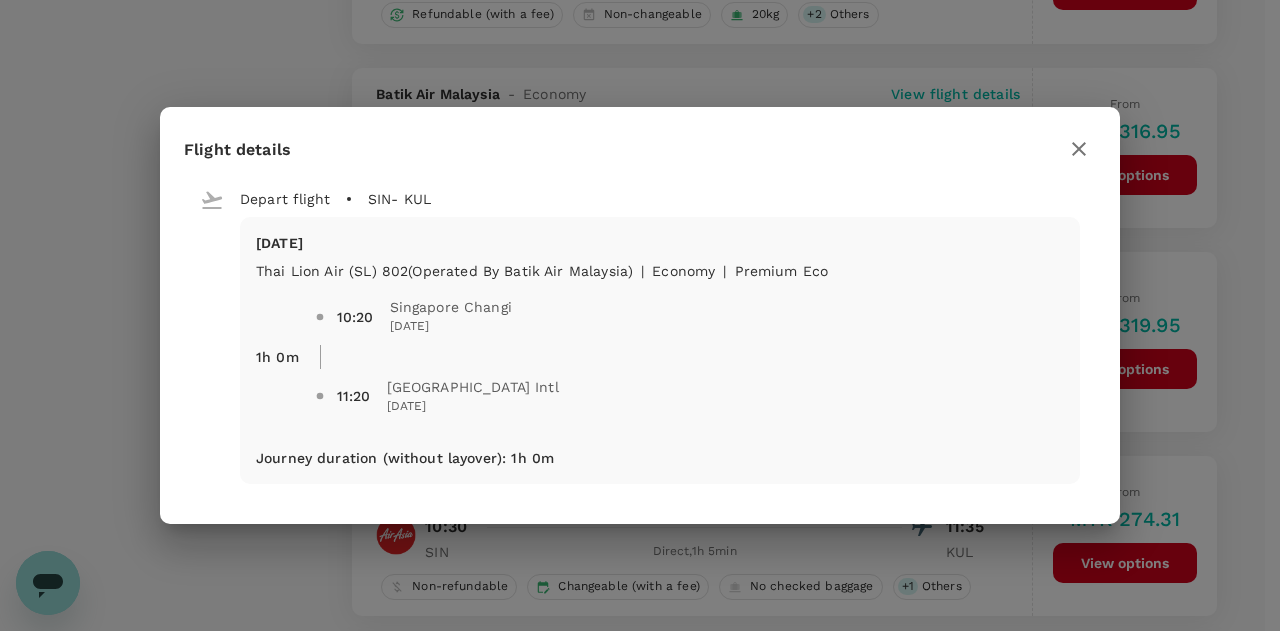 click 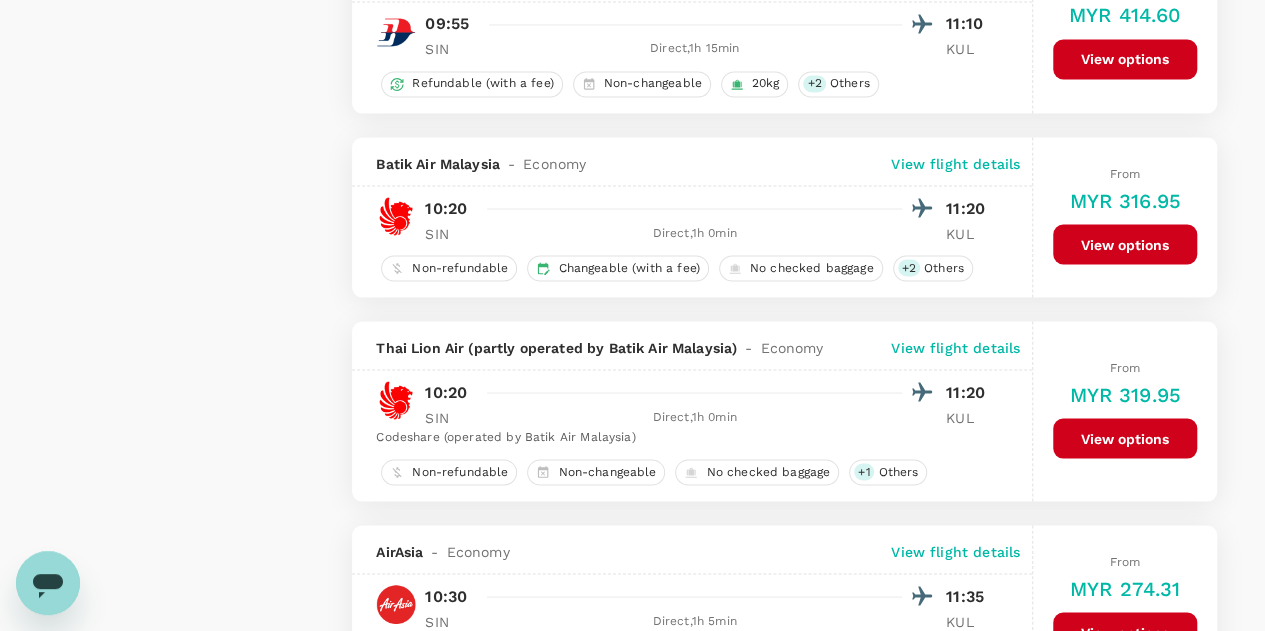 scroll, scrollTop: 1700, scrollLeft: 0, axis: vertical 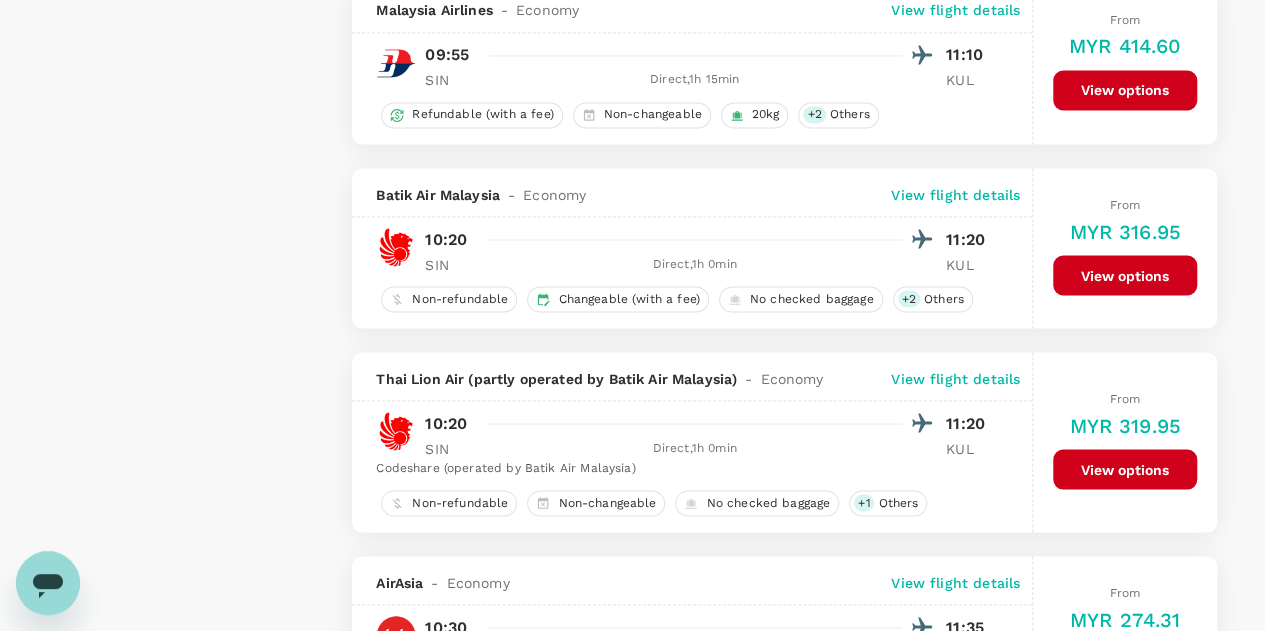click on "View options" at bounding box center [1125, 275] 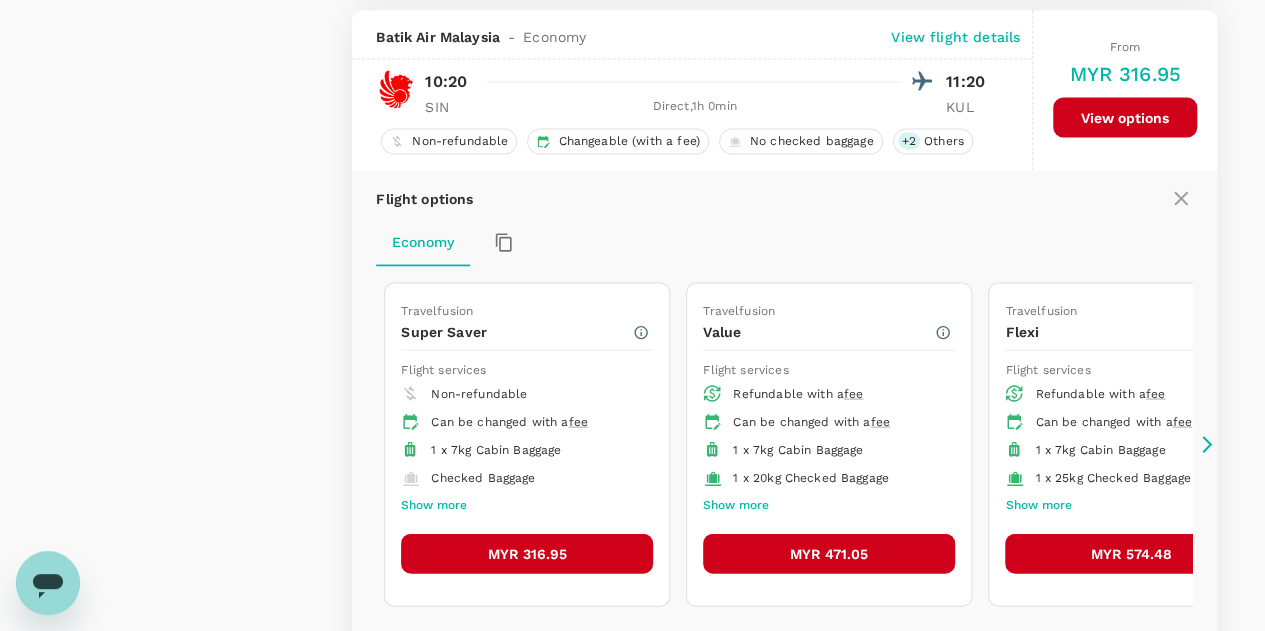 scroll, scrollTop: 1861, scrollLeft: 0, axis: vertical 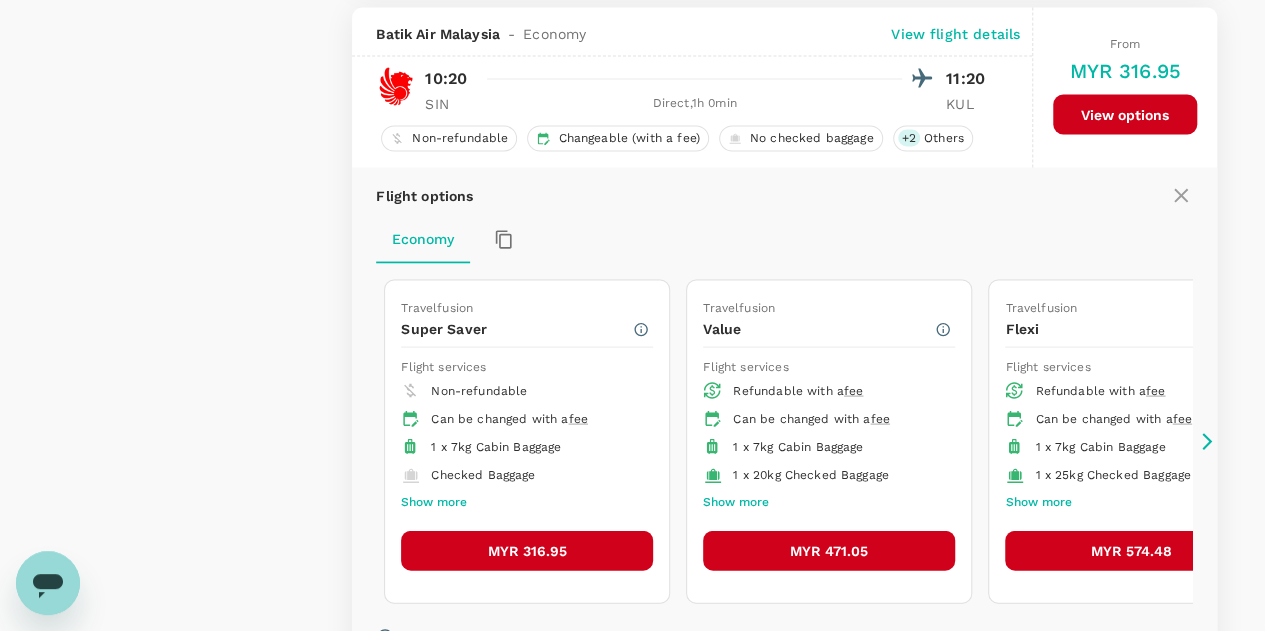 click on "View flight details" at bounding box center [955, 33] 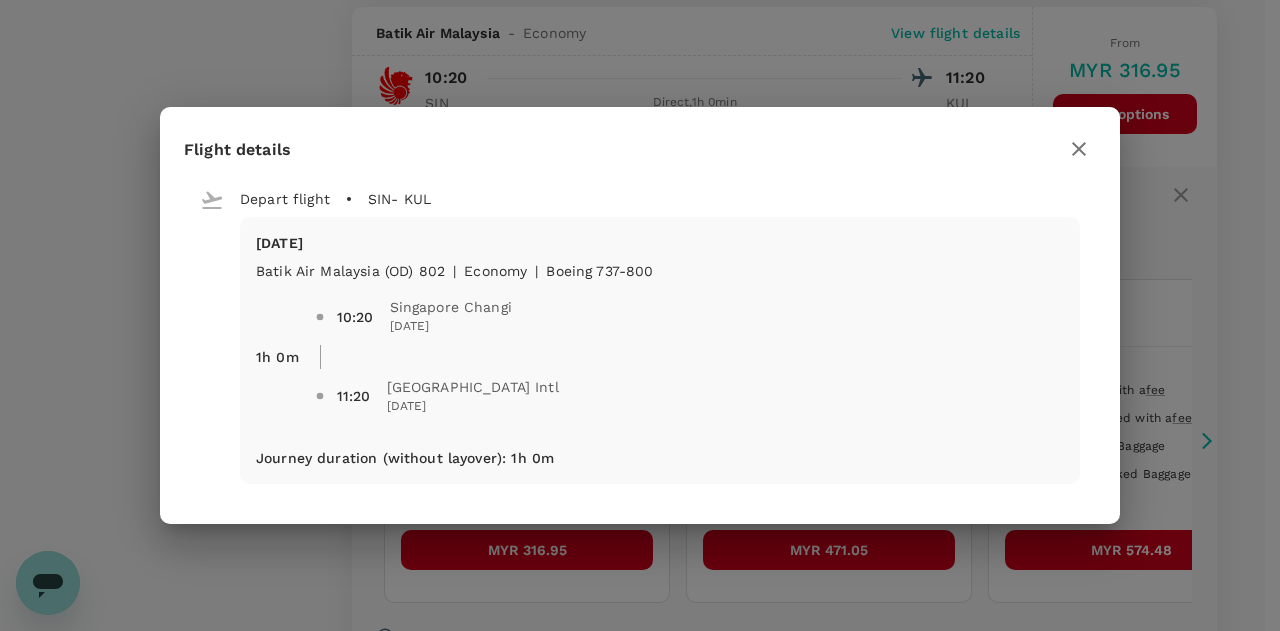 drag, startPoint x: 1073, startPoint y: 143, endPoint x: 1068, endPoint y: 156, distance: 13.928389 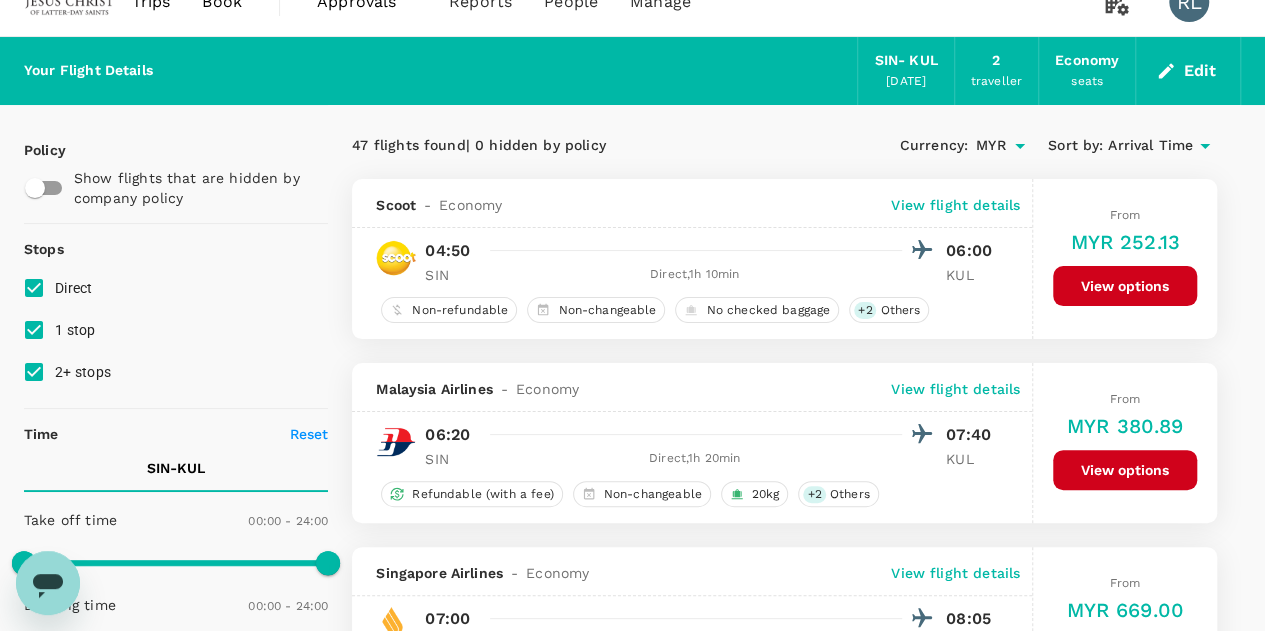 scroll, scrollTop: 0, scrollLeft: 0, axis: both 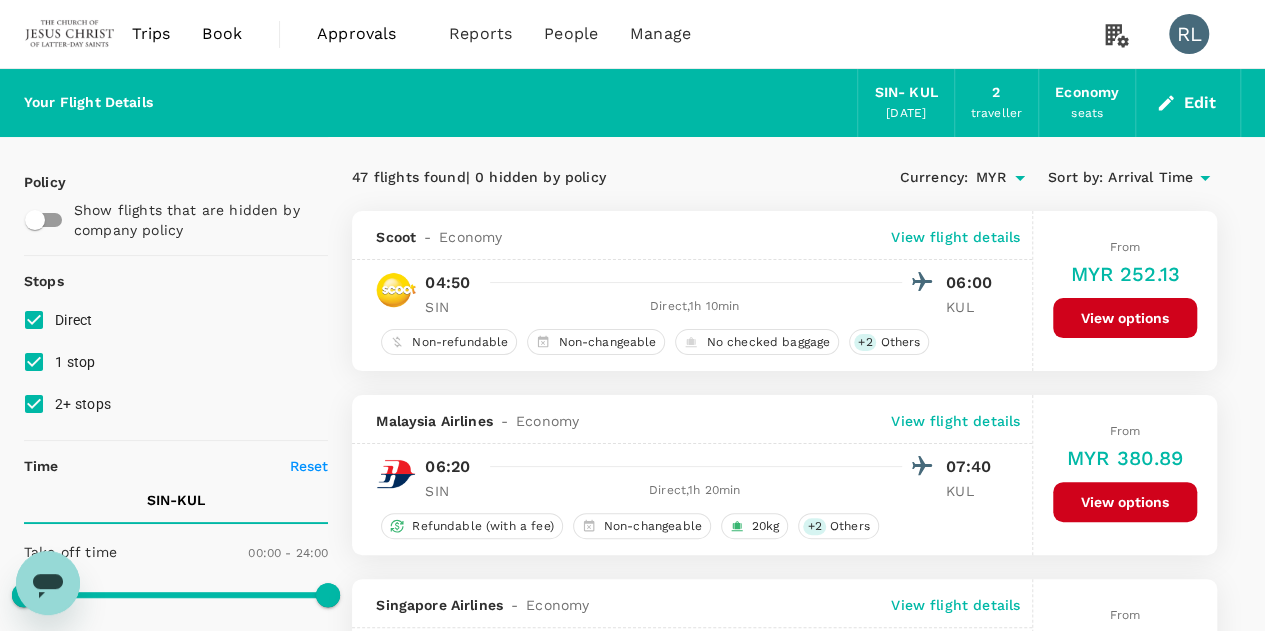 click on "Edit" at bounding box center [1188, 103] 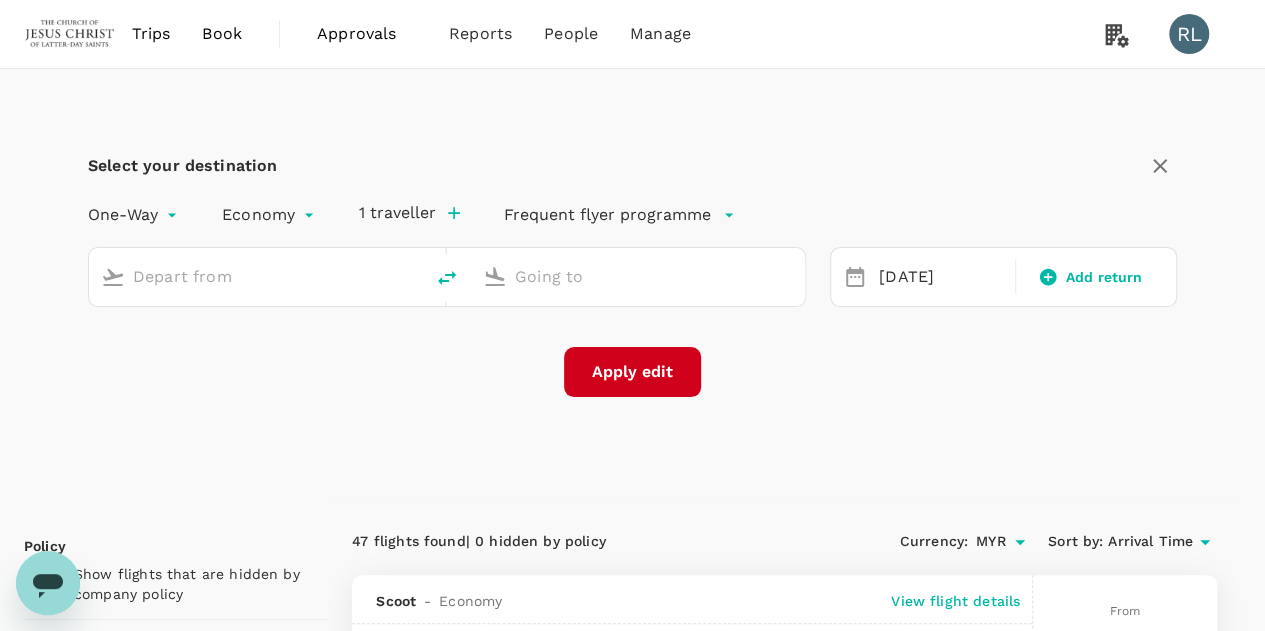 type on "Singapore Changi (SIN)" 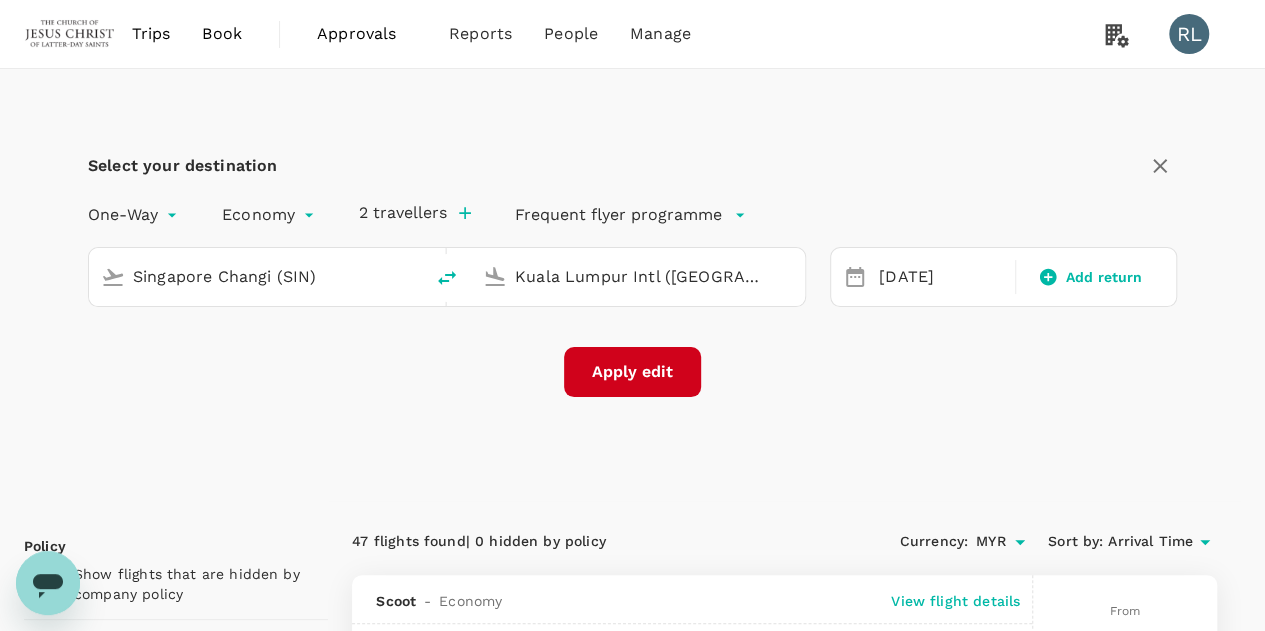 drag, startPoint x: 339, startPoint y: 274, endPoint x: 93, endPoint y: 272, distance: 246.00813 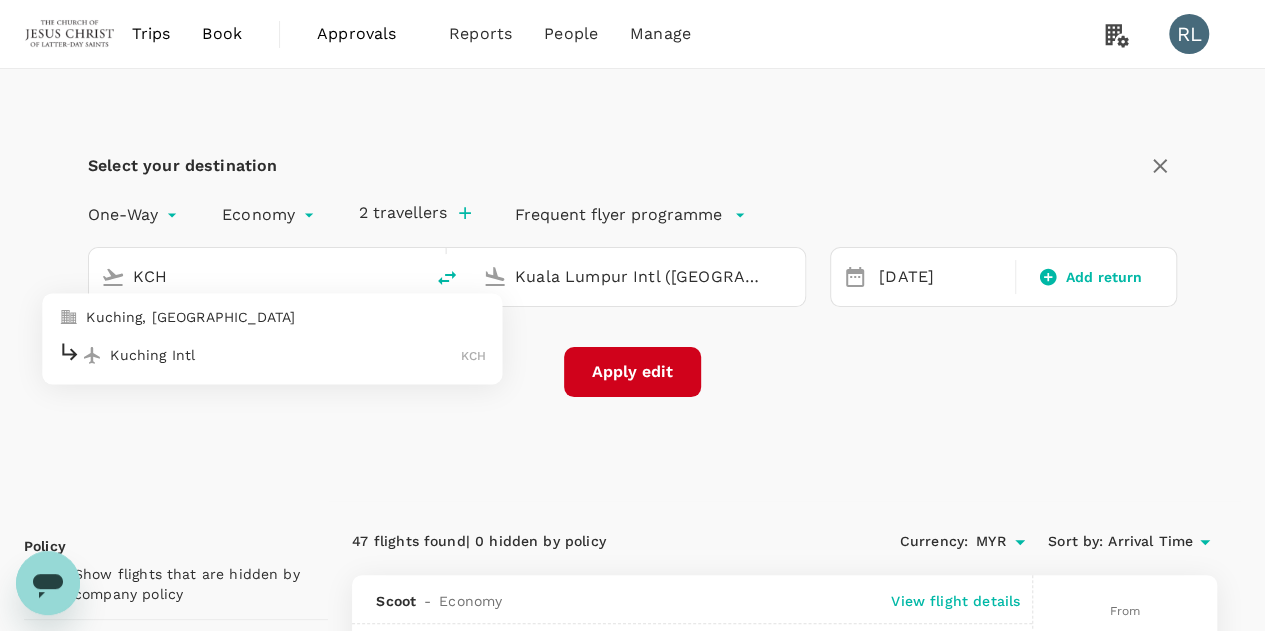 click on "Kuching Intl" at bounding box center (285, 355) 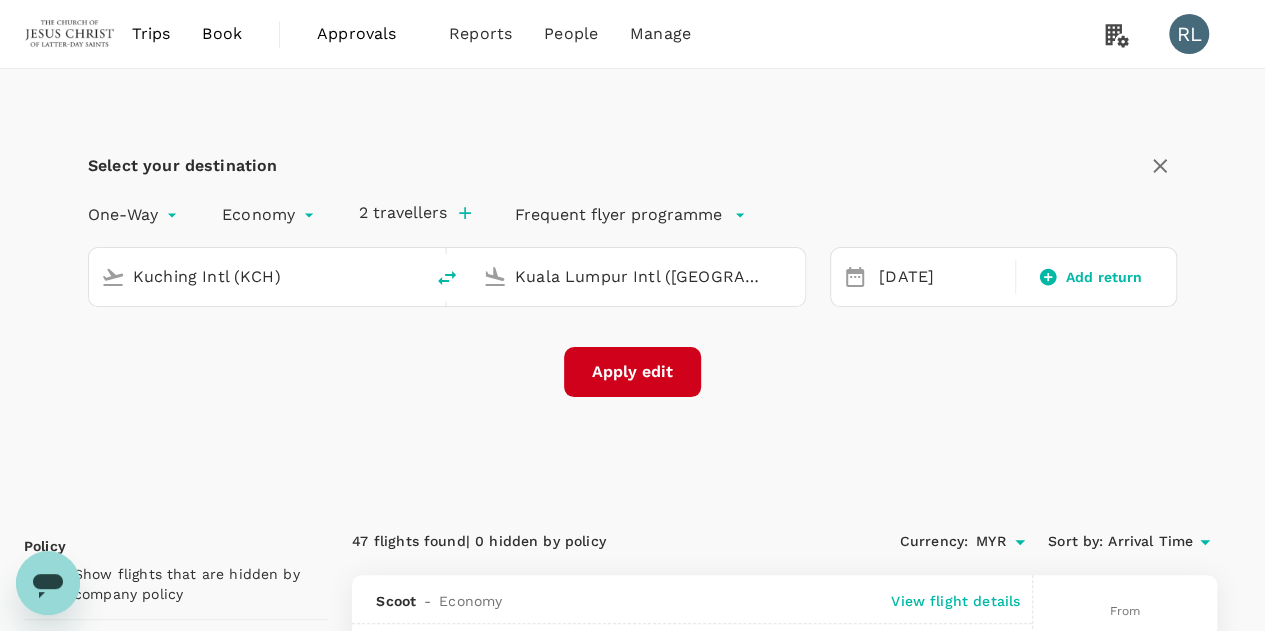 click on "Apply edit" at bounding box center [632, 372] 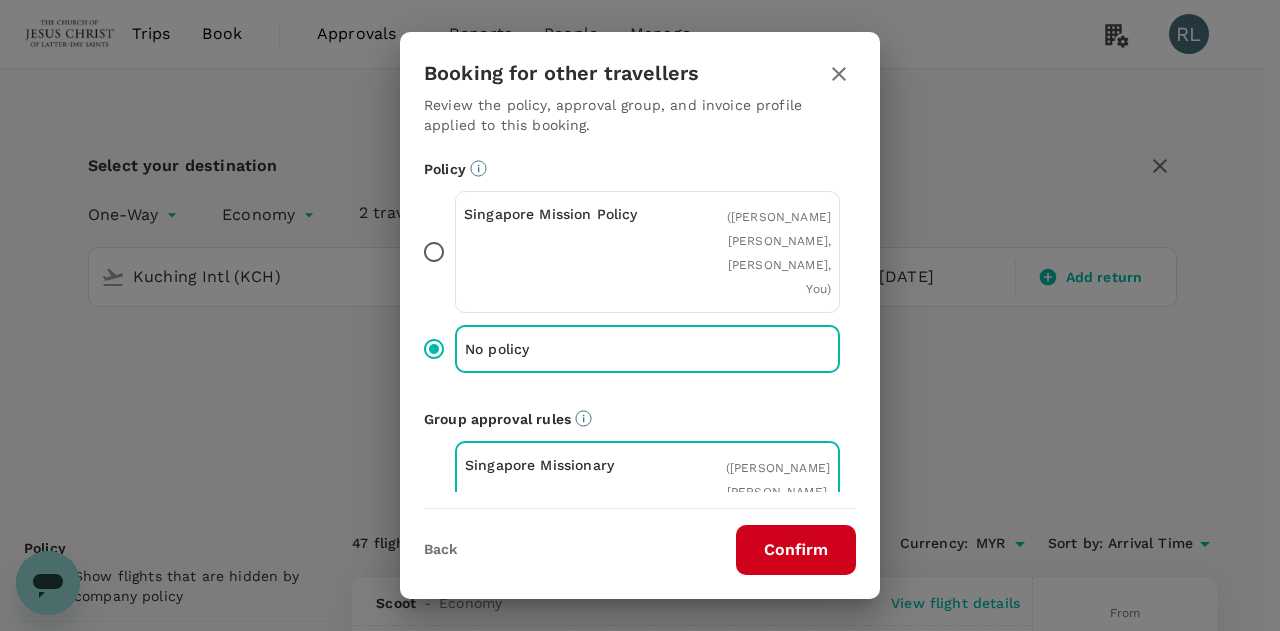 click on "Confirm" at bounding box center (796, 550) 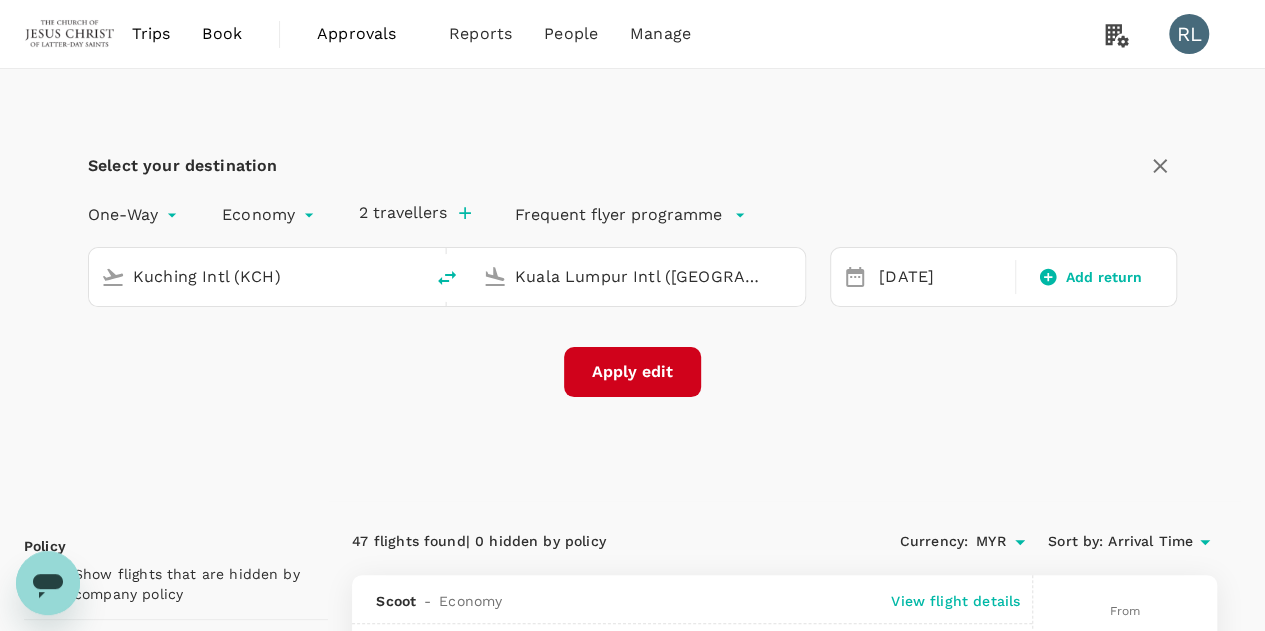checkbox on "false" 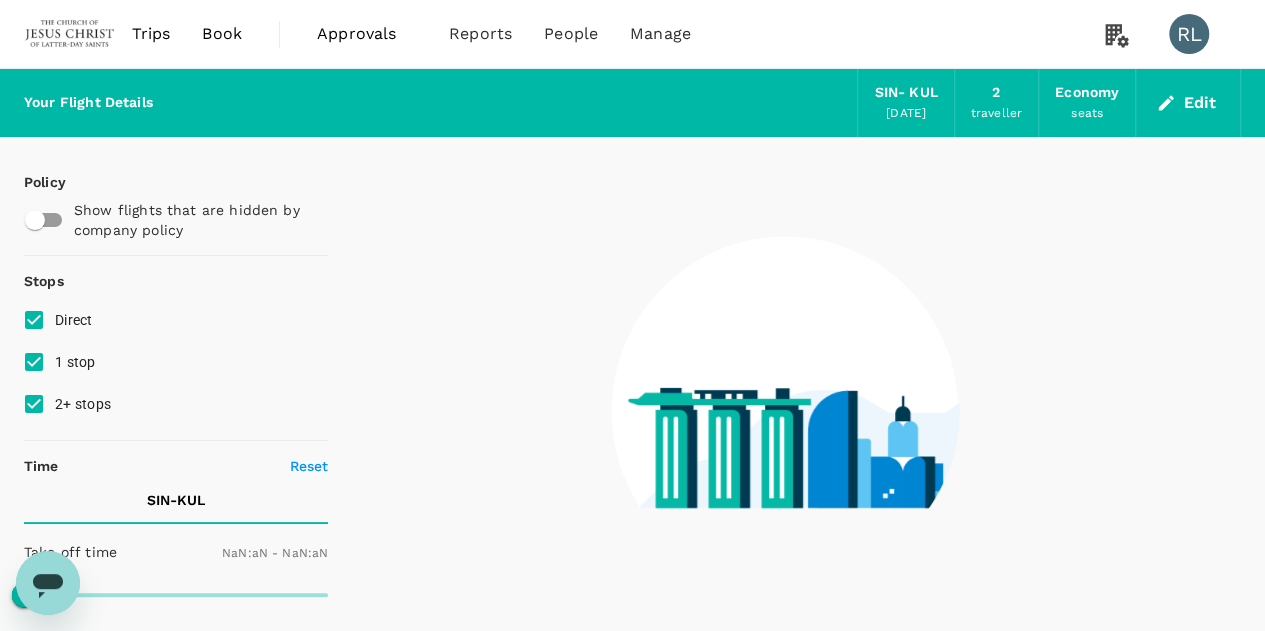 type on "1440" 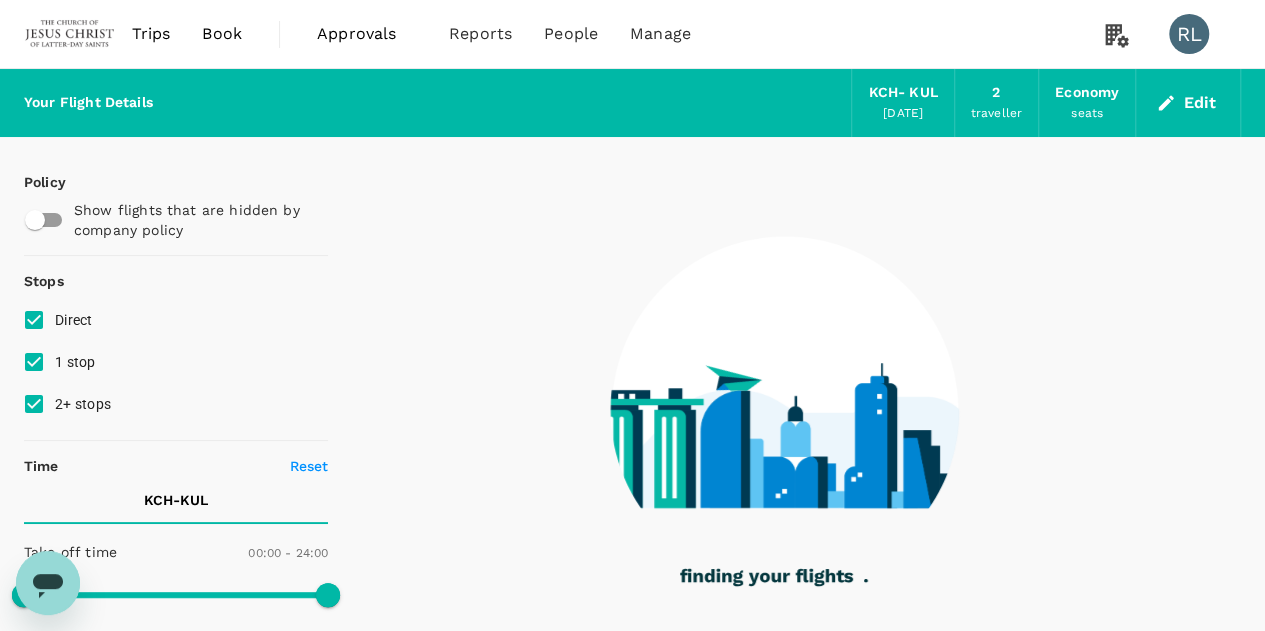 type on "620" 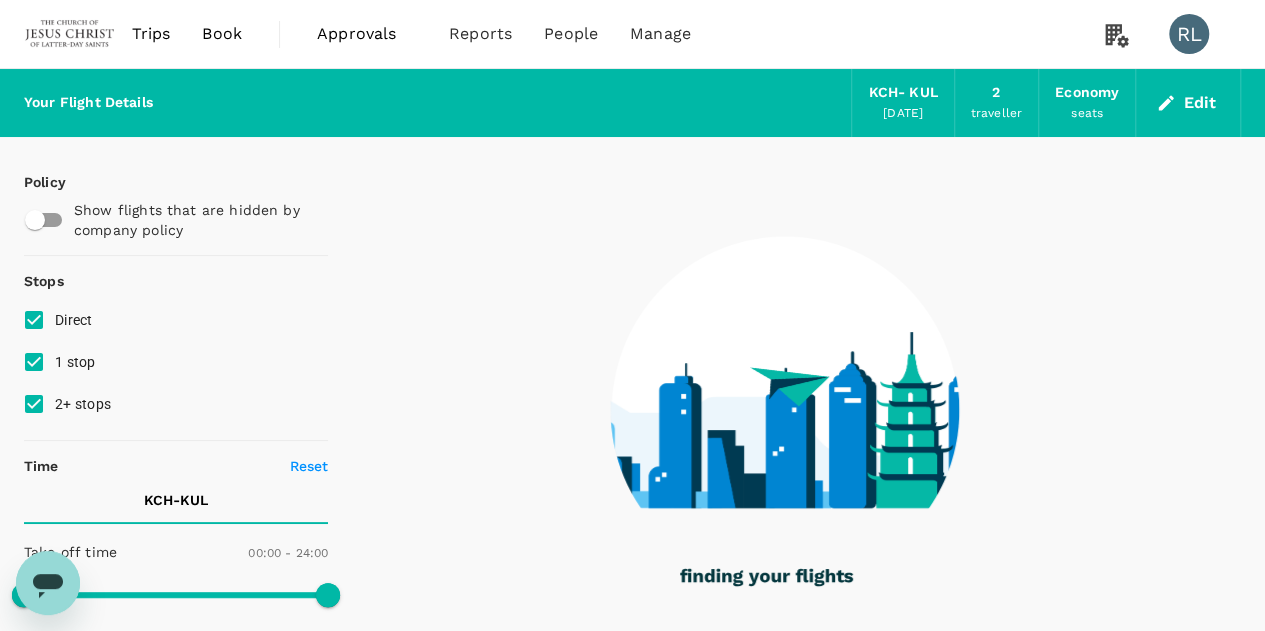 type on "940" 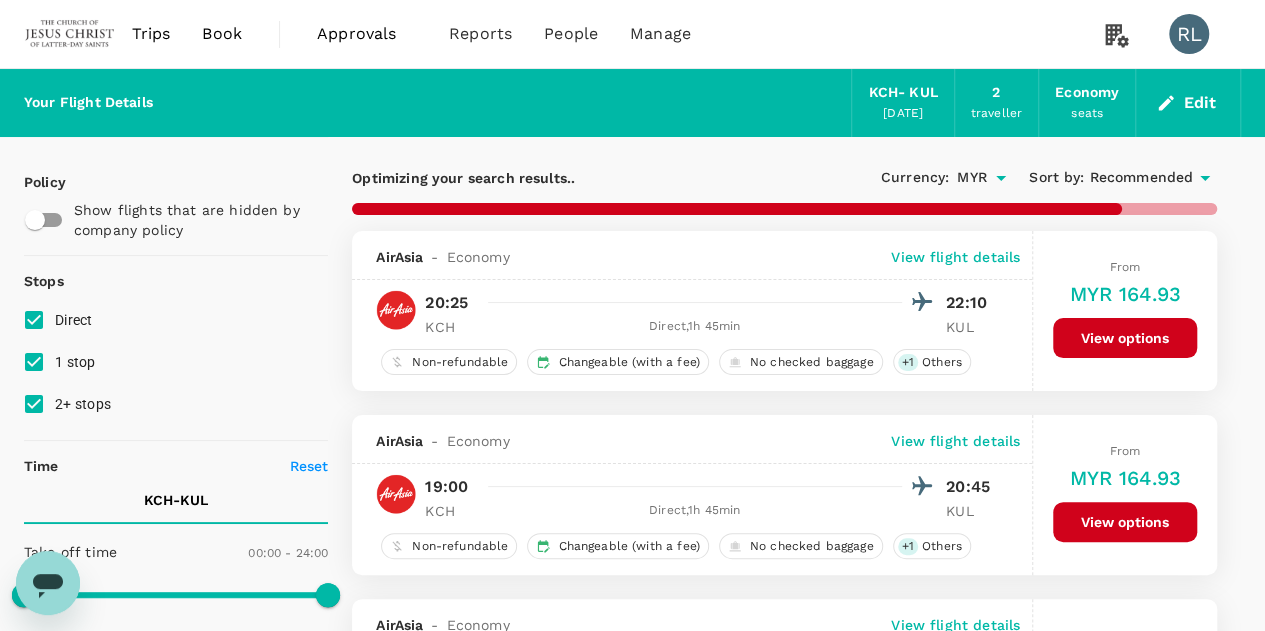 click on "Recommended" at bounding box center [1141, 178] 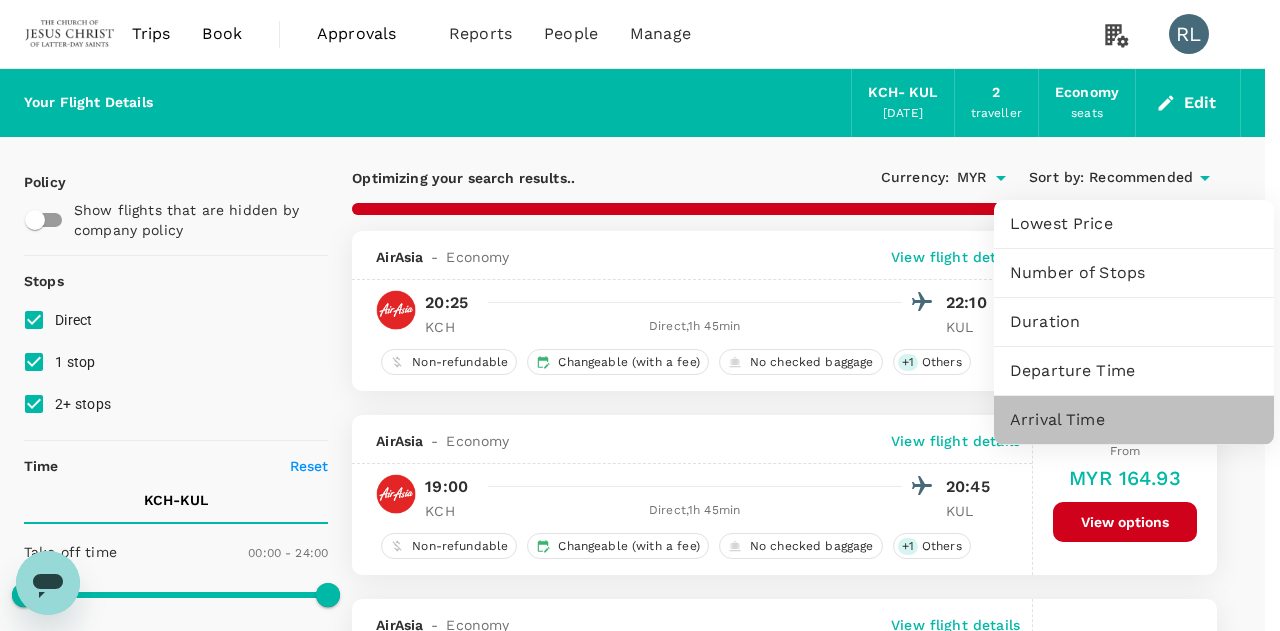 click on "Arrival Time" at bounding box center (1134, 420) 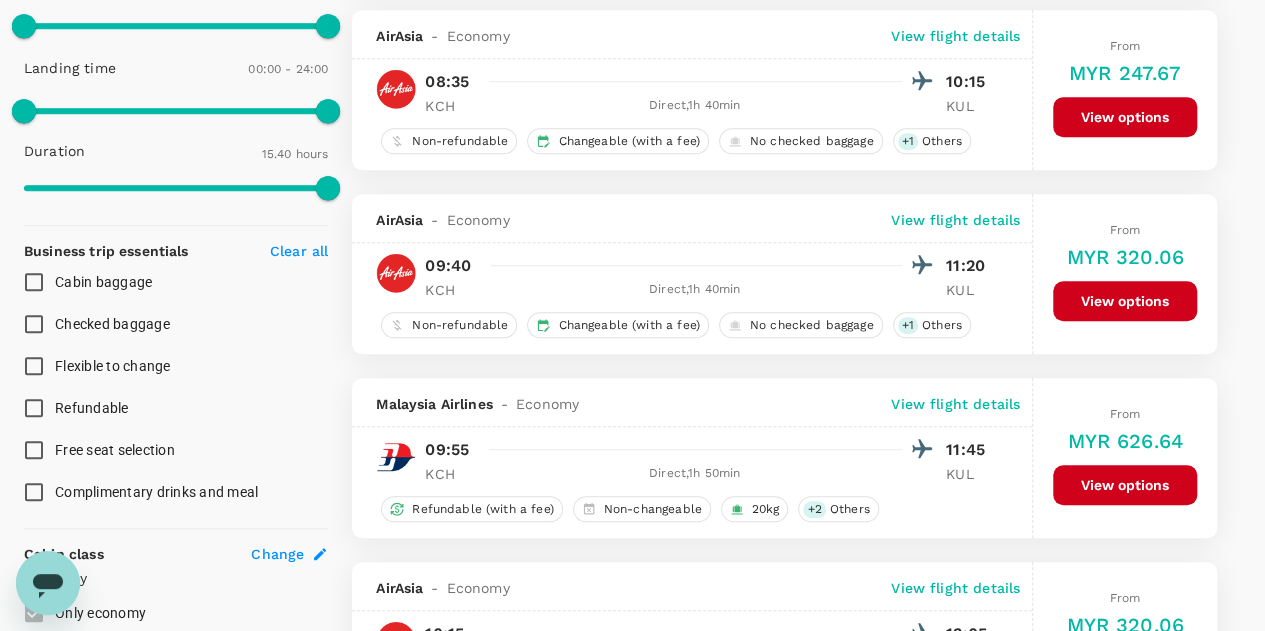 scroll, scrollTop: 600, scrollLeft: 0, axis: vertical 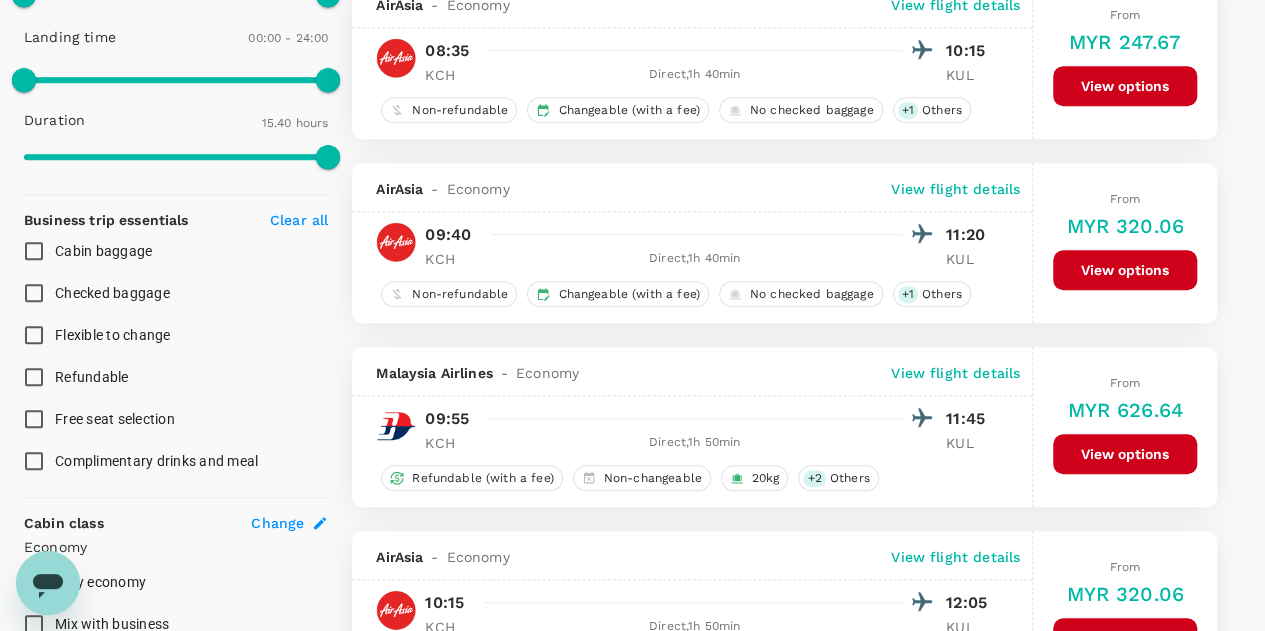 click on "View flight details" at bounding box center (955, 189) 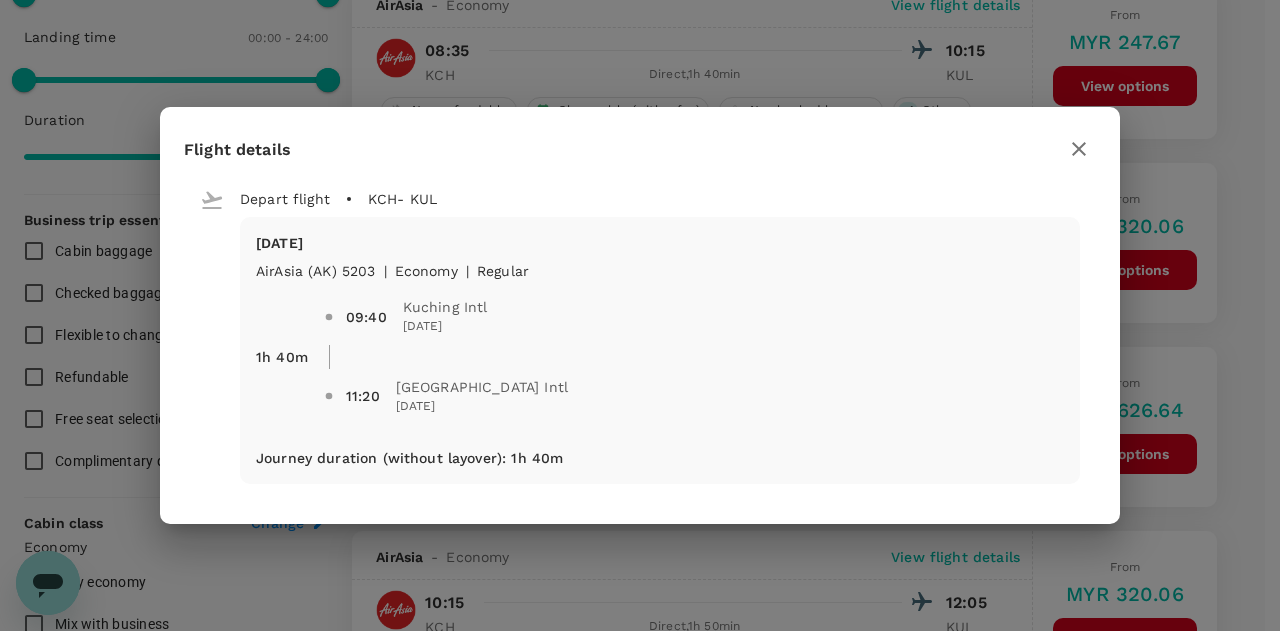 click 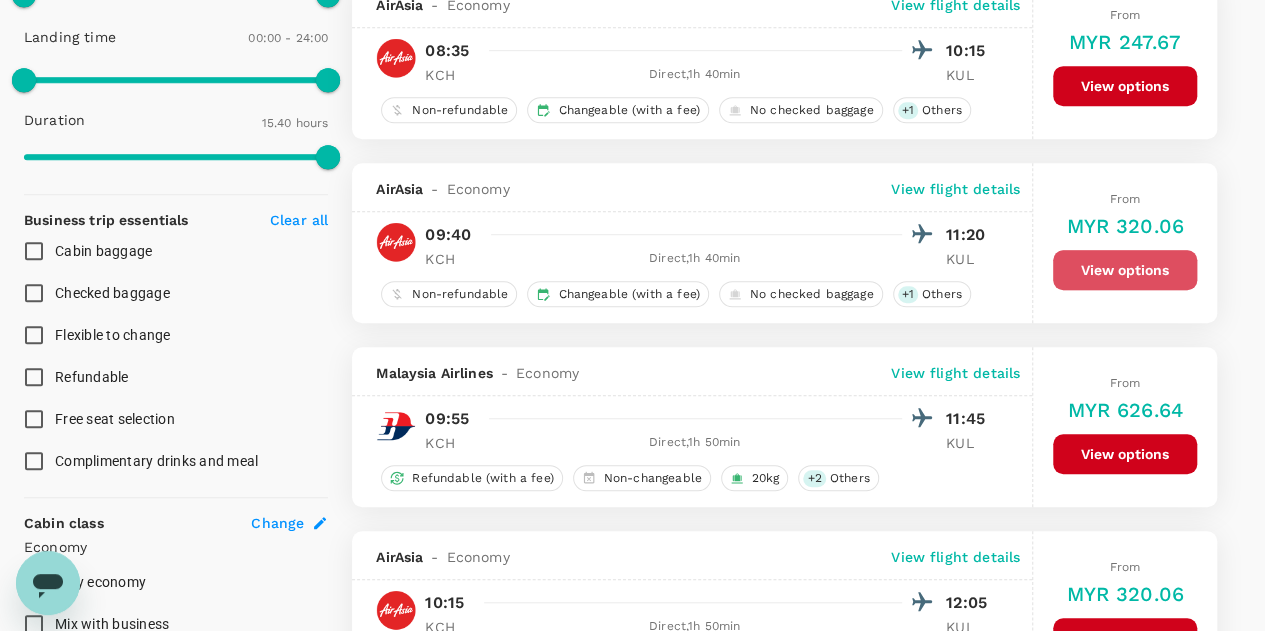 click on "View options" at bounding box center (1125, 270) 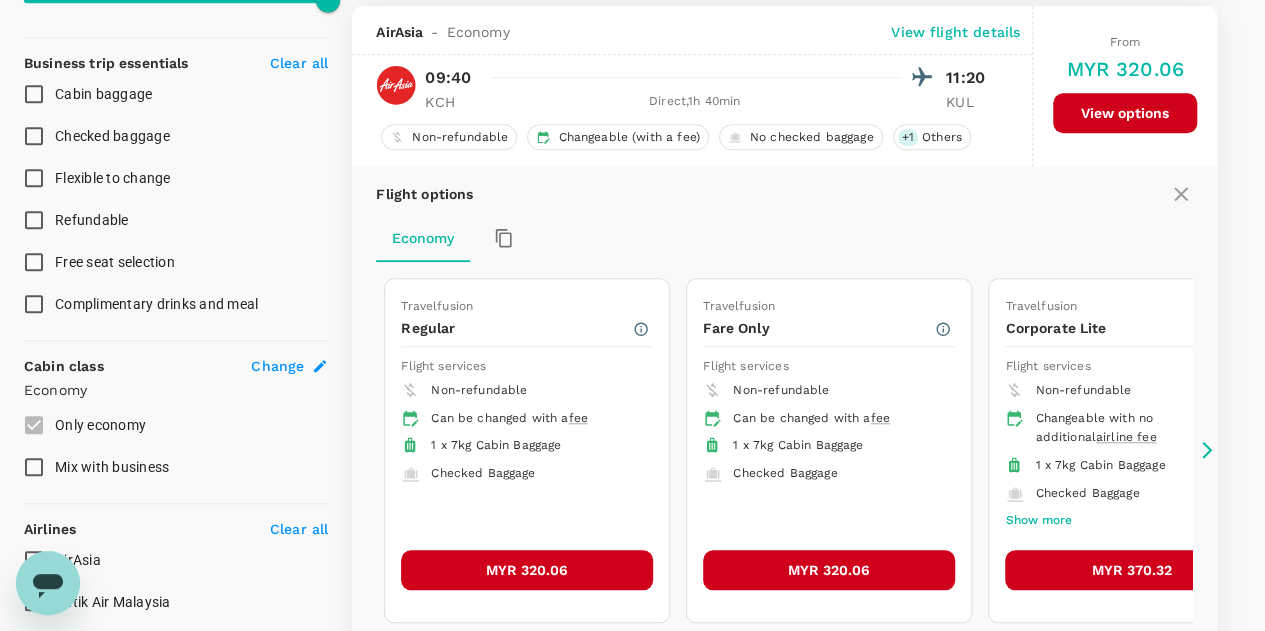 scroll, scrollTop: 760, scrollLeft: 0, axis: vertical 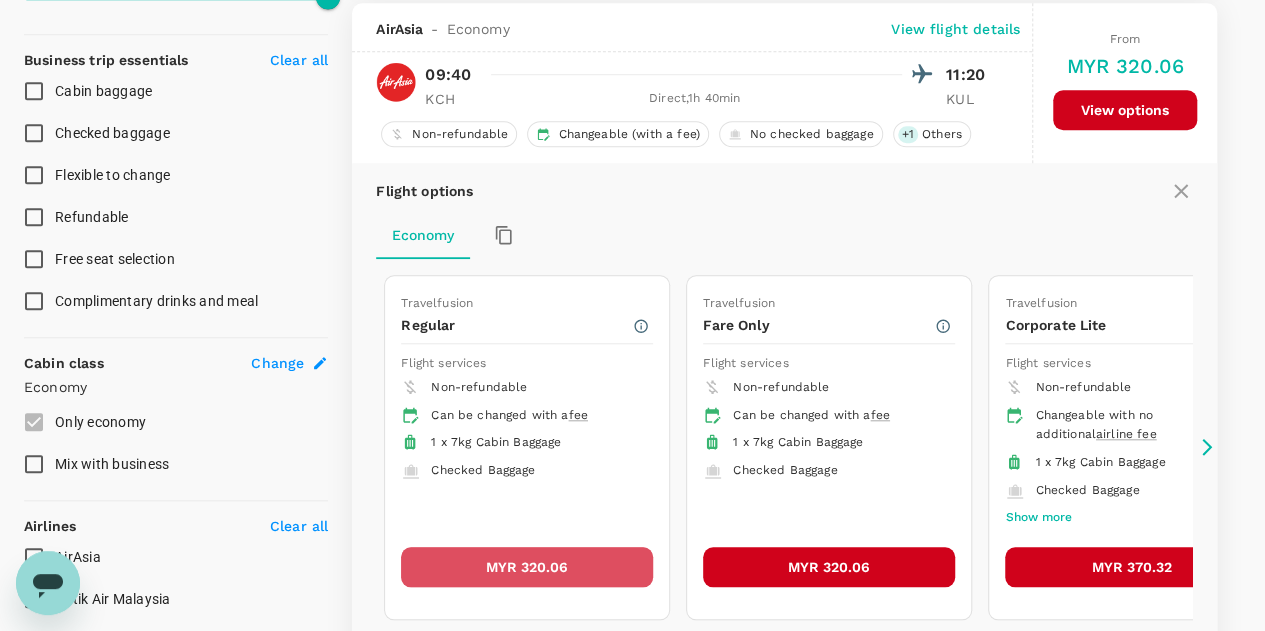 click on "MYR 320.06" at bounding box center [527, 567] 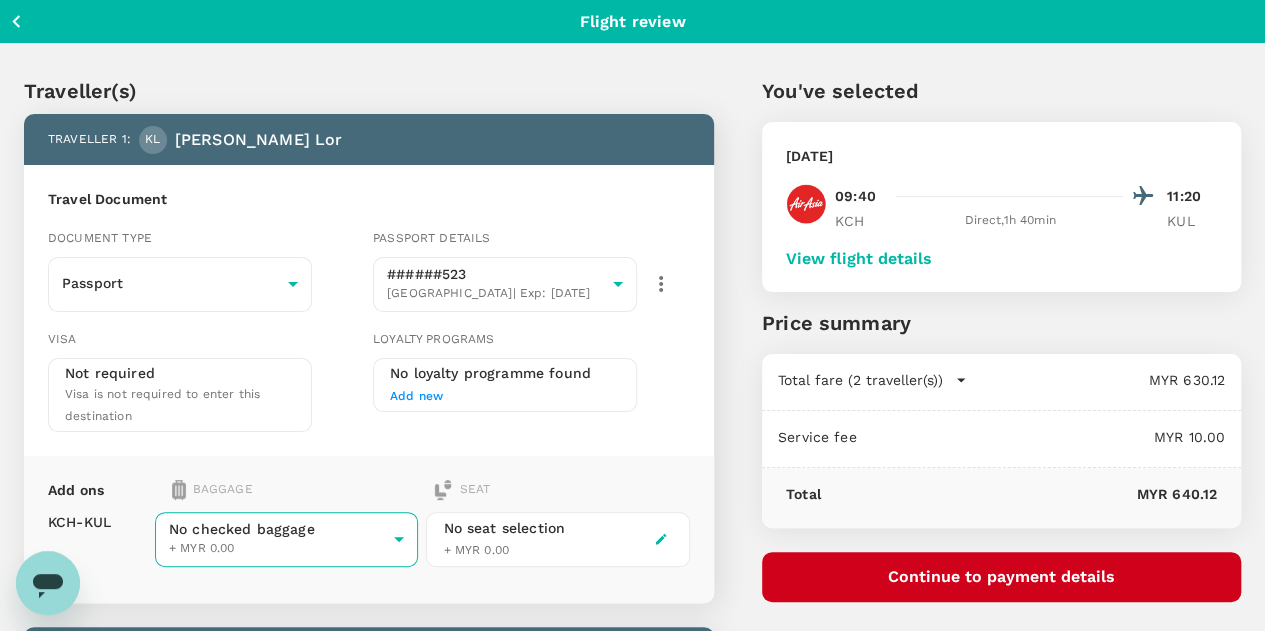 click on "Back to flight results Flight review Traveller(s) Traveller   1 : KL Kyle Tountxawg   Lor Travel Document Document type Passport Passport ​ Passport details ######523 United States  | Exp:   20 Aug 2033 468e3f0d-04dc-4eba-a21b-10947594e704 ​ Visa Not required Visa is not required to enter this destination Loyalty programs No loyalty programme found Add new Add ons Baggage Seat KCH  -  KUL No checked baggage + MYR 0.00 ​ No seat selection + MYR 0.00 Traveller   2 : KC Karsten Jing-Yi   Chen Travel Document Document type Passport Passport ​ Passport details ######354 United States  | Exp:   06 Mar 2033 1404f55e-c01f-4e2d-95bf-8b90d3e5f946 ​ Visa Not required Visa is not required to enter this destination Loyalty programs No loyalty programme found Add new Add ons Baggage Seat KCH  -  KUL No checked baggage + MYR 0.00 ​ No seat selection + MYR 0.00 Special request Add any special requests here. Our support team will attend to it and reach out to you as soon as possible. Add request You've selected ," at bounding box center (632, 695) 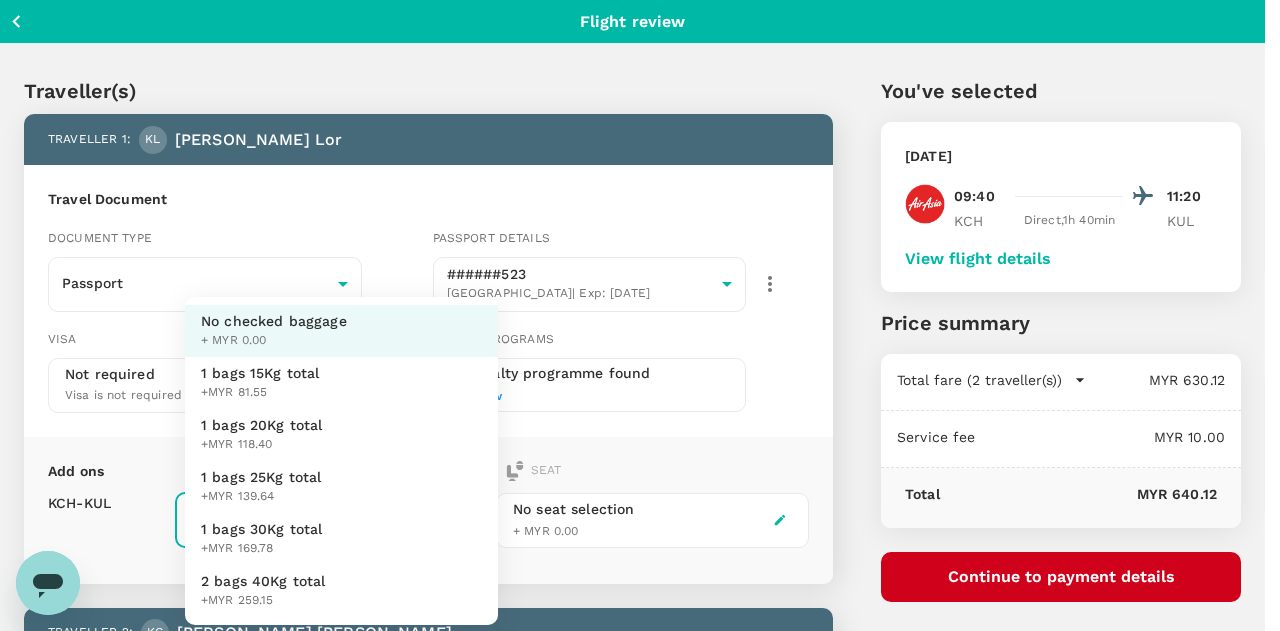 click at bounding box center [640, 315] 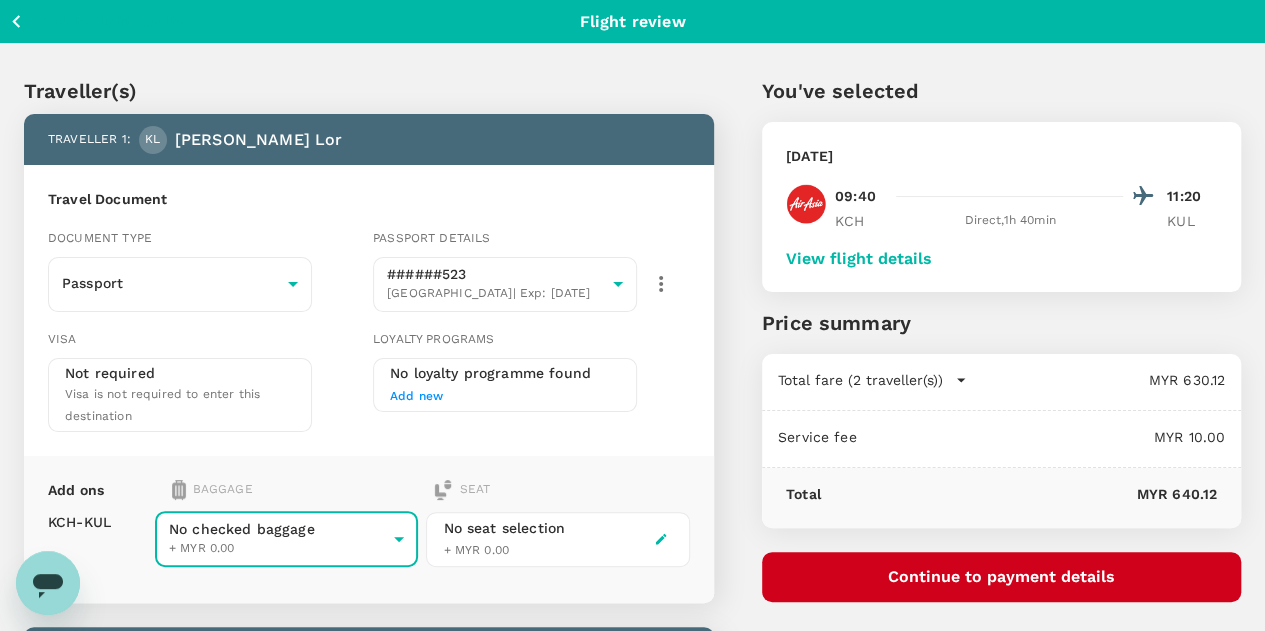 click on "View flight details" at bounding box center [859, 259] 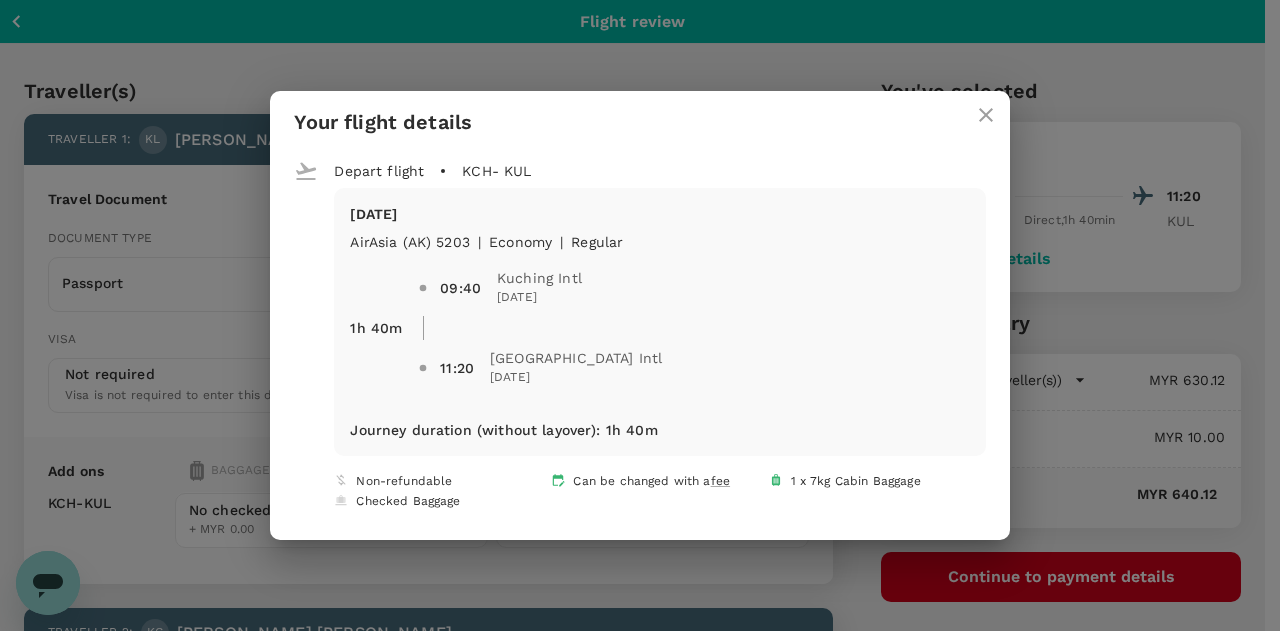 click 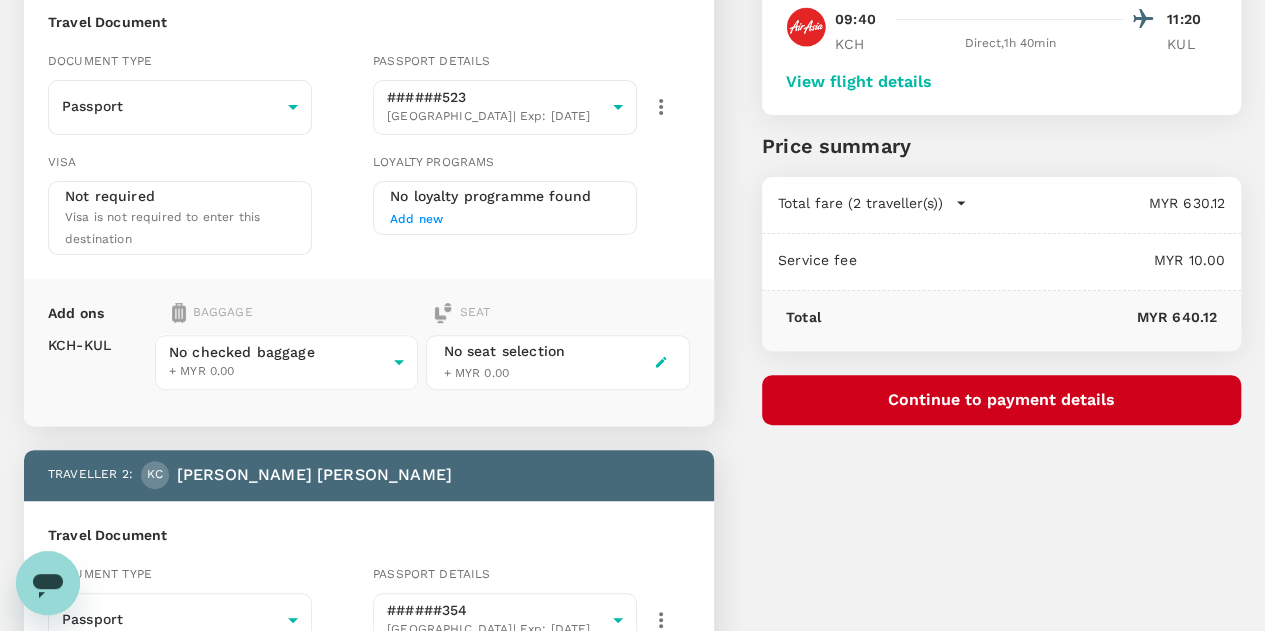 scroll, scrollTop: 0, scrollLeft: 0, axis: both 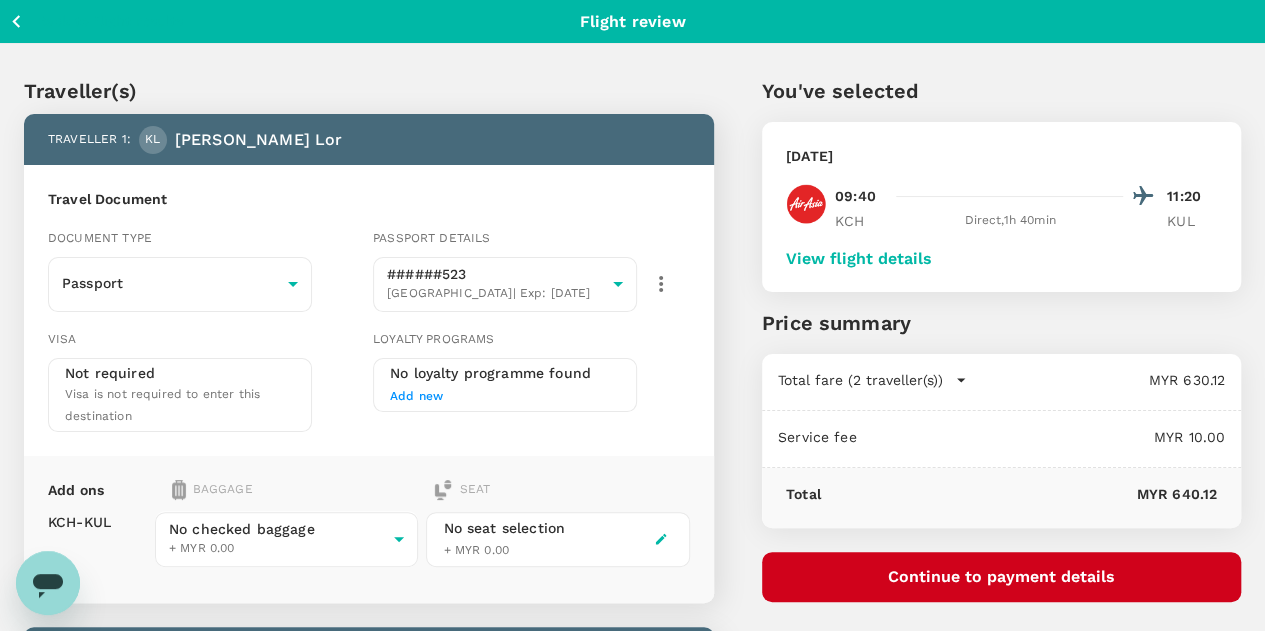 click 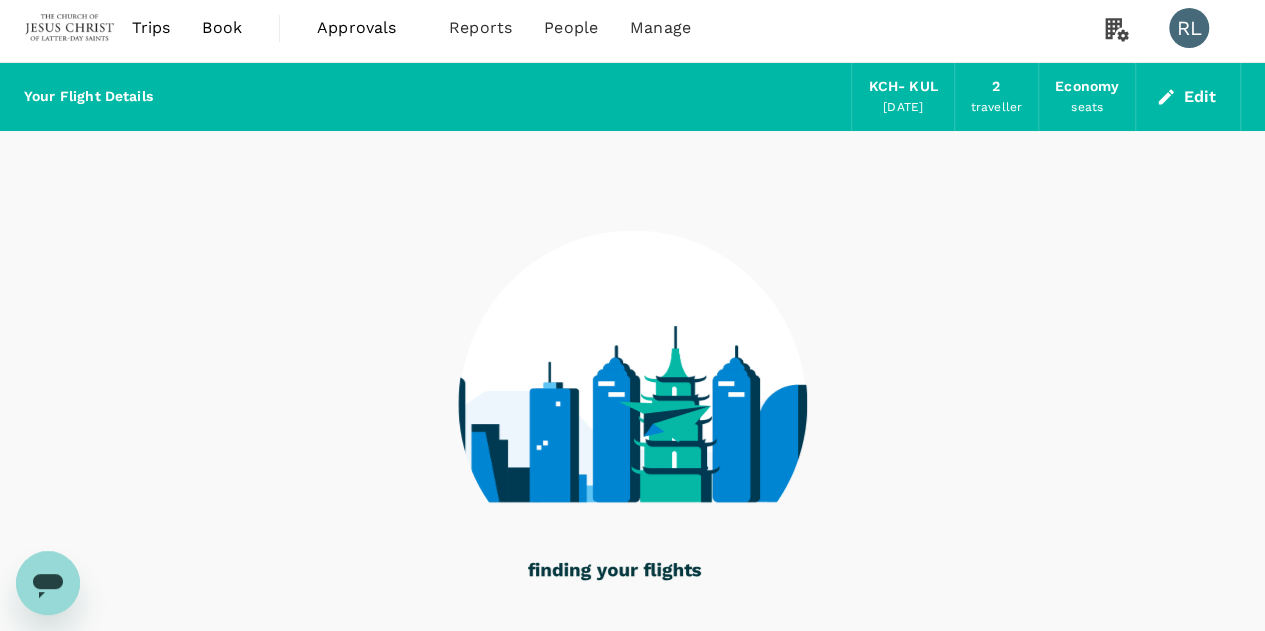 scroll, scrollTop: 0, scrollLeft: 0, axis: both 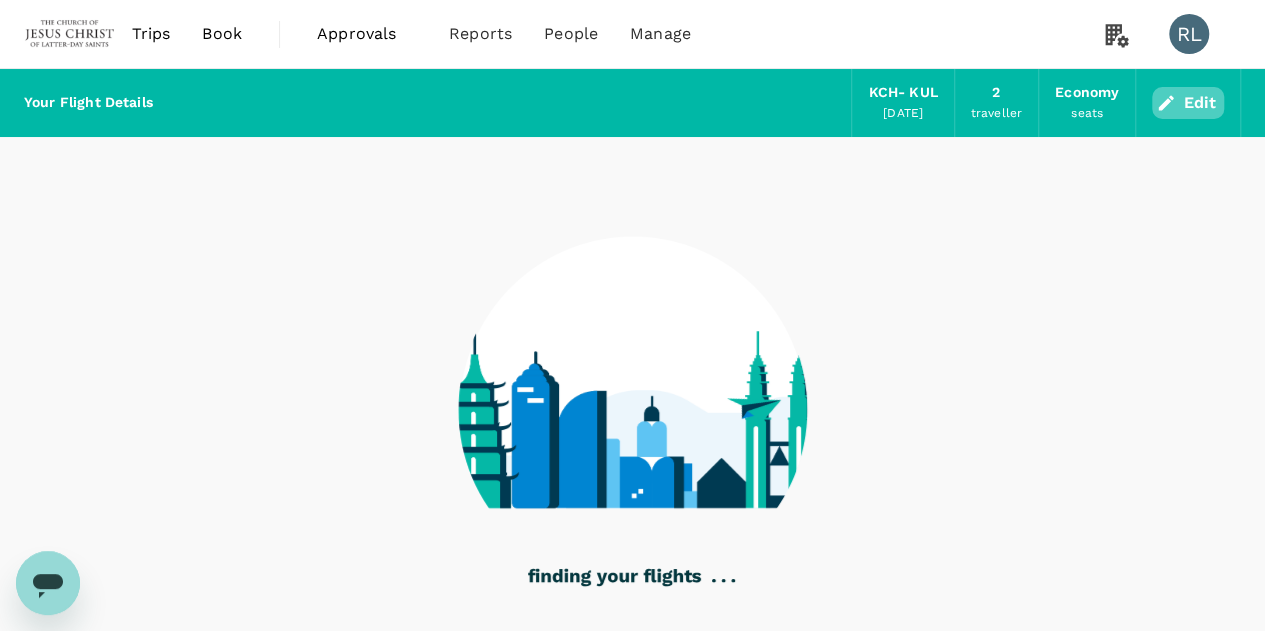 click on "Edit" at bounding box center (1188, 103) 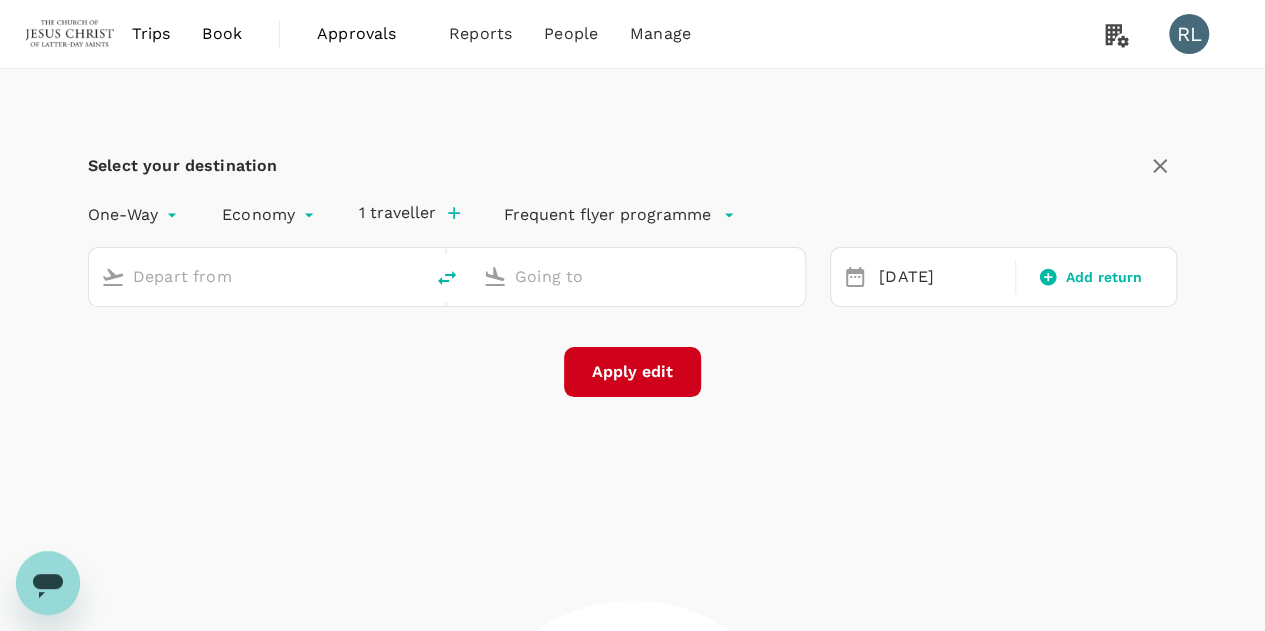 type on "Kuching Intl (KCH)" 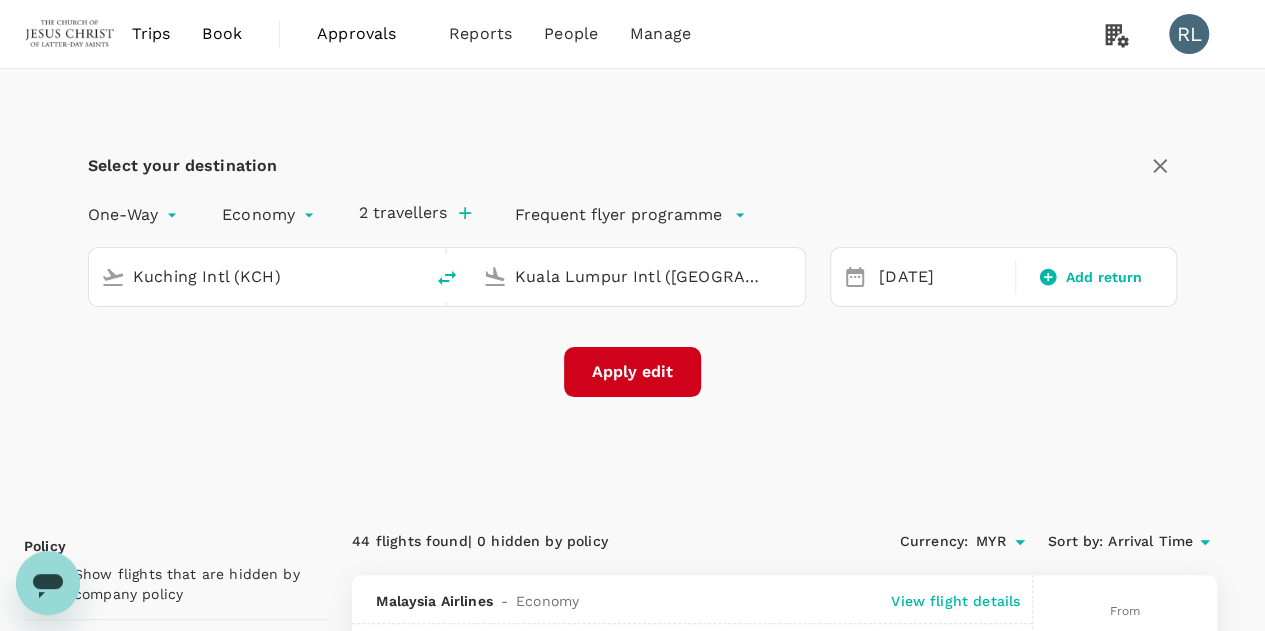 drag, startPoint x: 312, startPoint y: 279, endPoint x: 90, endPoint y: 287, distance: 222.1441 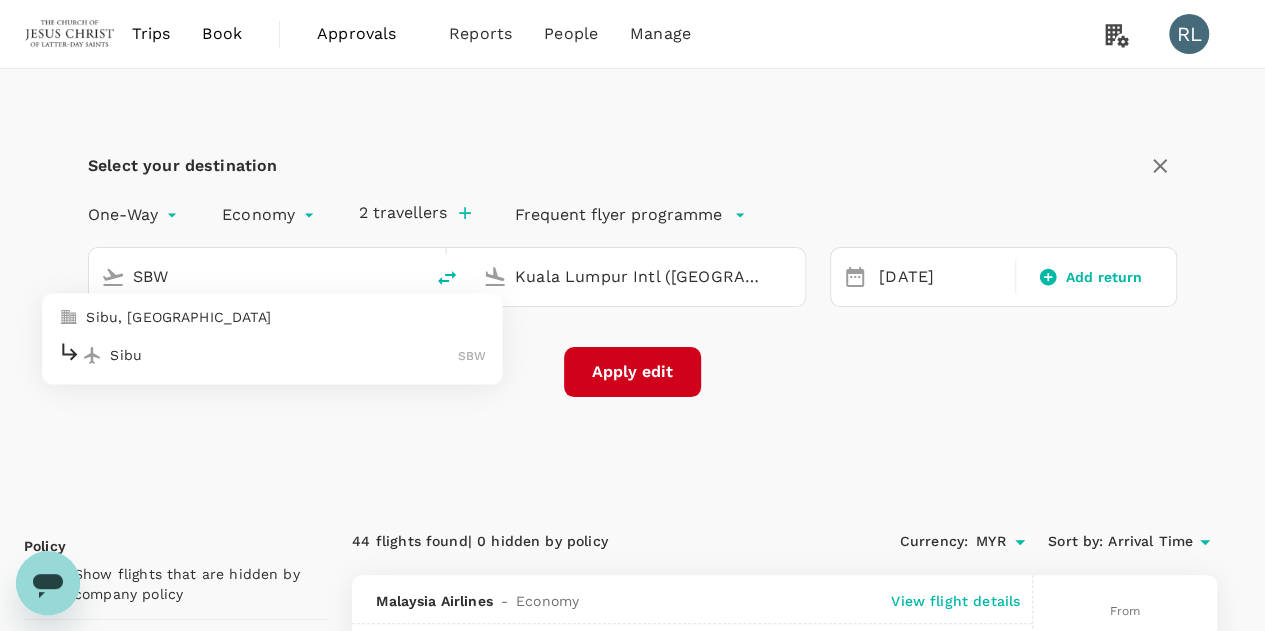 click on "Sibu" at bounding box center (284, 355) 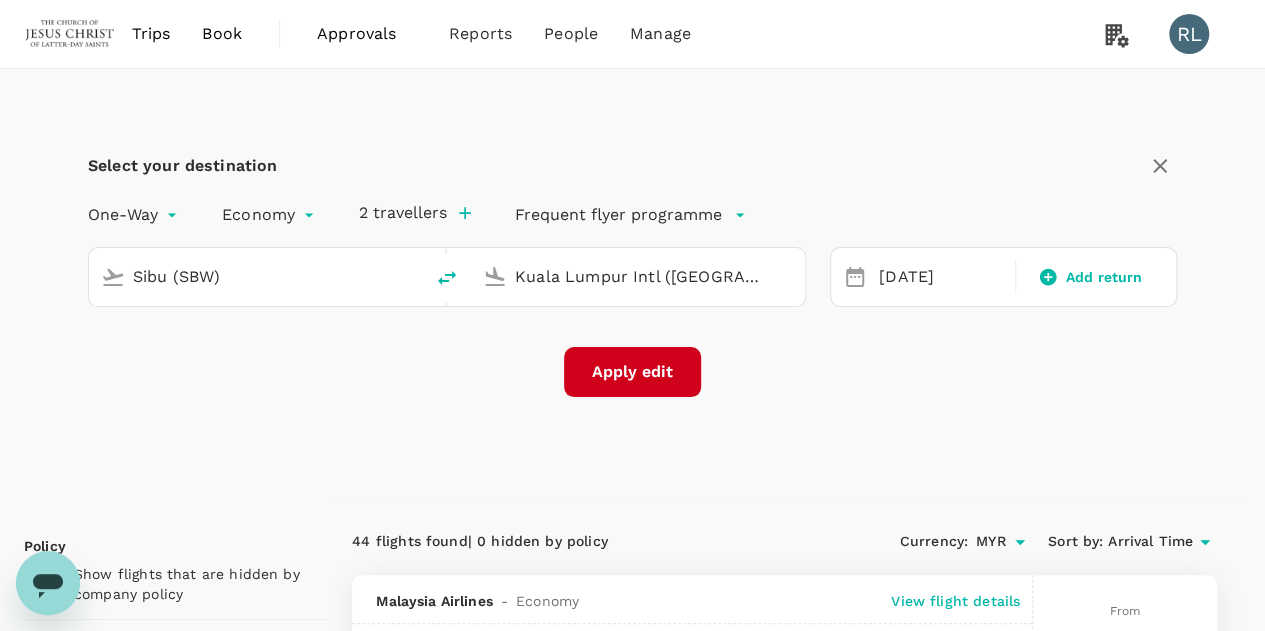 click on "Apply edit" at bounding box center [632, 372] 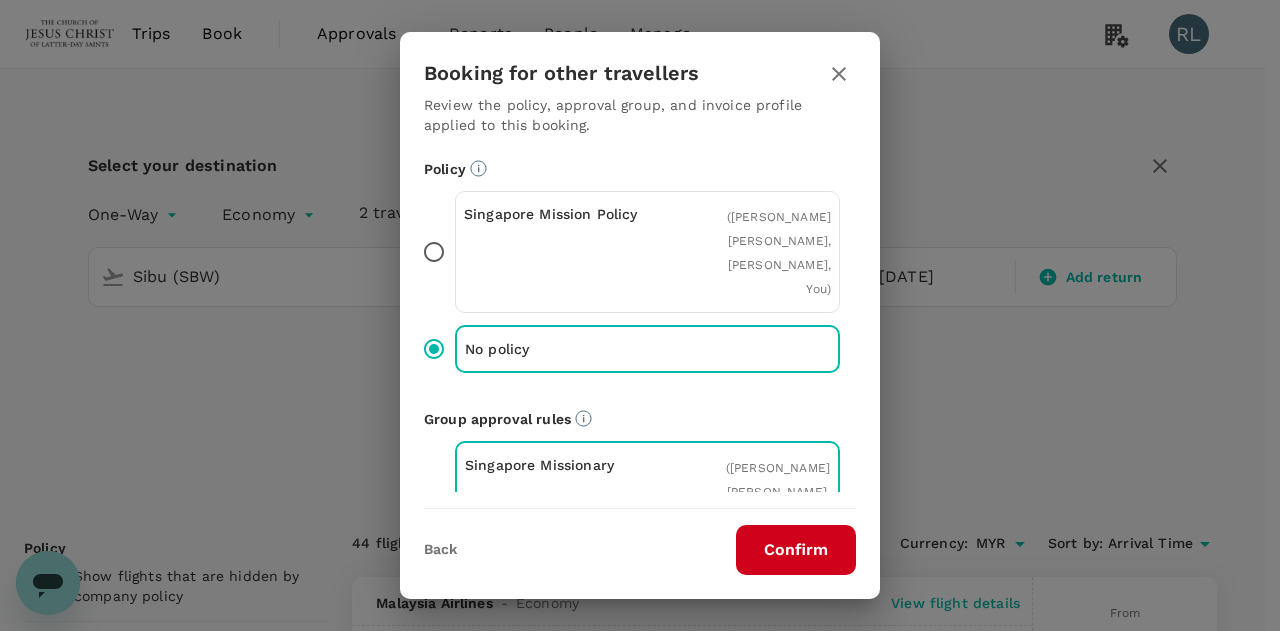 click on "Confirm" at bounding box center [796, 550] 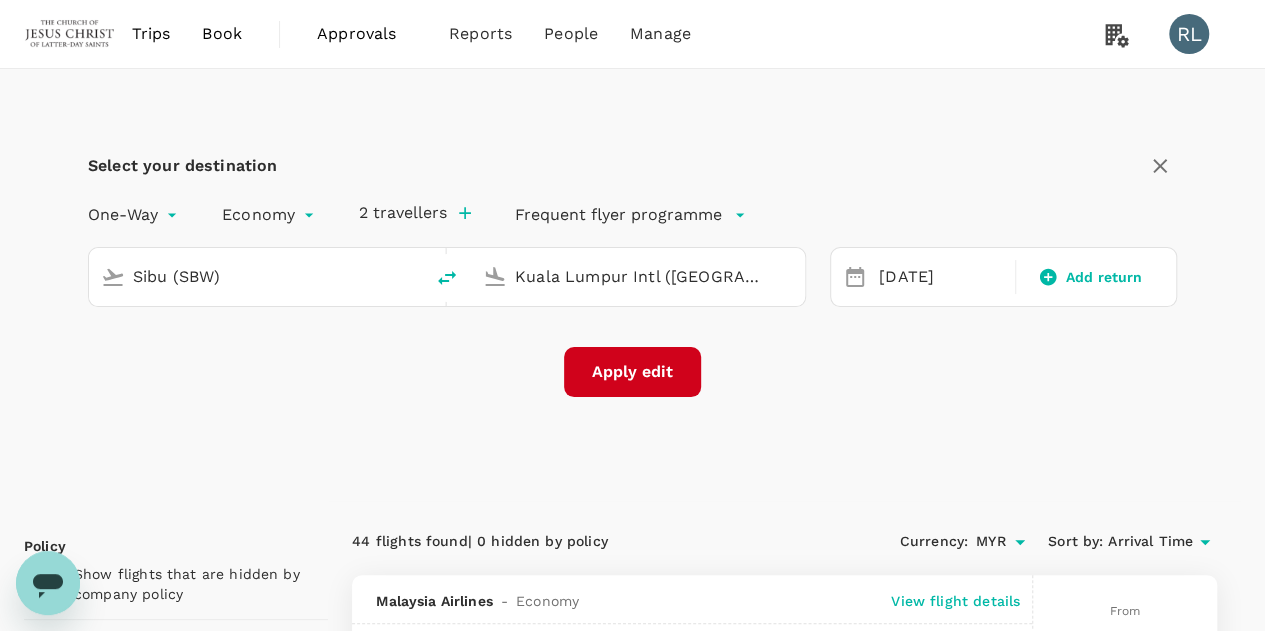 checkbox on "false" 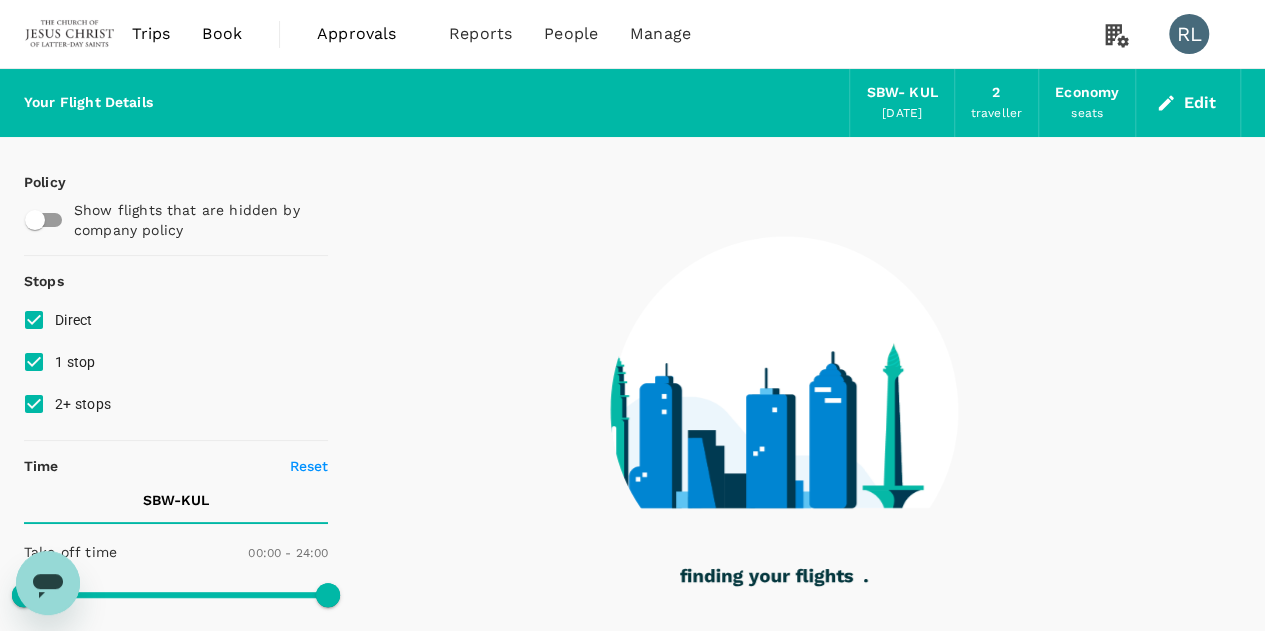 type on "625" 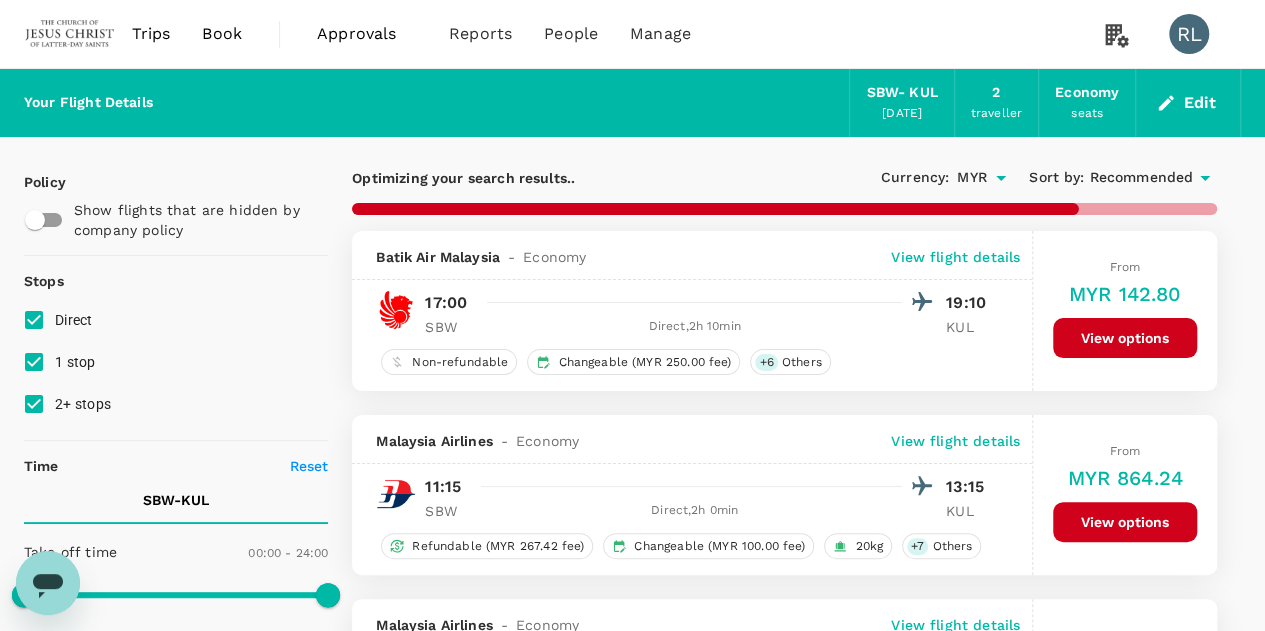 click on "Recommended" at bounding box center [1141, 178] 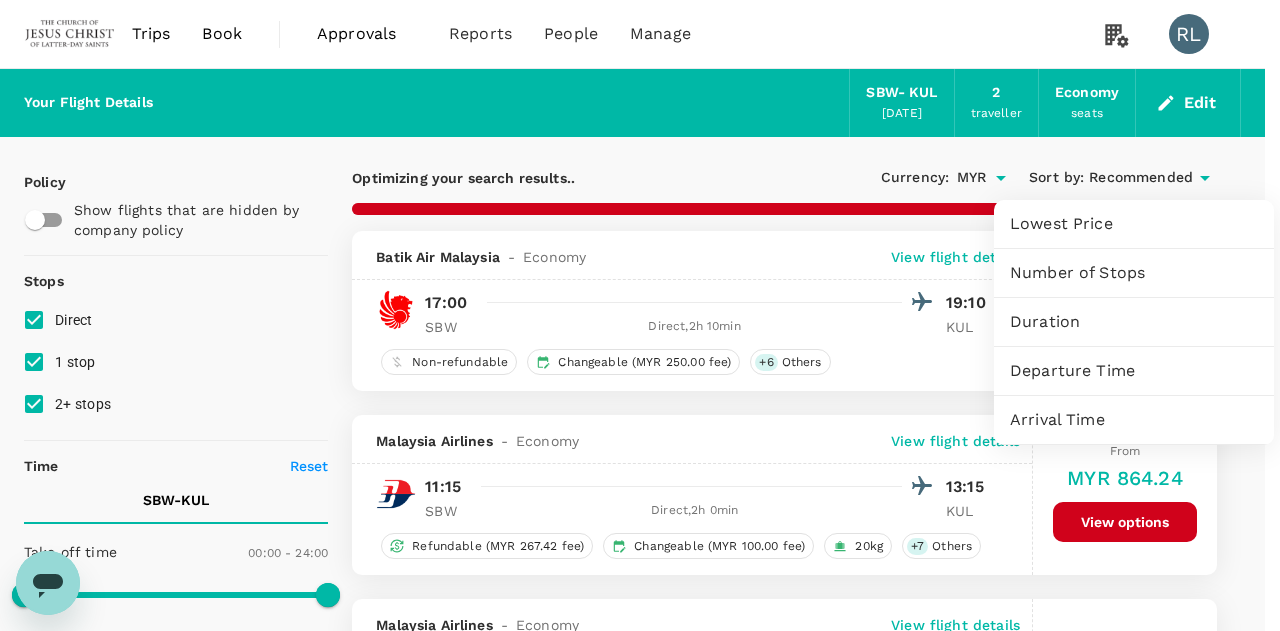 click on "Arrival Time" at bounding box center (1134, 420) 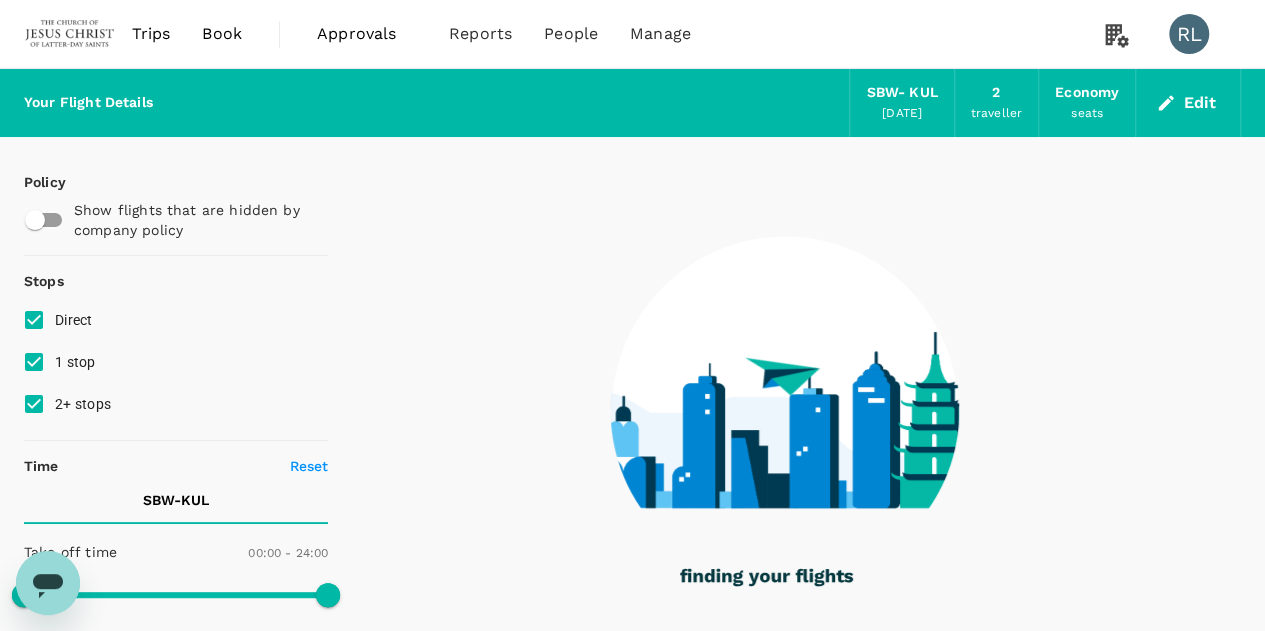 type on "880" 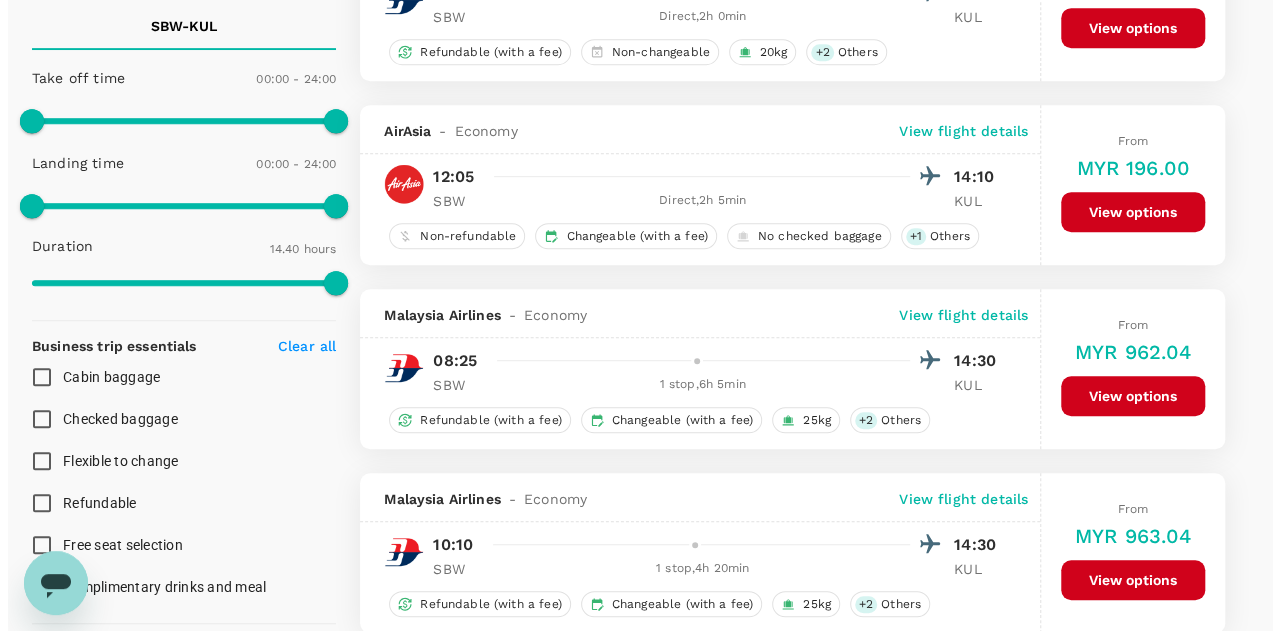 scroll, scrollTop: 500, scrollLeft: 0, axis: vertical 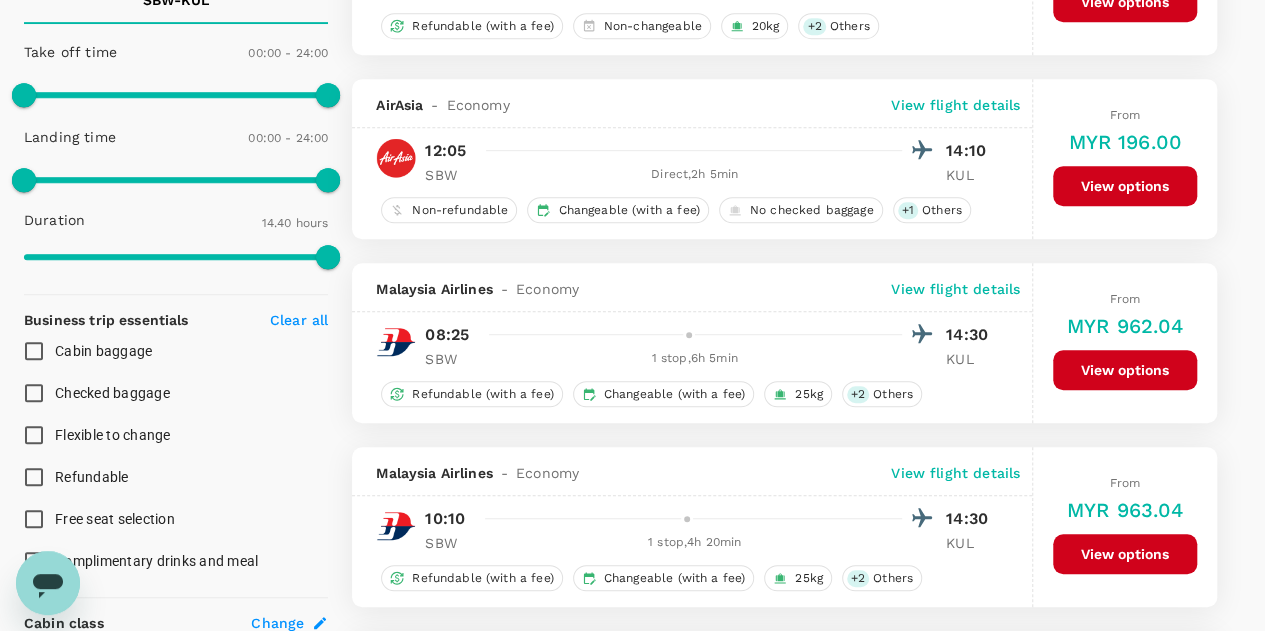 click on "View flight details" at bounding box center [955, 289] 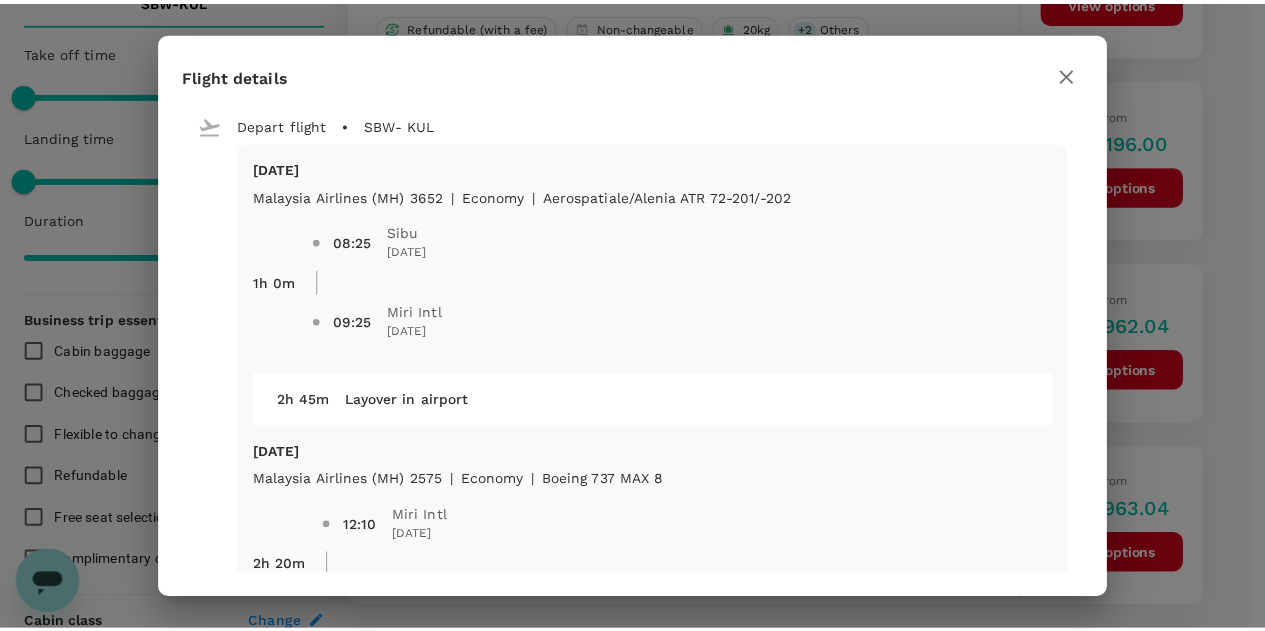 scroll, scrollTop: 0, scrollLeft: 0, axis: both 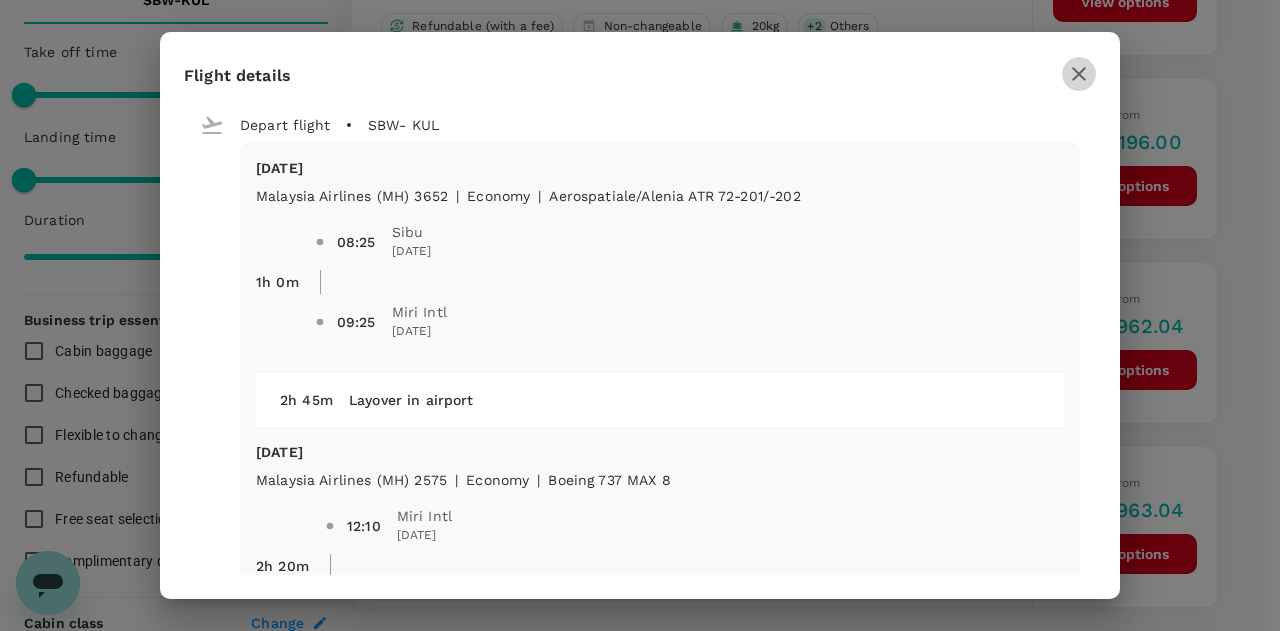 click 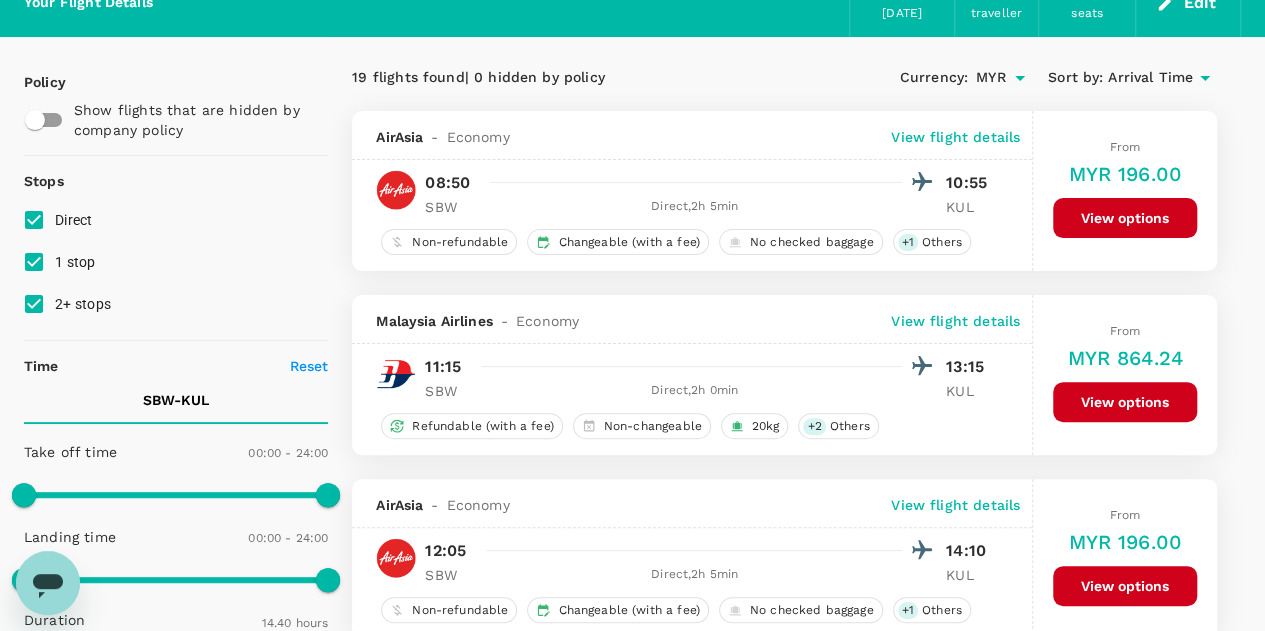 scroll, scrollTop: 0, scrollLeft: 0, axis: both 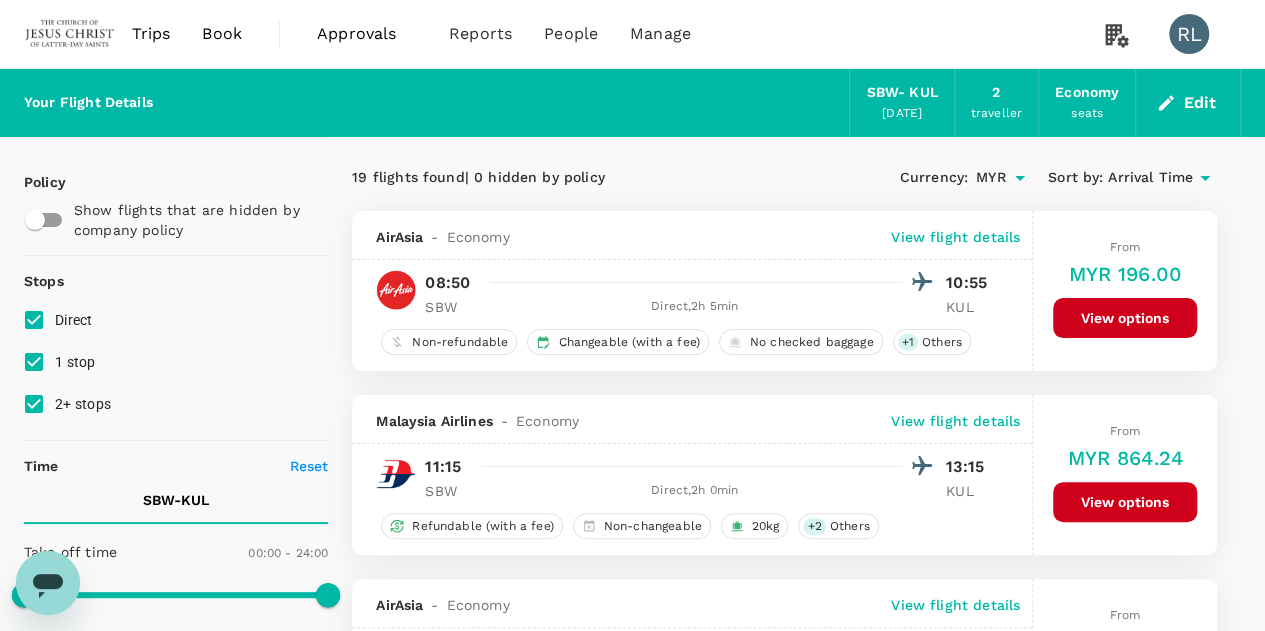 drag, startPoint x: 1014, startPoint y: 25, endPoint x: 1013, endPoint y: 5, distance: 20.024984 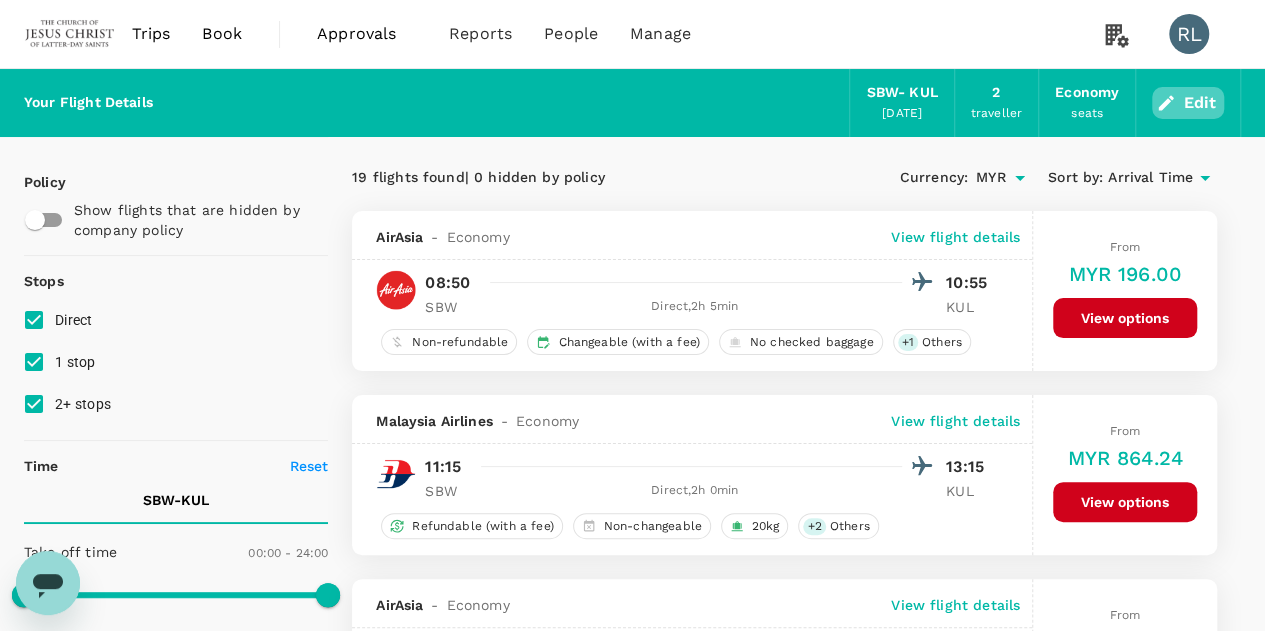 click 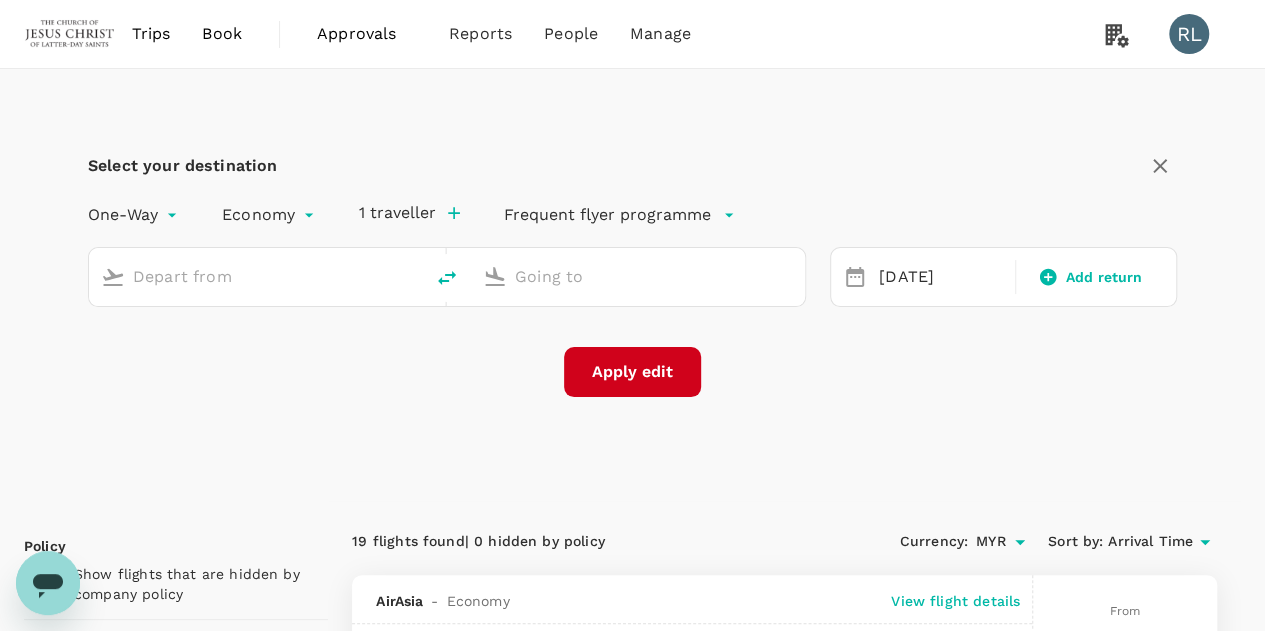 type on "Sibu (SBW)" 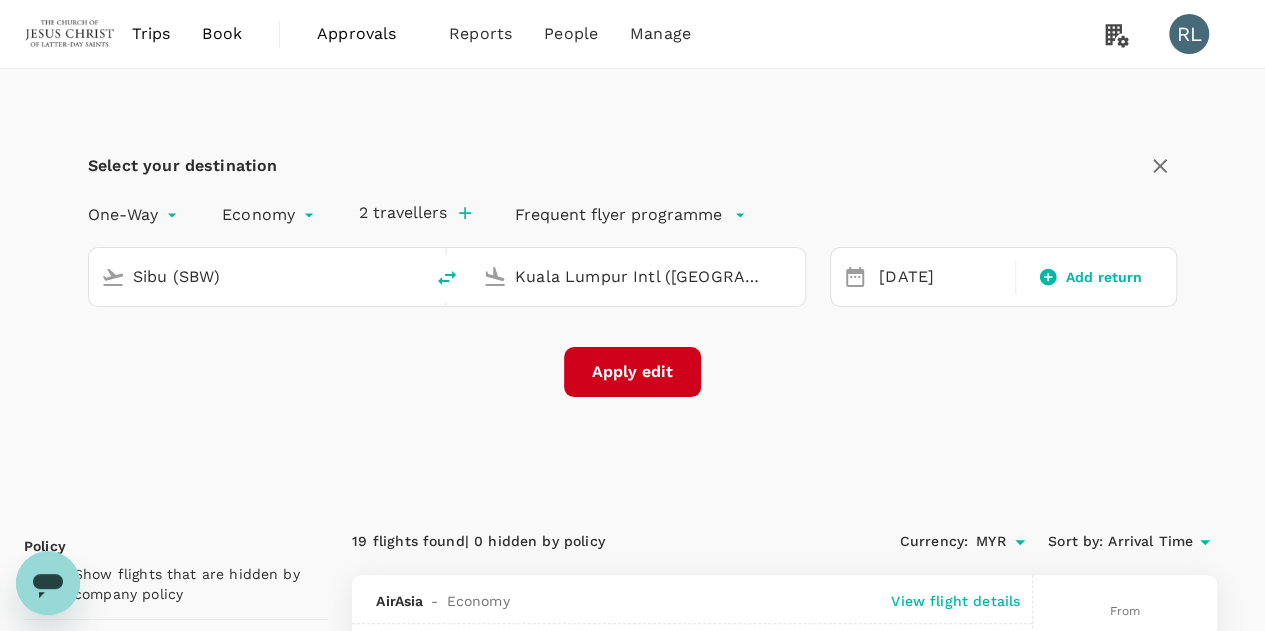 click on "Kuala Lumpur Intl (KUL)" at bounding box center [639, 276] 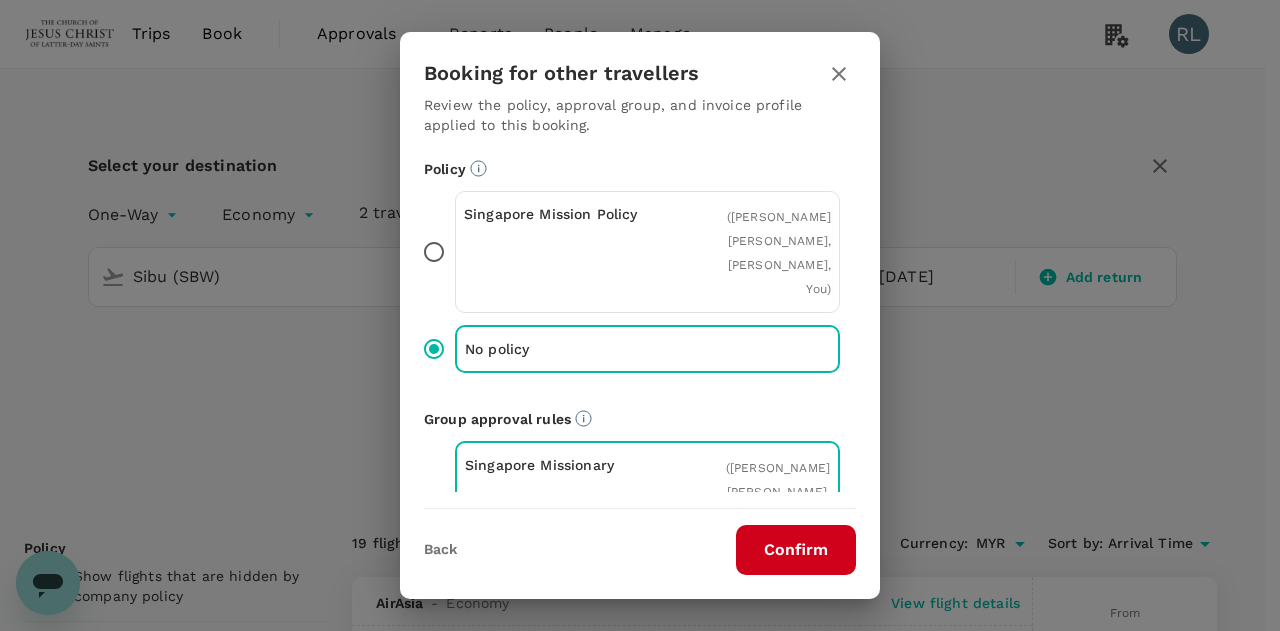 click on "Confirm" at bounding box center (796, 550) 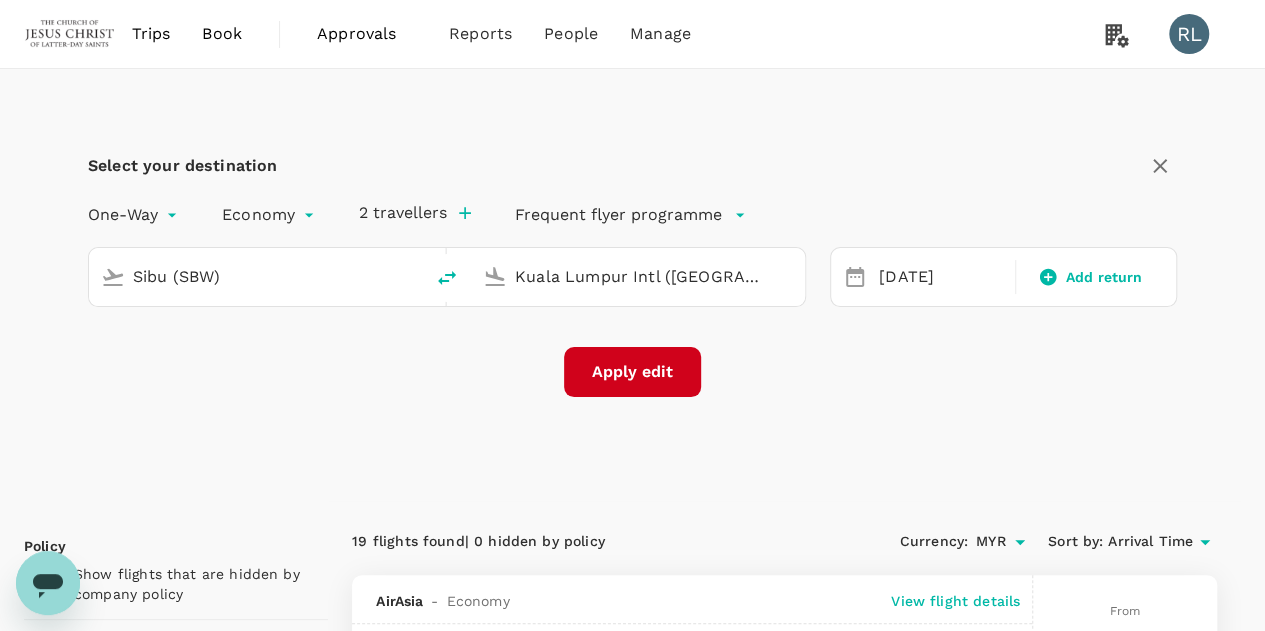 checkbox on "false" 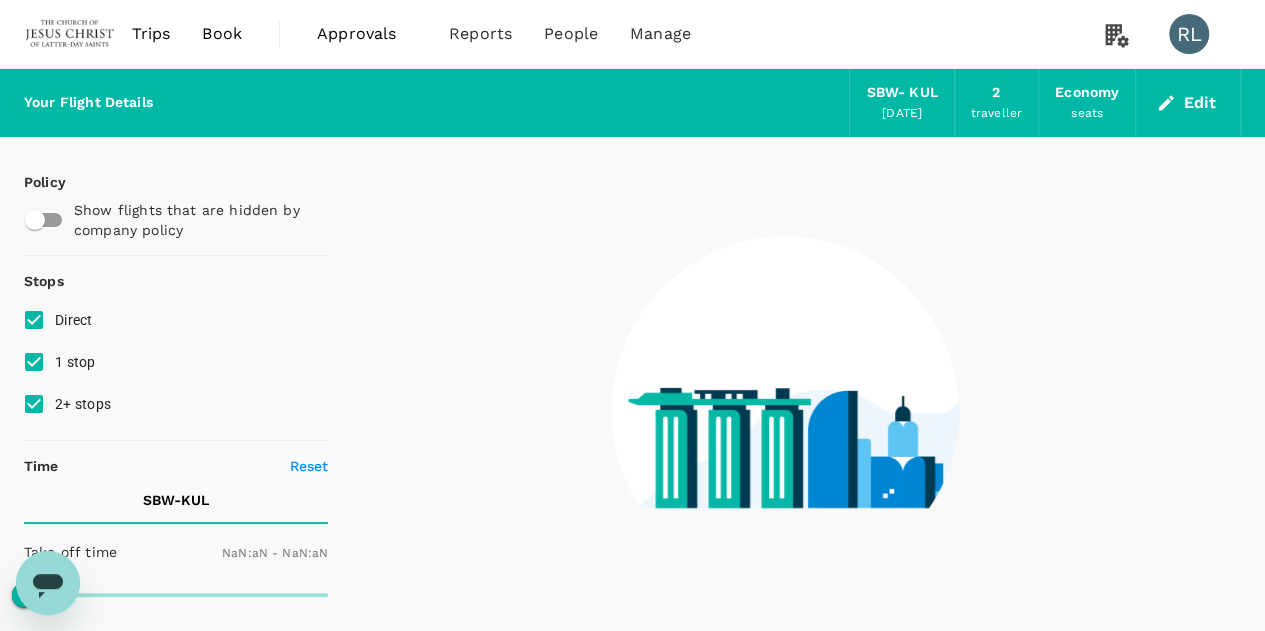 type on "1440" 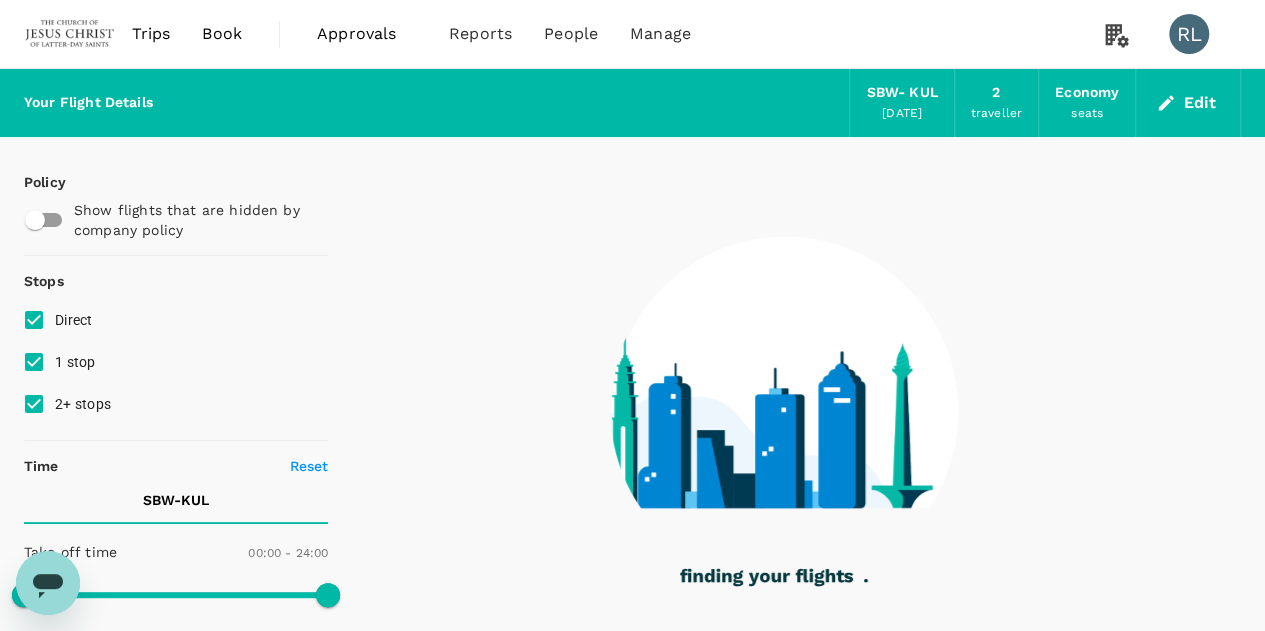 type on "625" 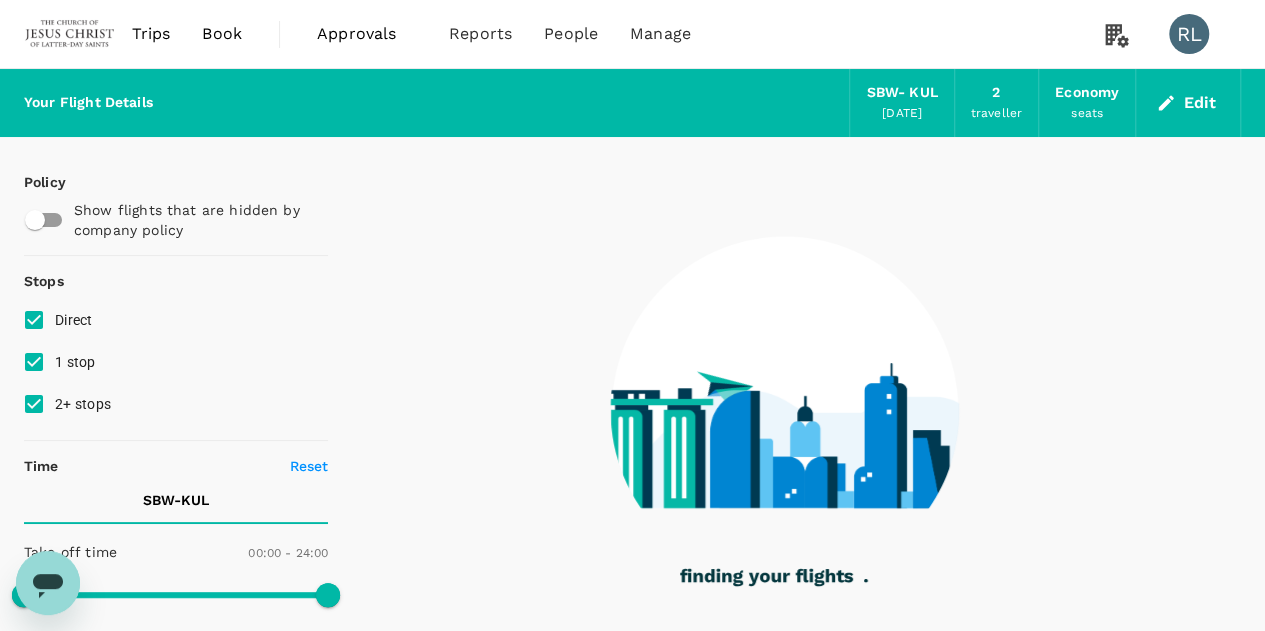 type on "880" 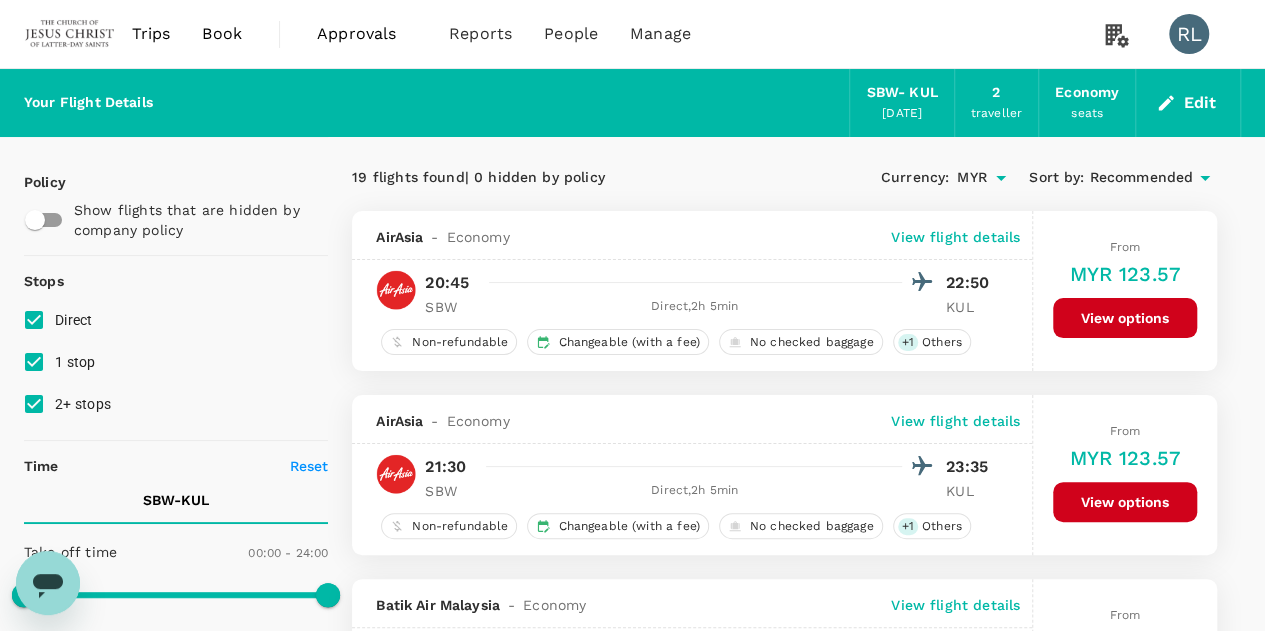 click on "Recommended" at bounding box center [1141, 178] 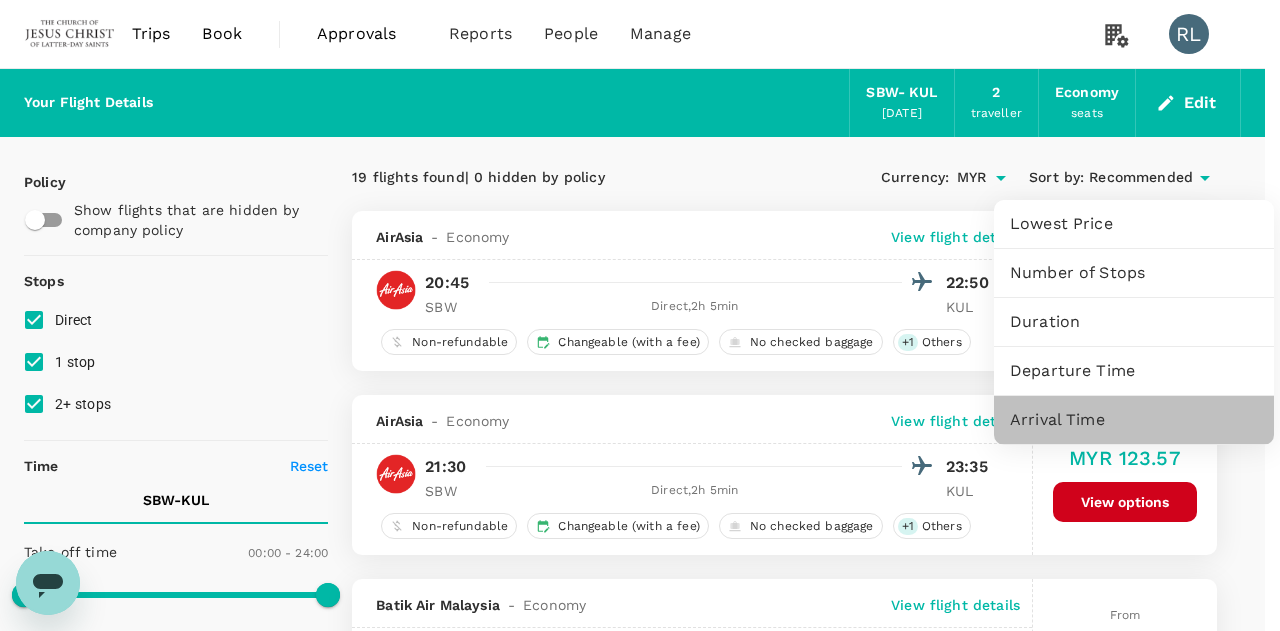click on "Arrival Time" at bounding box center (1134, 420) 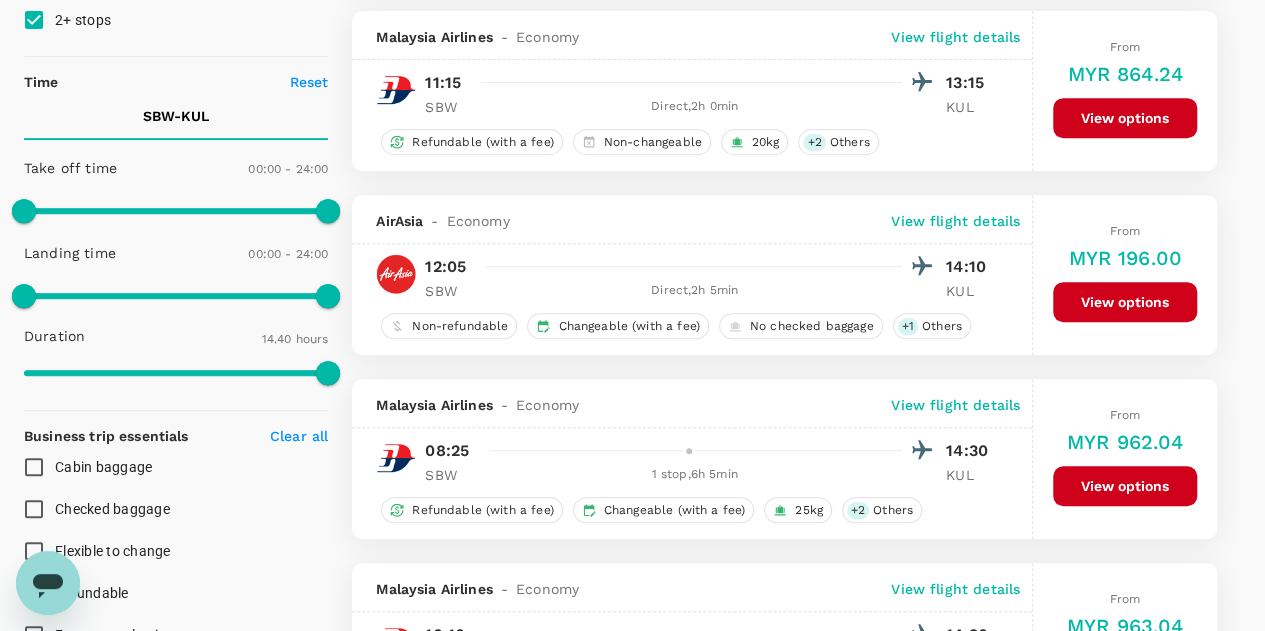 scroll, scrollTop: 500, scrollLeft: 0, axis: vertical 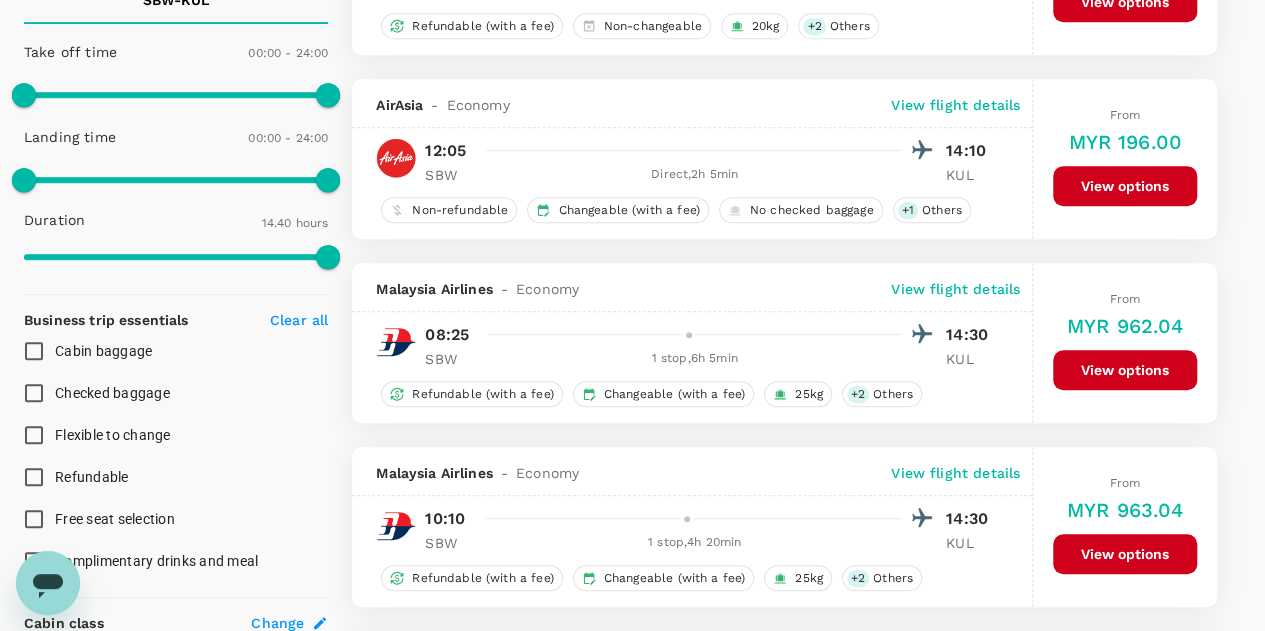 click on "View options" at bounding box center (1125, 370) 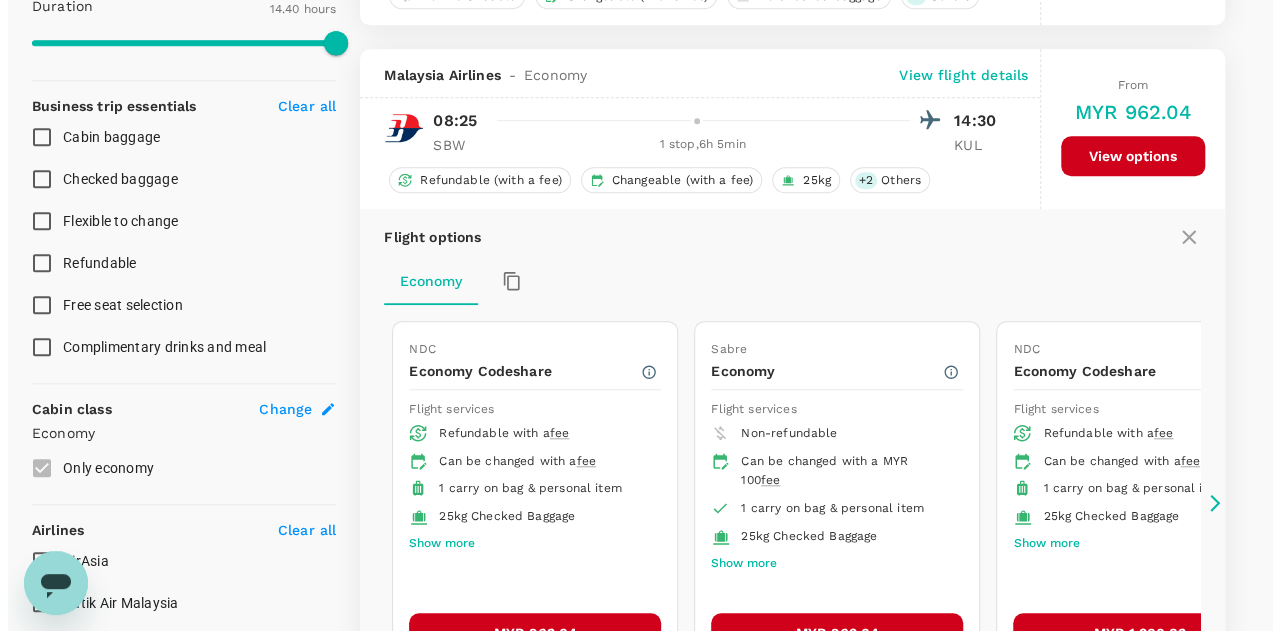 scroll, scrollTop: 760, scrollLeft: 0, axis: vertical 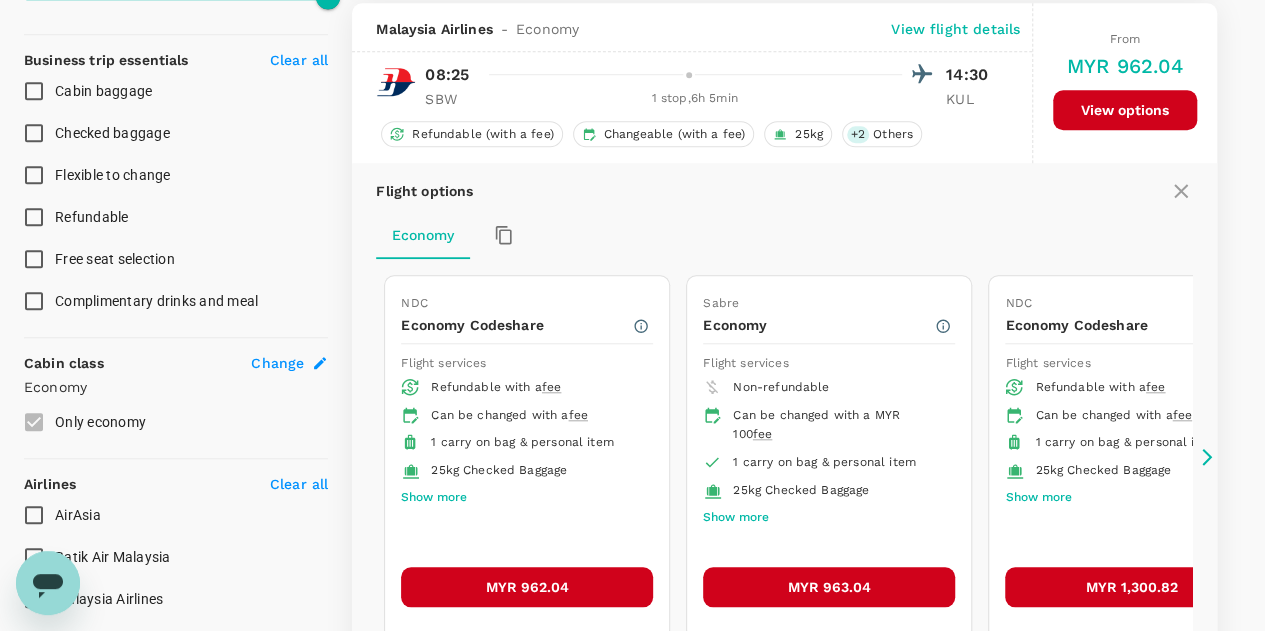 click on "View flight details" at bounding box center (955, 29) 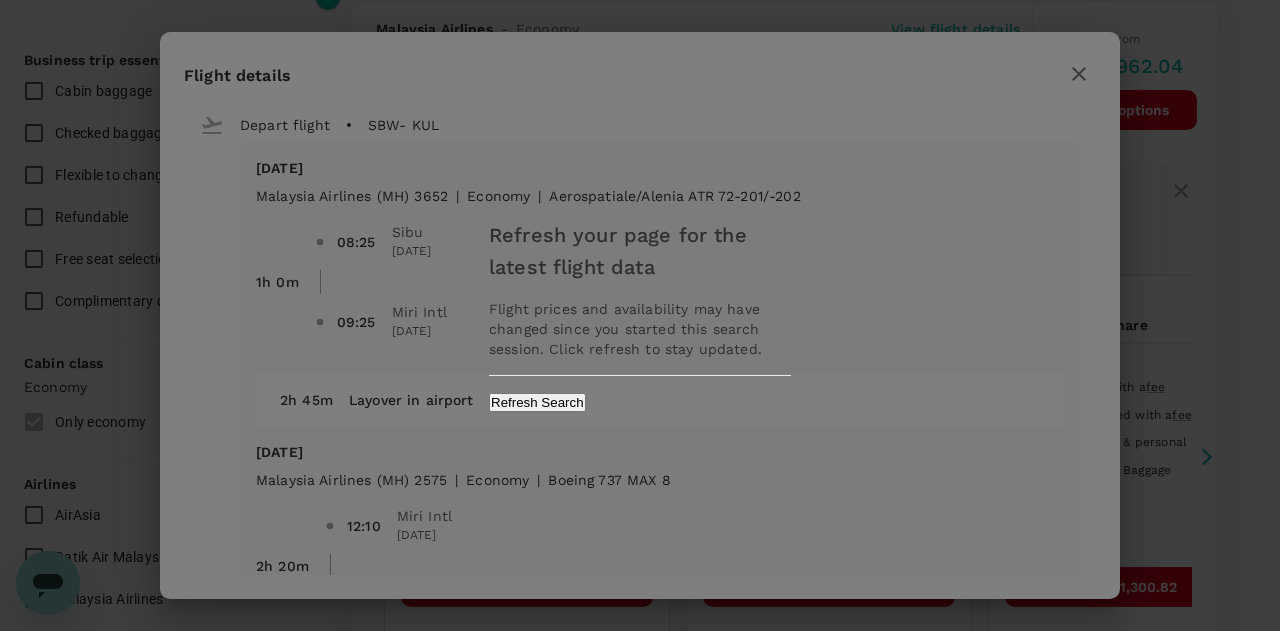 click on "Refresh Search" at bounding box center [537, 402] 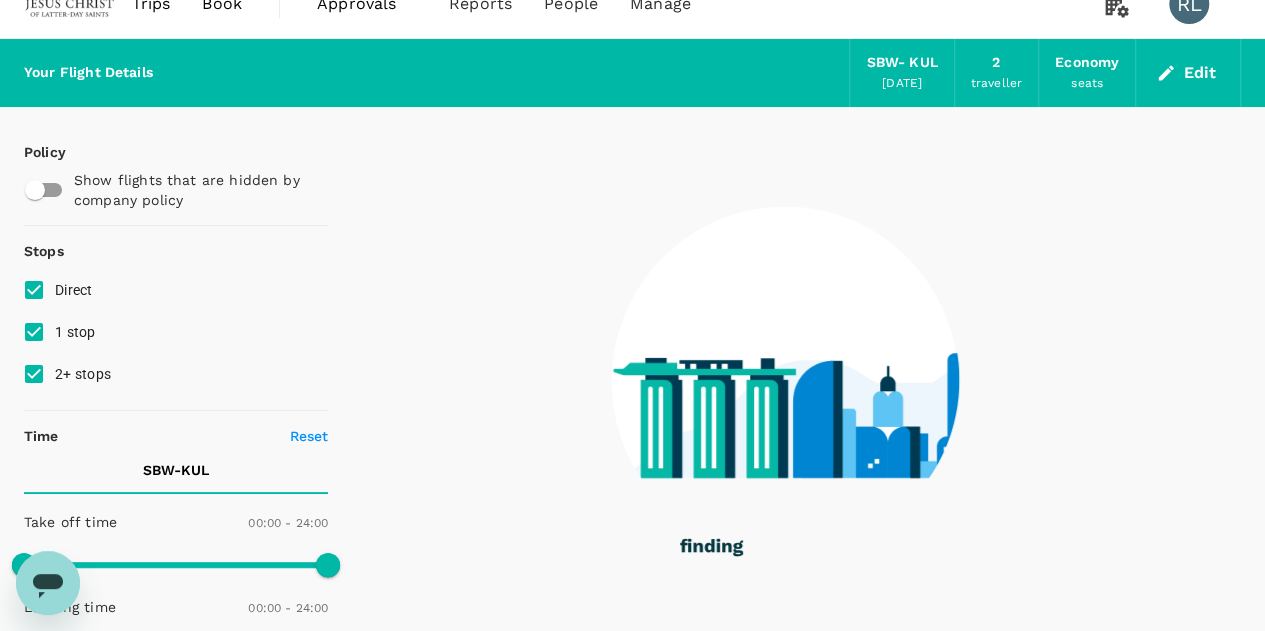 scroll, scrollTop: 0, scrollLeft: 0, axis: both 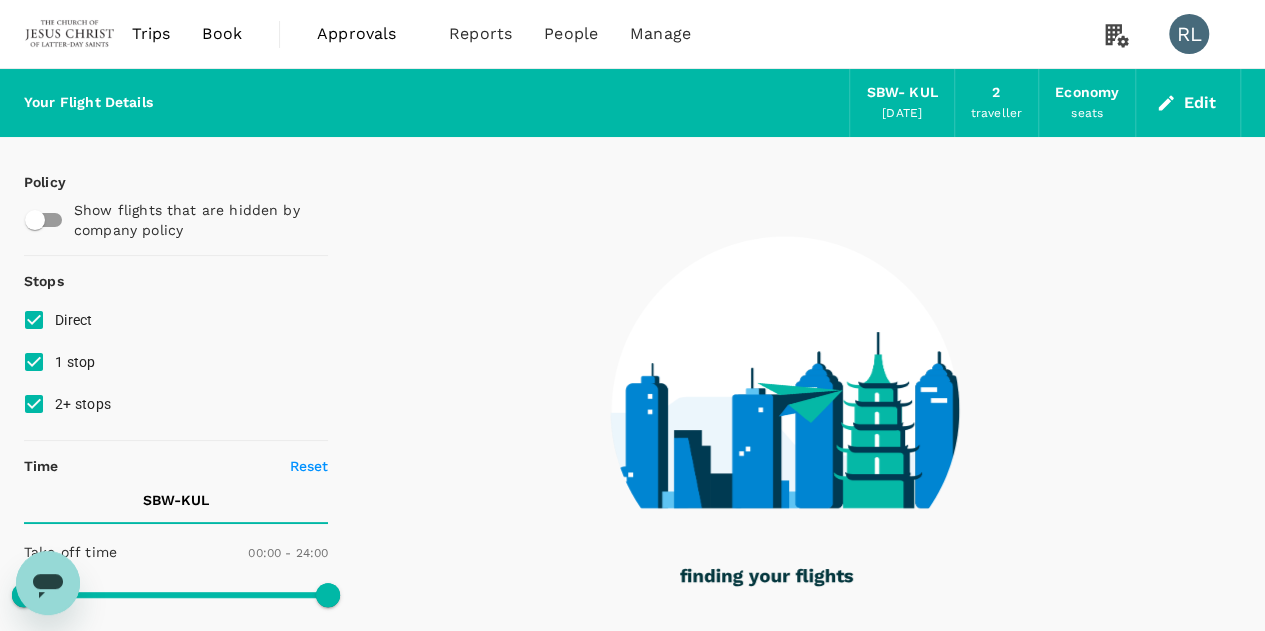 click on "Edit" at bounding box center (1188, 103) 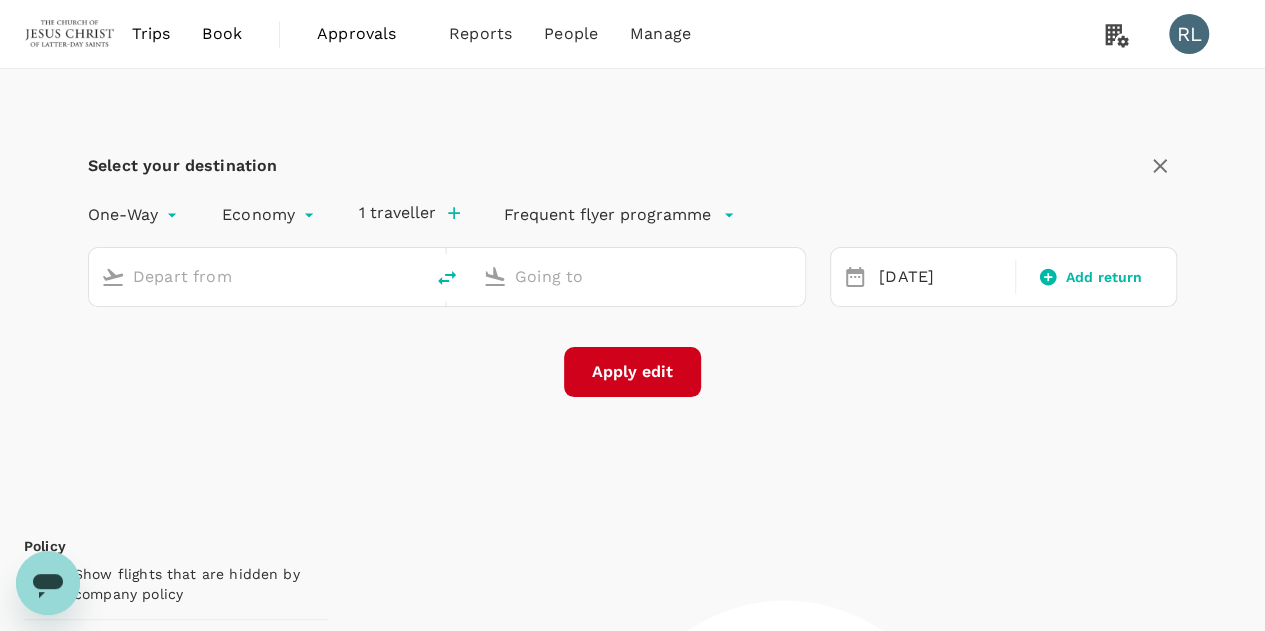 type on "Sibu (SBW)" 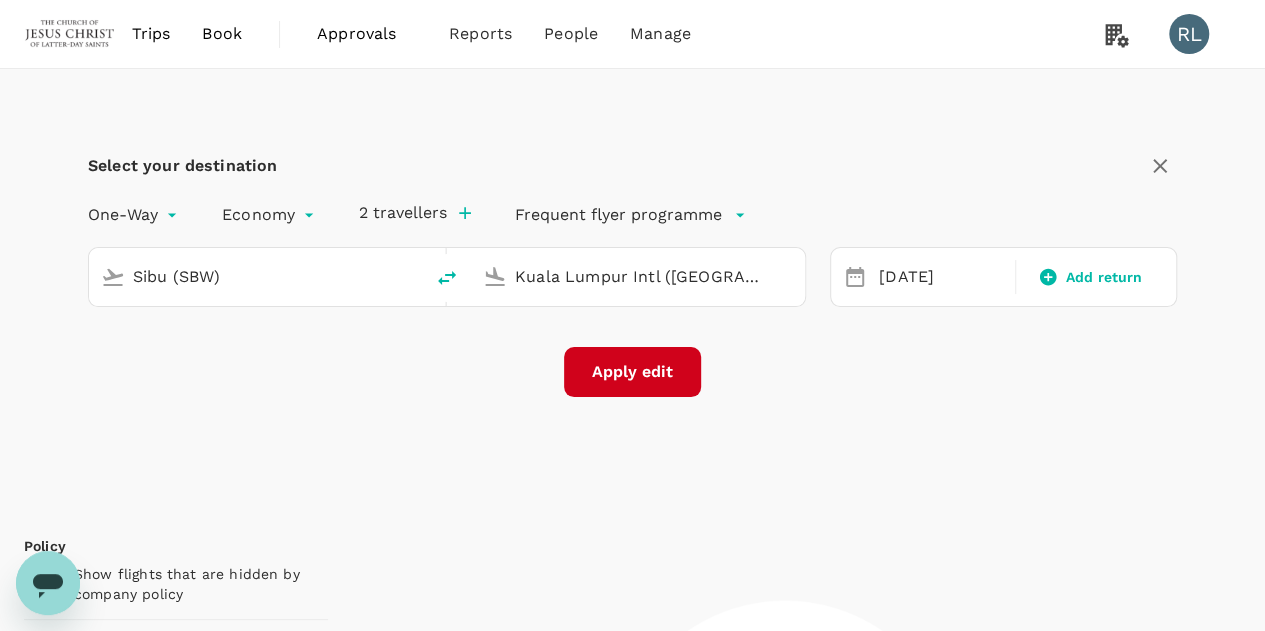 drag, startPoint x: 237, startPoint y: 275, endPoint x: 97, endPoint y: 282, distance: 140.1749 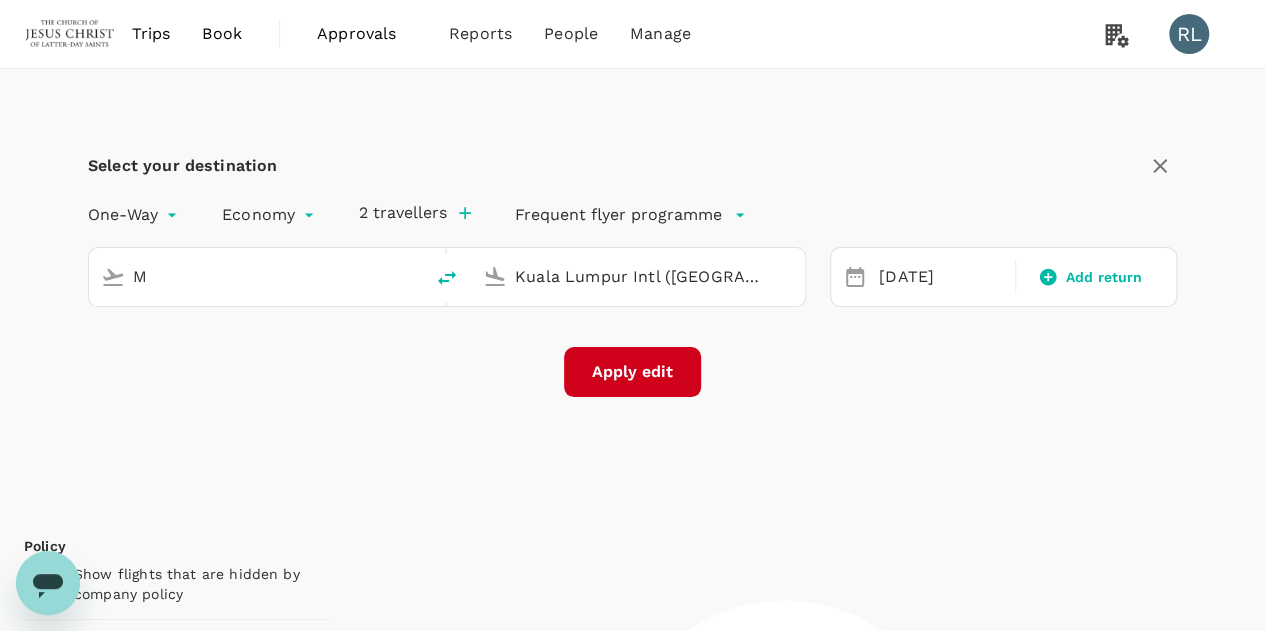 type on "MY" 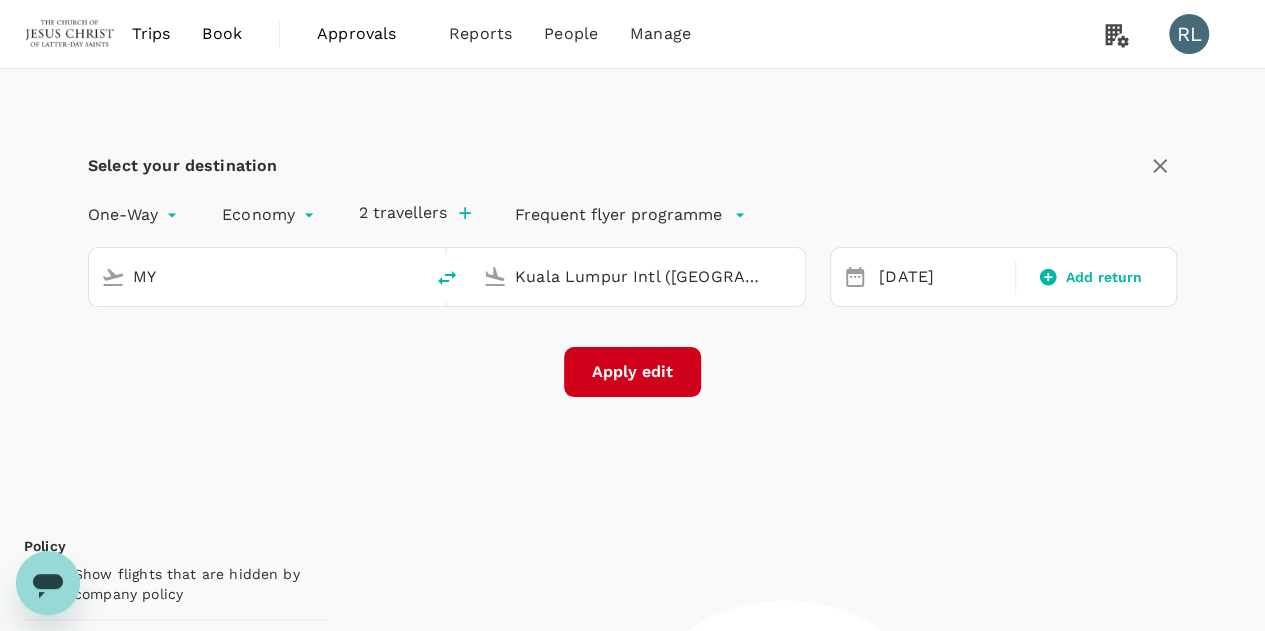 type on "625" 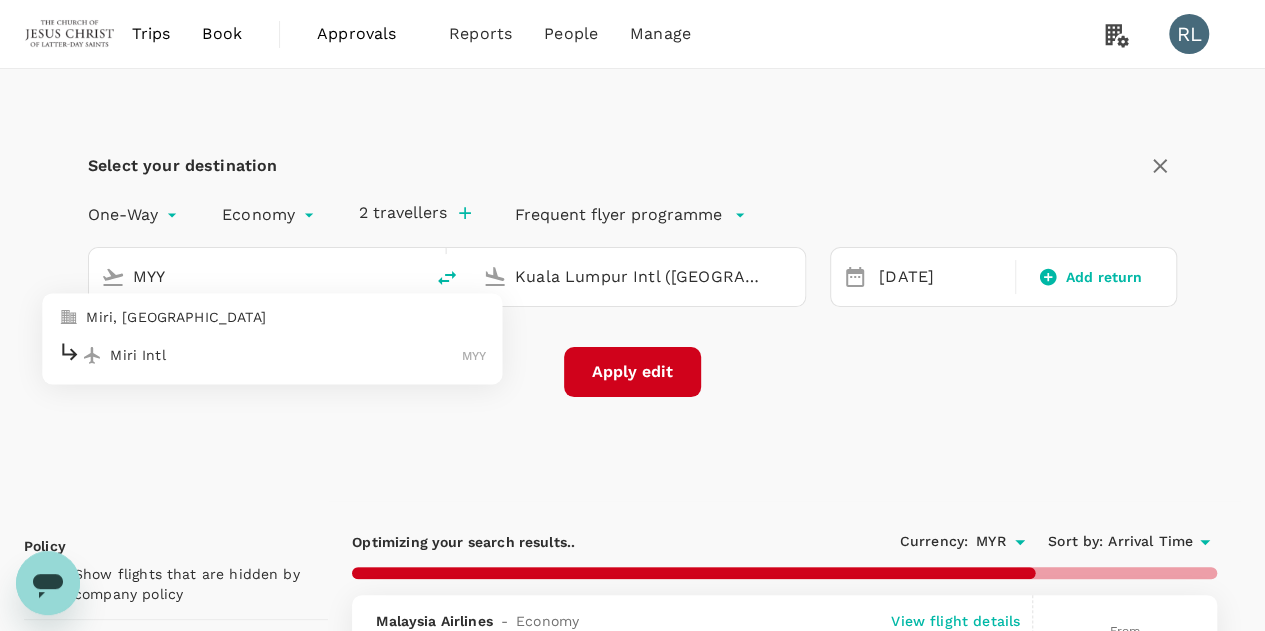 click on "Miri Intl" at bounding box center [286, 355] 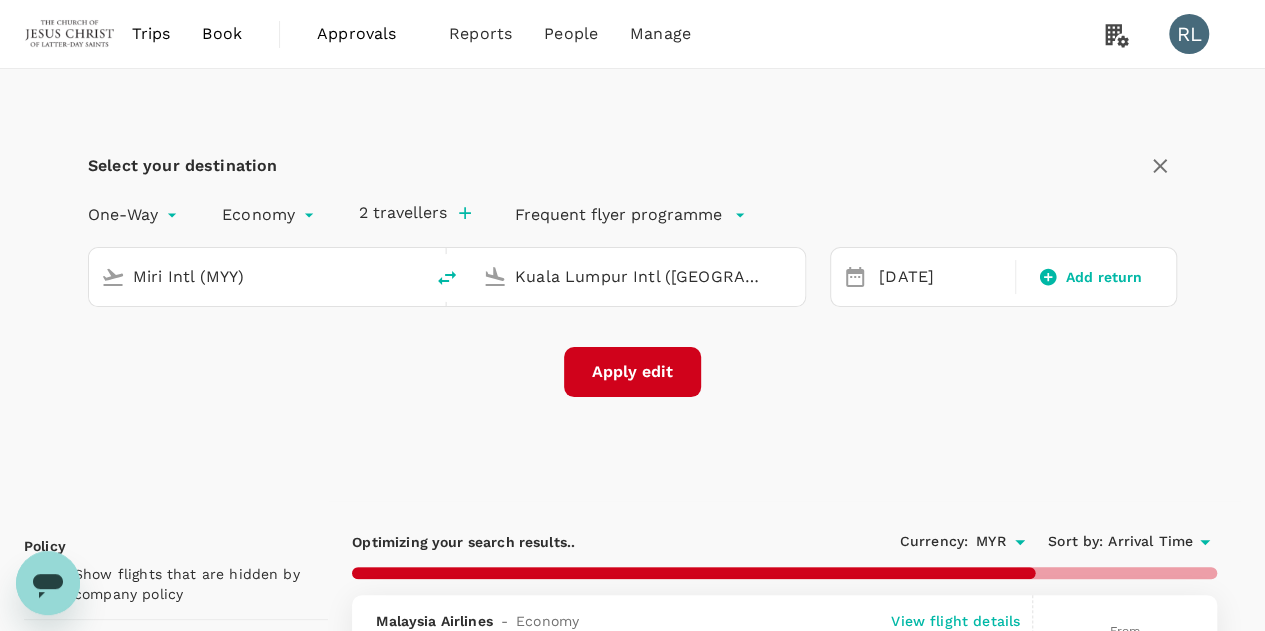 type on "880" 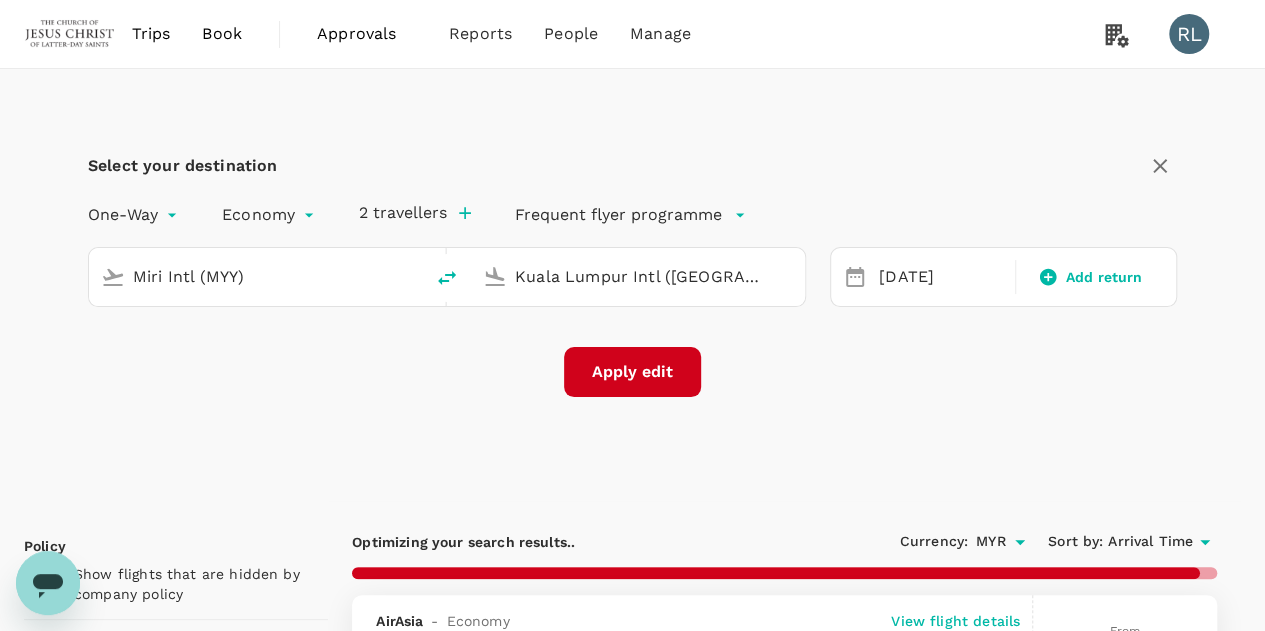 click on "Apply edit" at bounding box center (632, 372) 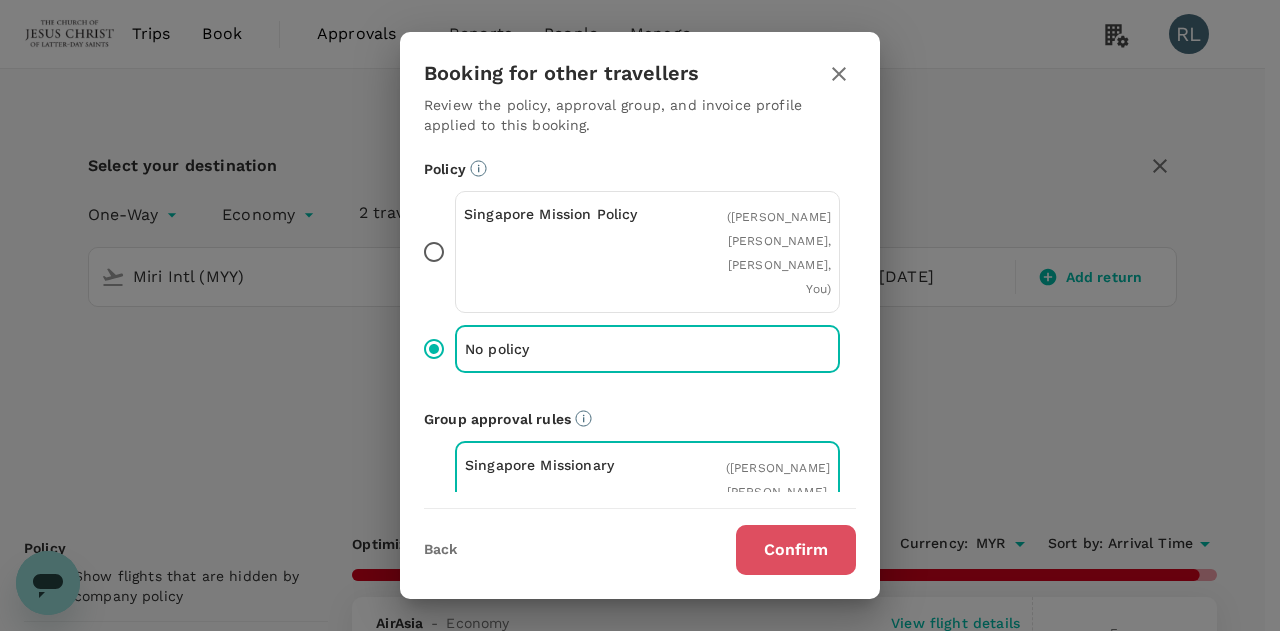 click on "Confirm" at bounding box center [796, 550] 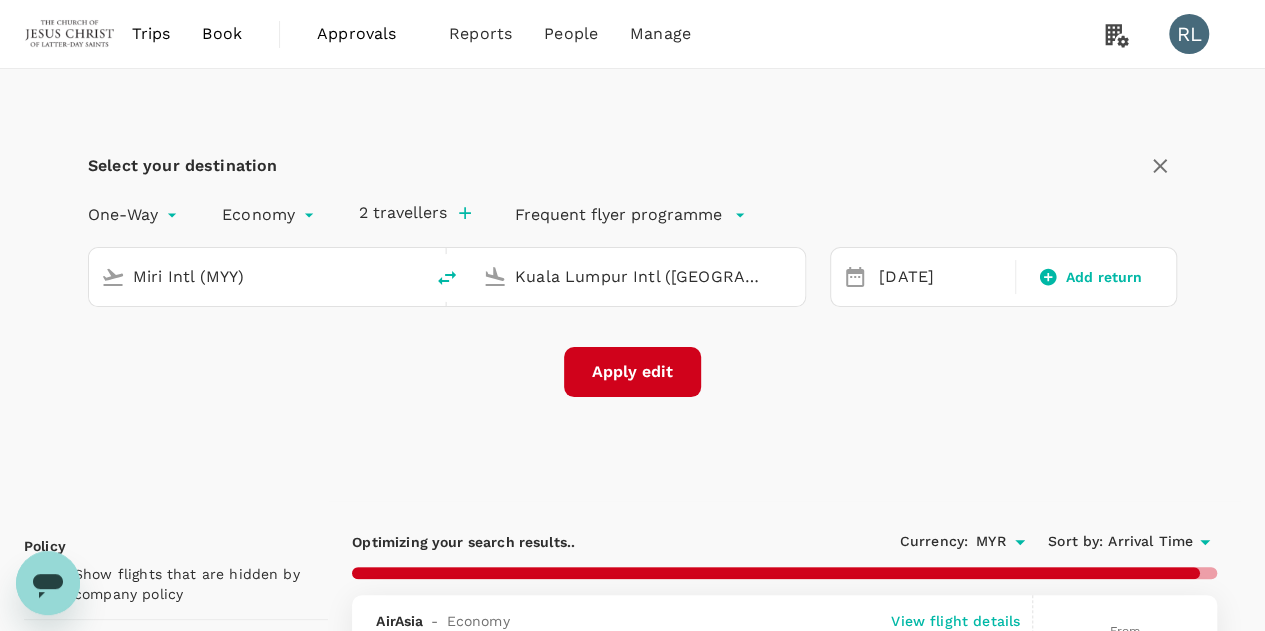 checkbox on "false" 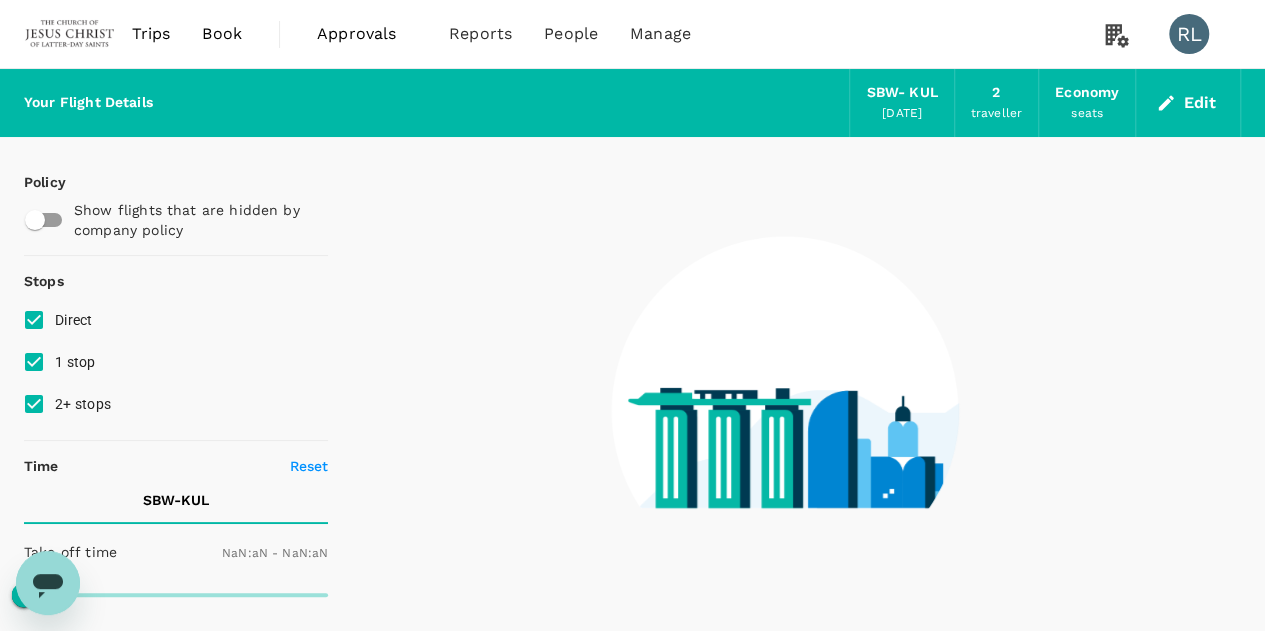 type on "1440" 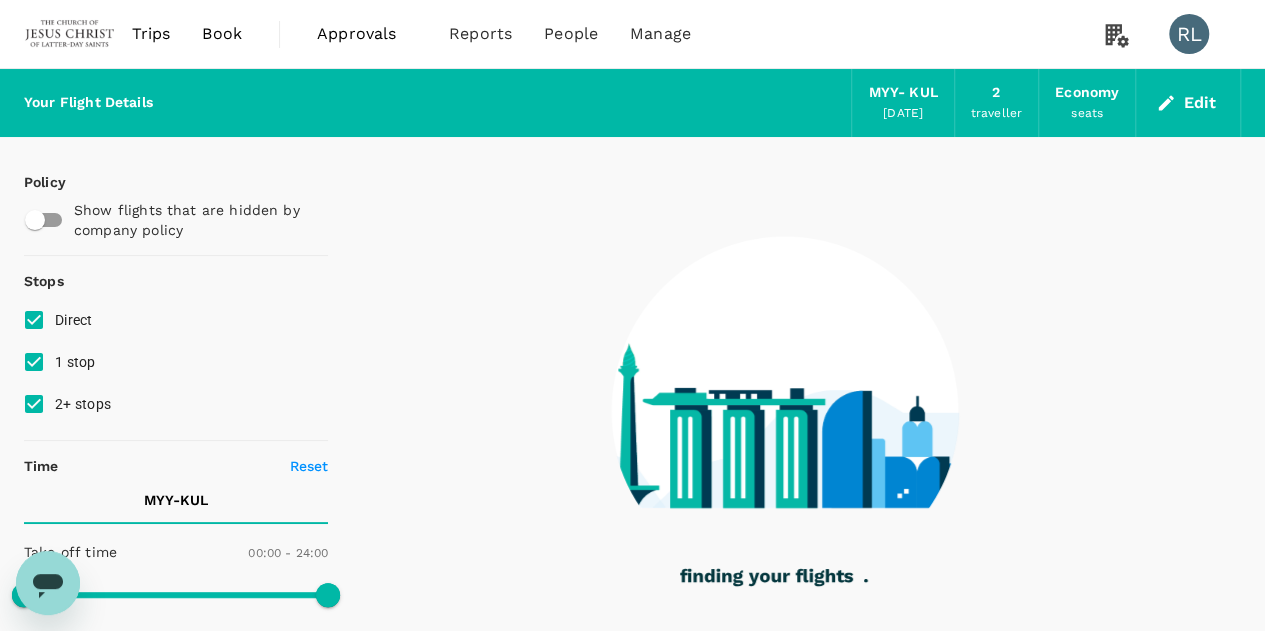 type on "600" 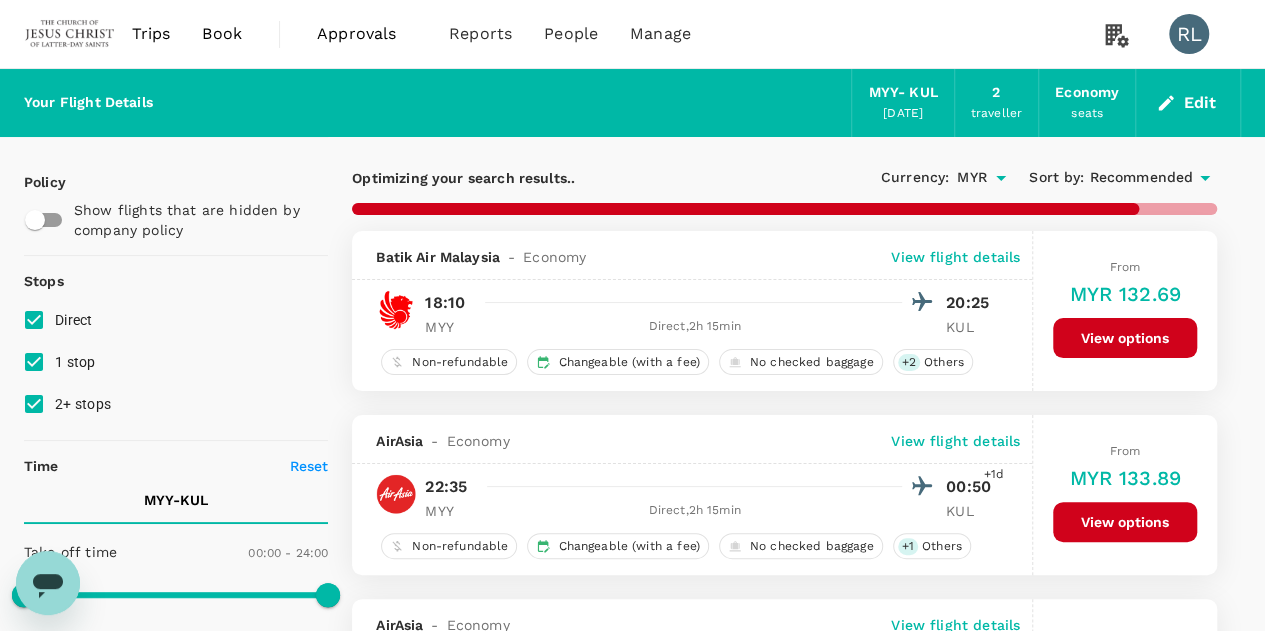 click on "Recommended" at bounding box center (1141, 178) 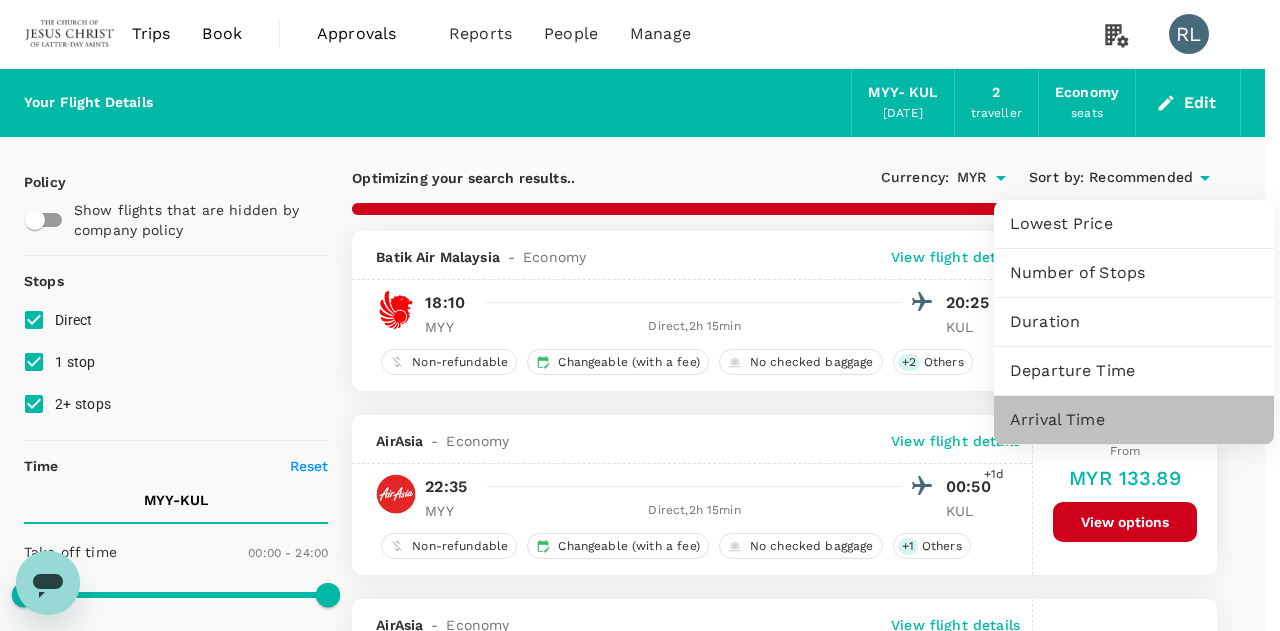 click on "Arrival Time" at bounding box center [1134, 420] 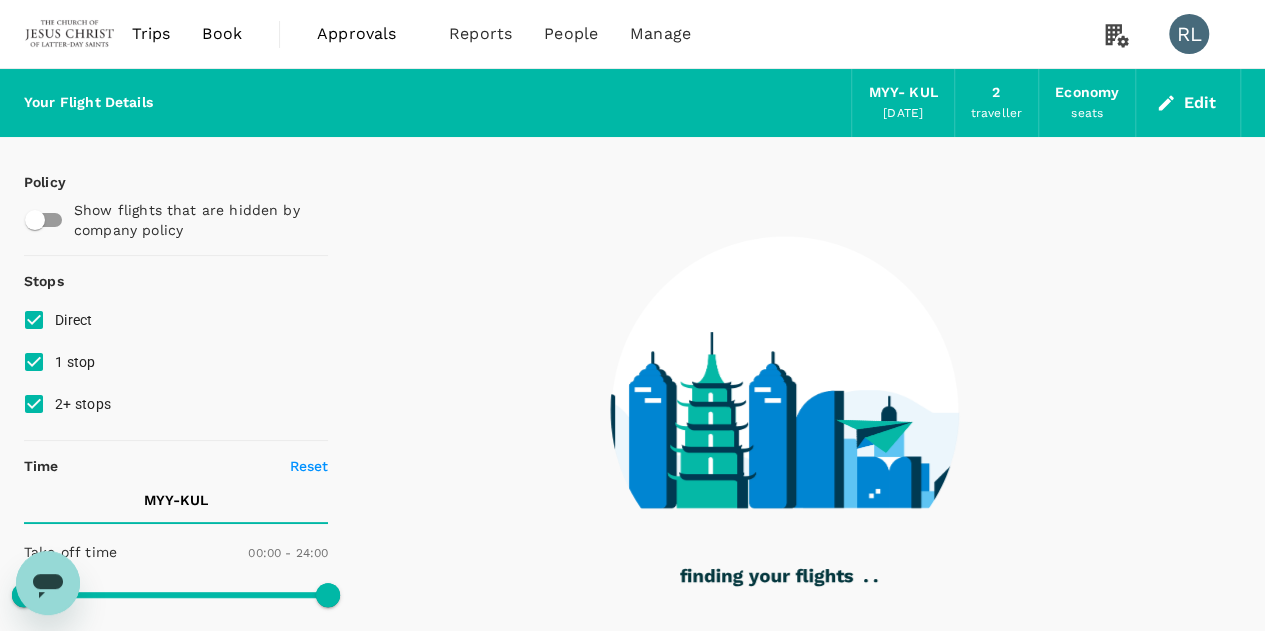type on "1020" 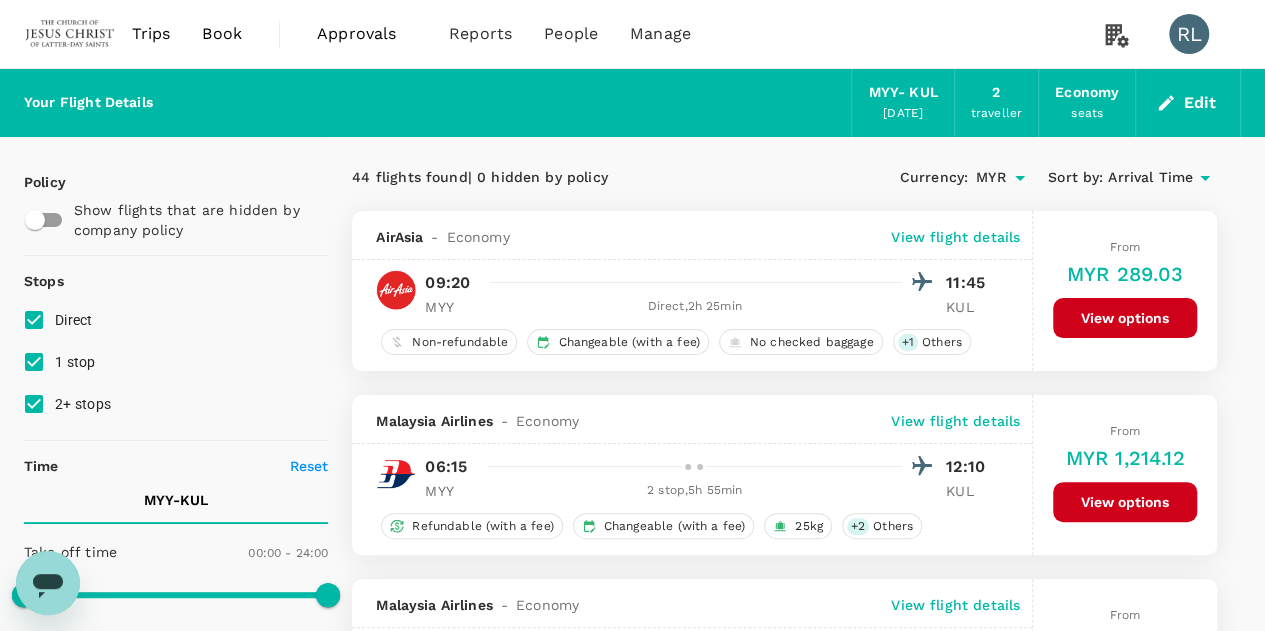 click on "View options" at bounding box center [1125, 318] 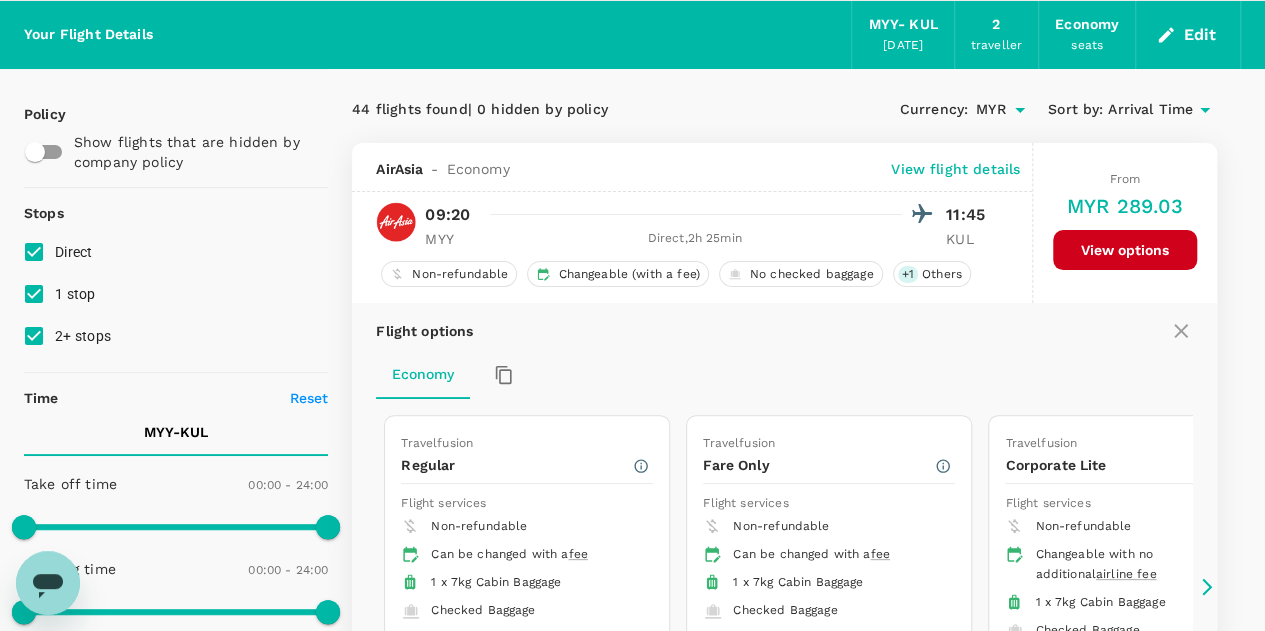 scroll, scrollTop: 210, scrollLeft: 0, axis: vertical 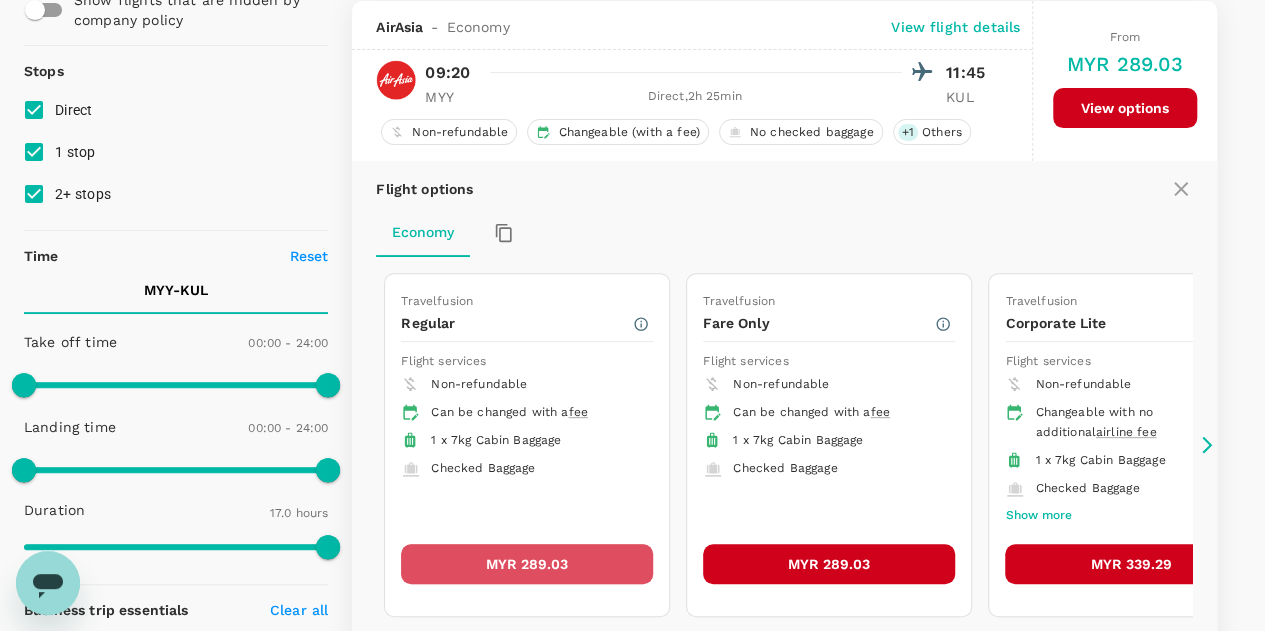click on "MYR 289.03" at bounding box center (527, 564) 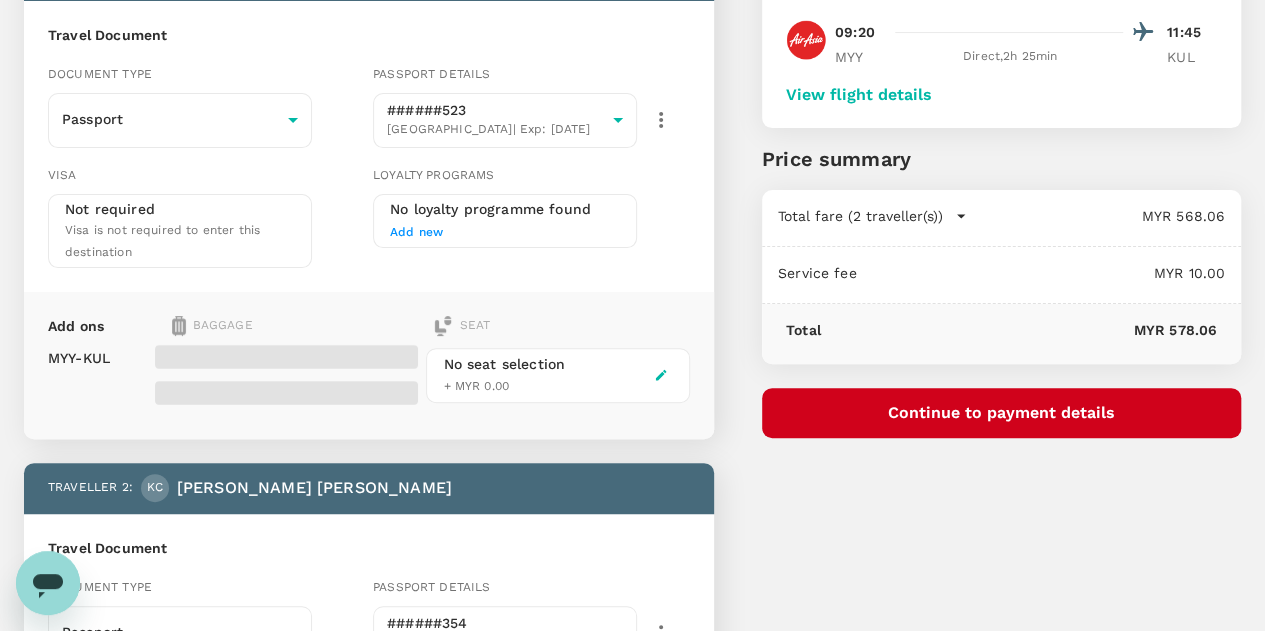 scroll, scrollTop: 200, scrollLeft: 0, axis: vertical 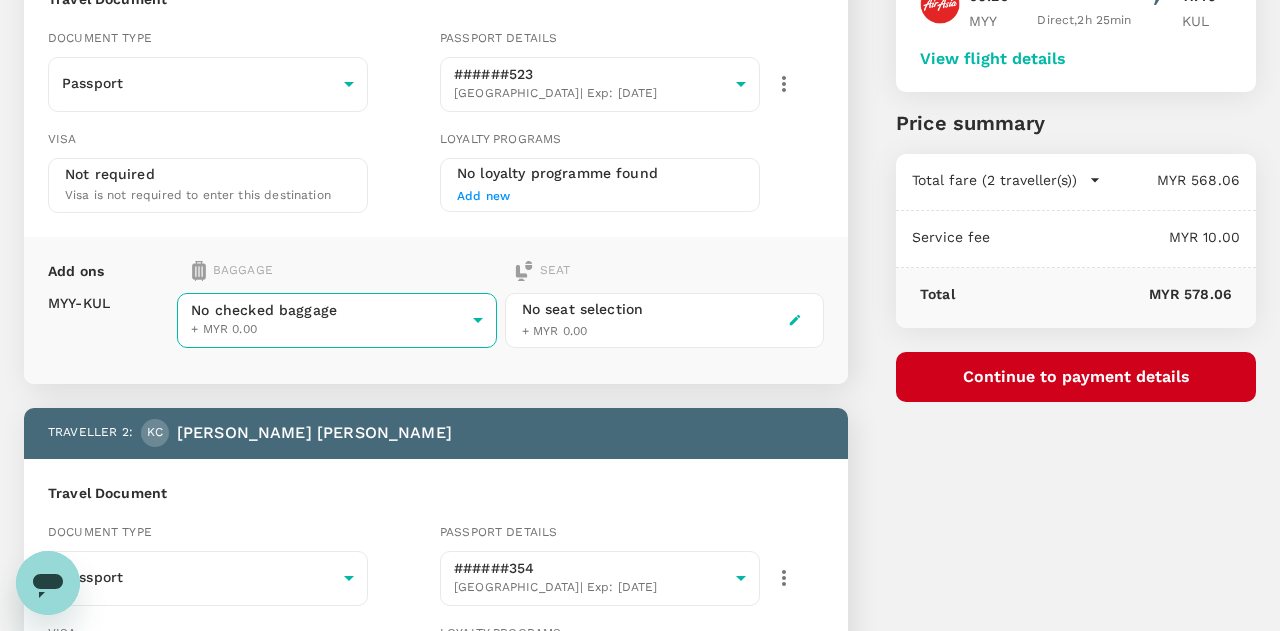 click on "Back to flight results Flight review Traveller(s) Traveller   1 : KL Kyle Tountxawg   Lor Travel Document Document type Passport Passport ​ Passport details ######523 United States  | Exp:   20 Aug 2033 468e3f0d-04dc-4eba-a21b-10947594e704 ​ Visa Not required Visa is not required to enter this destination Loyalty programs No loyalty programme found Add new Add ons Baggage Seat MYY  -  KUL No checked baggage + MYR 0.00 ​ No seat selection + MYR 0.00 Traveller   2 : KC Karsten Jing-Yi   Chen Travel Document Document type Passport Passport ​ Passport details ######354 United States  | Exp:   06 Mar 2033 1404f55e-c01f-4e2d-95bf-8b90d3e5f946 ​ Visa Not required Visa is not required to enter this destination Loyalty programs No loyalty programme found Add new Add ons Baggage Seat MYY  -  KUL No checked baggage + MYR 0.00 ​ No seat selection + MYR 0.00 Special request Add any special requests here. Our support team will attend to it and reach out to you as soon as possible. Add request You've selected ," at bounding box center (640, 467) 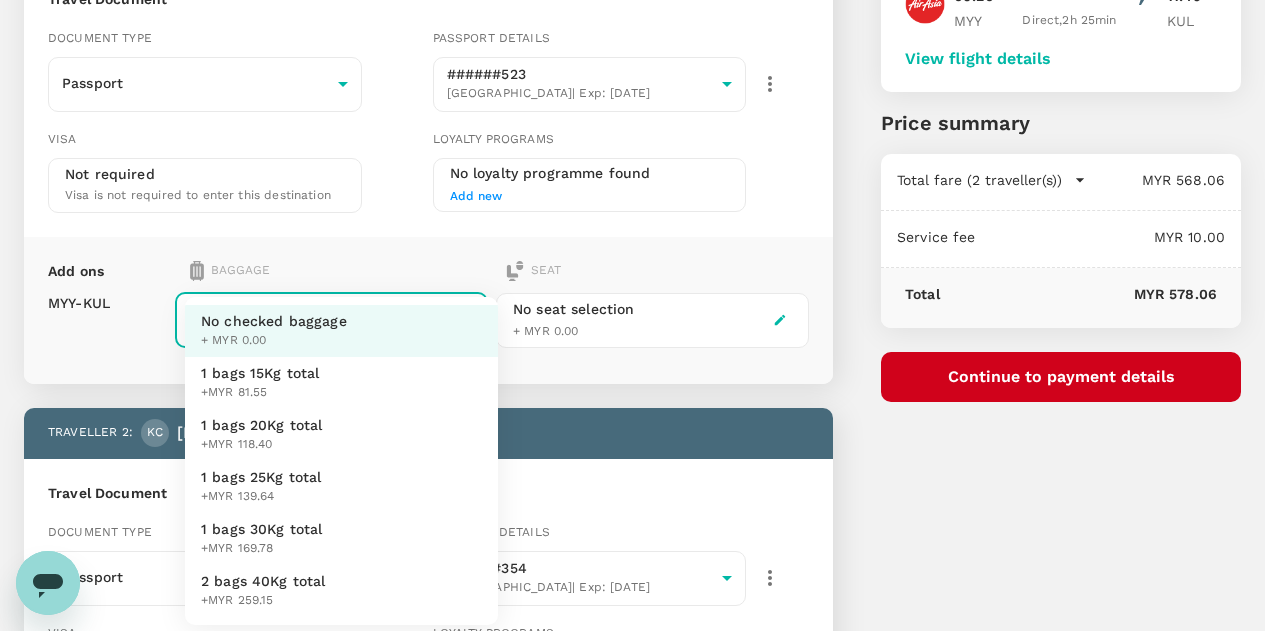 click at bounding box center (640, 315) 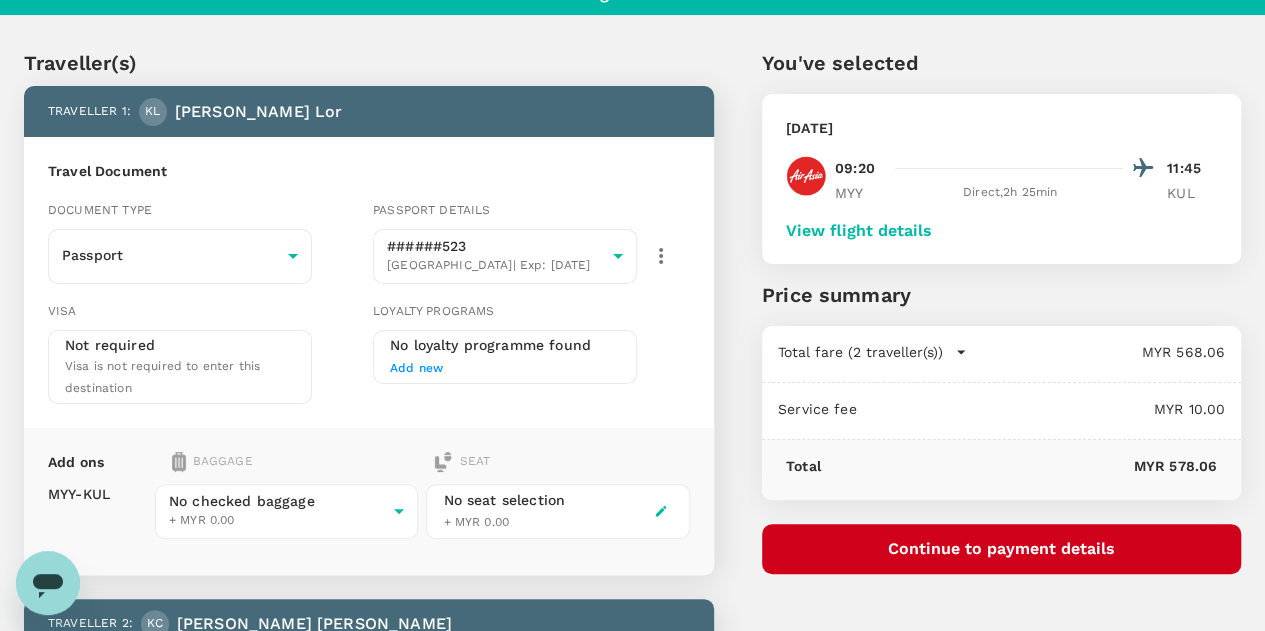 scroll, scrollTop: 0, scrollLeft: 0, axis: both 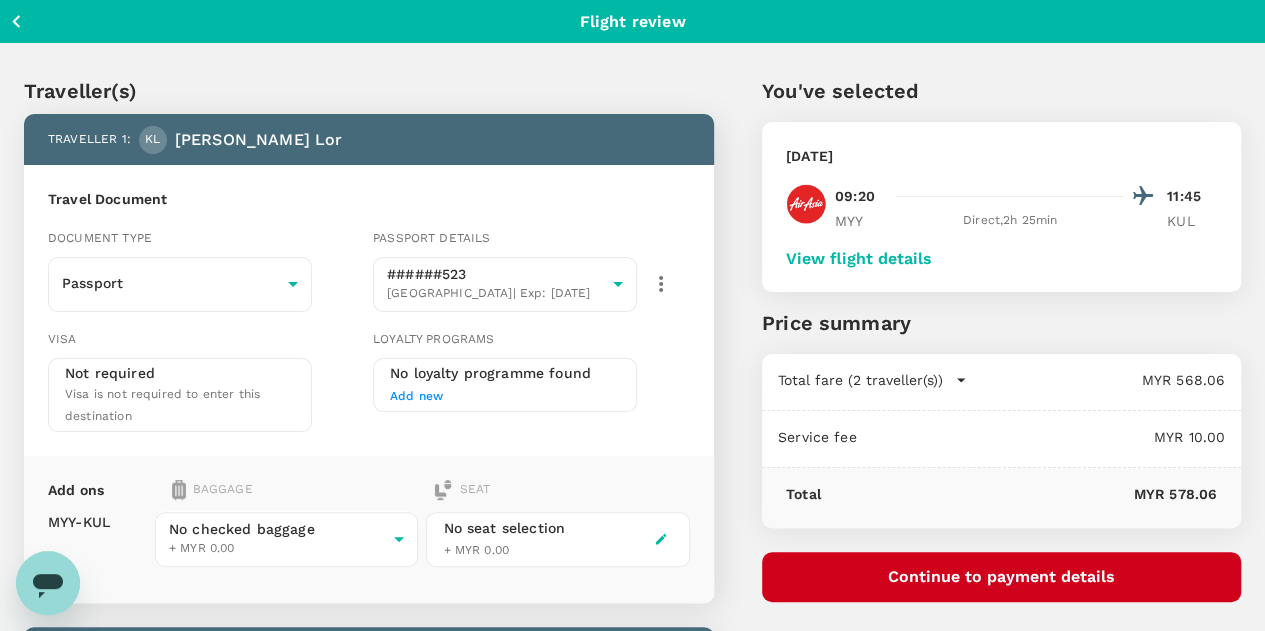 click on "View flight details" at bounding box center (859, 259) 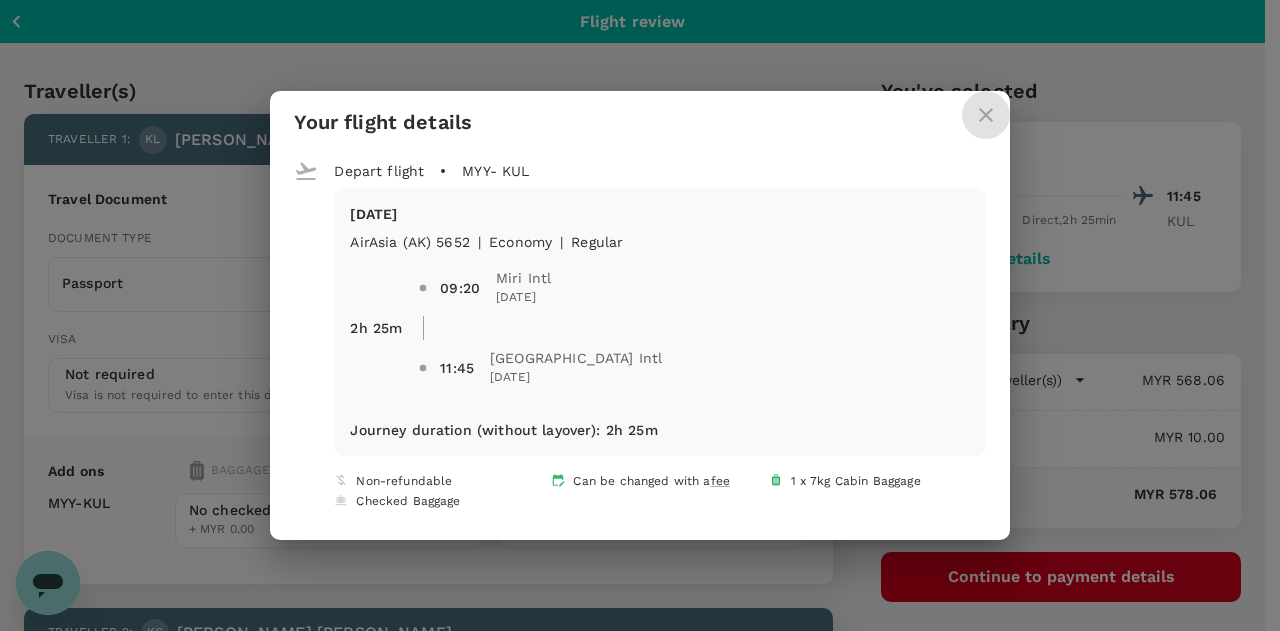click 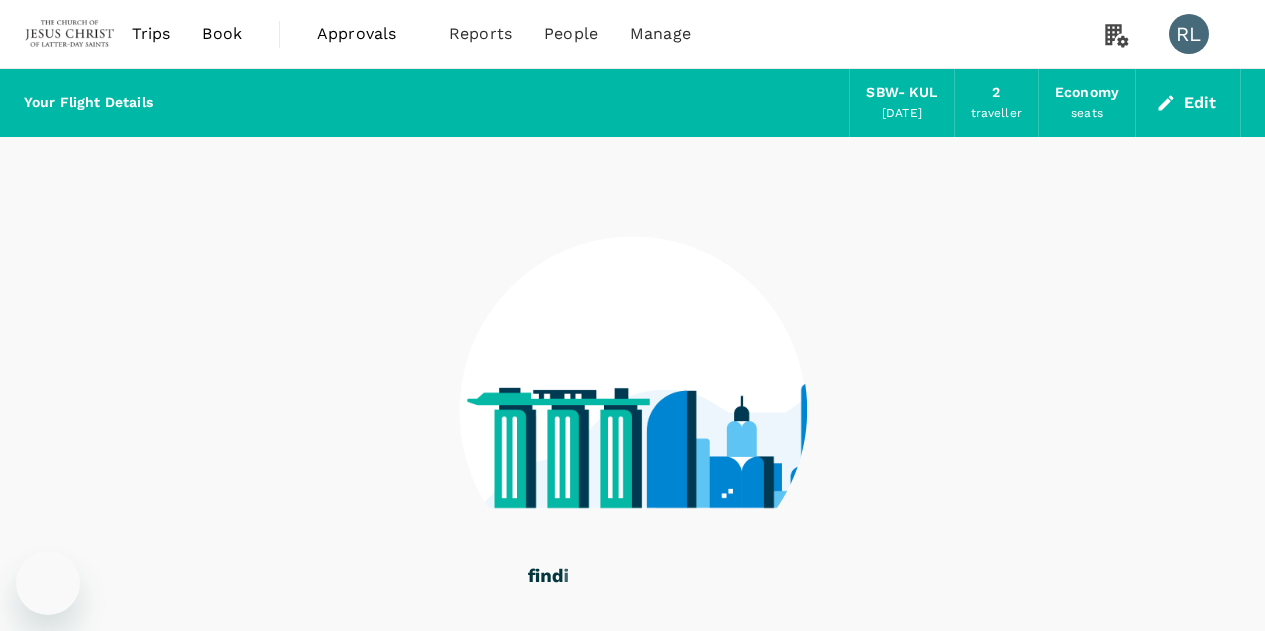 scroll, scrollTop: 0, scrollLeft: 0, axis: both 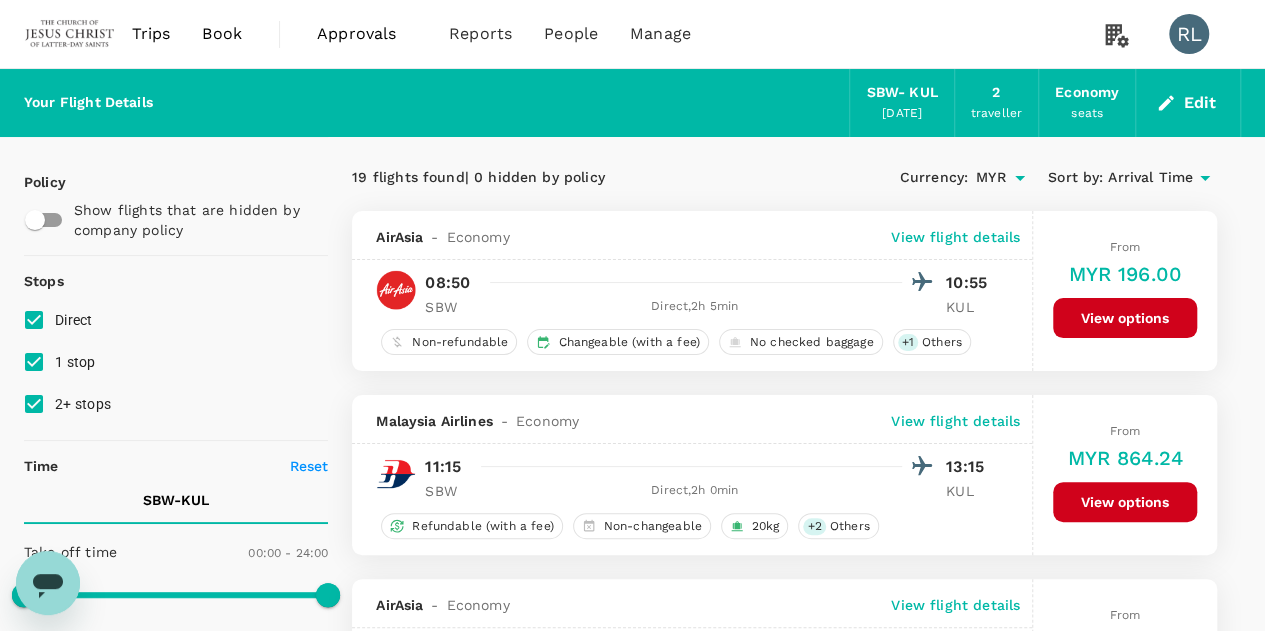 click 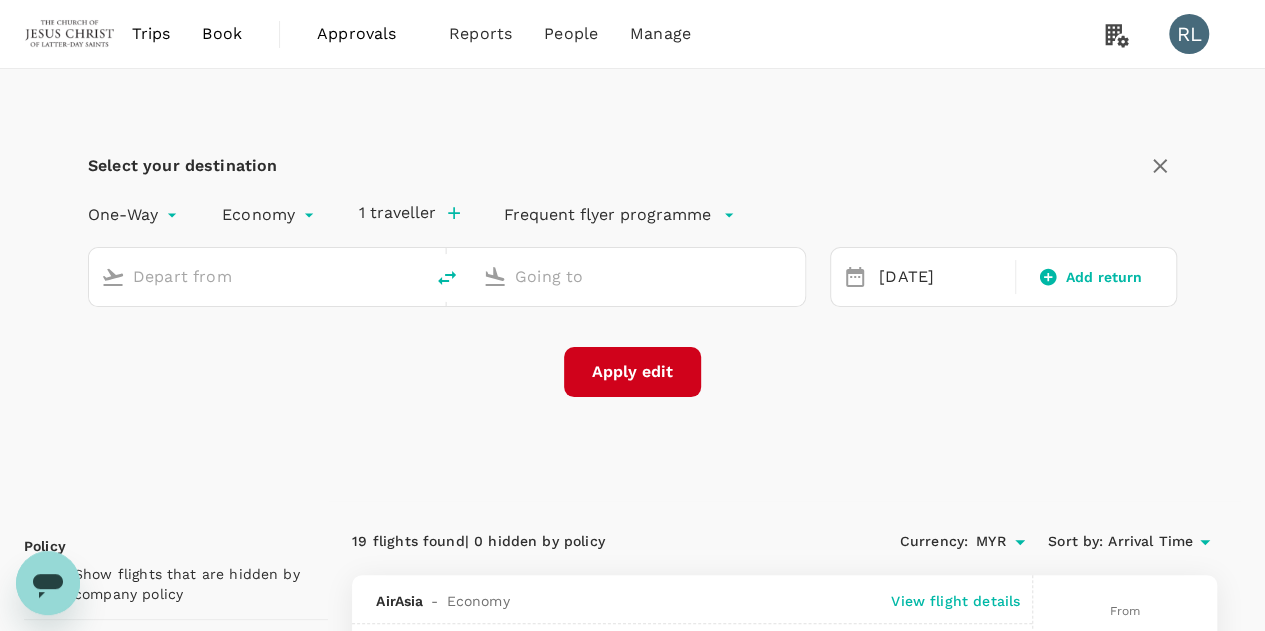 type 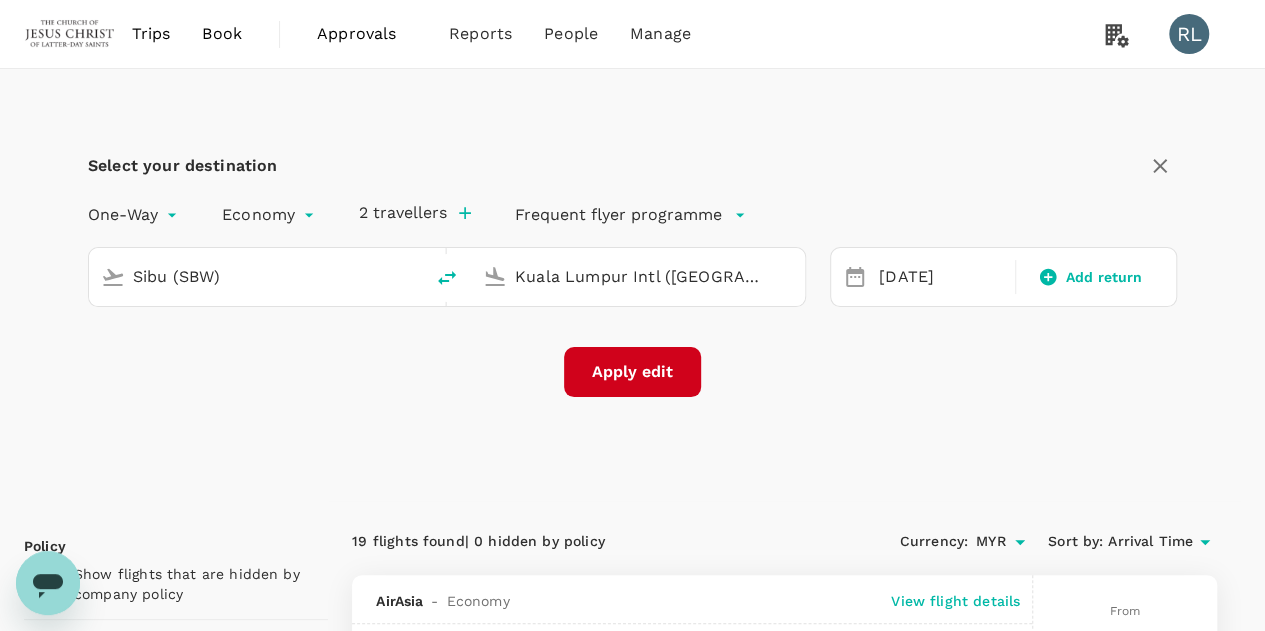 click on "Kuala Lumpur Intl ([GEOGRAPHIC_DATA])" at bounding box center [639, 276] 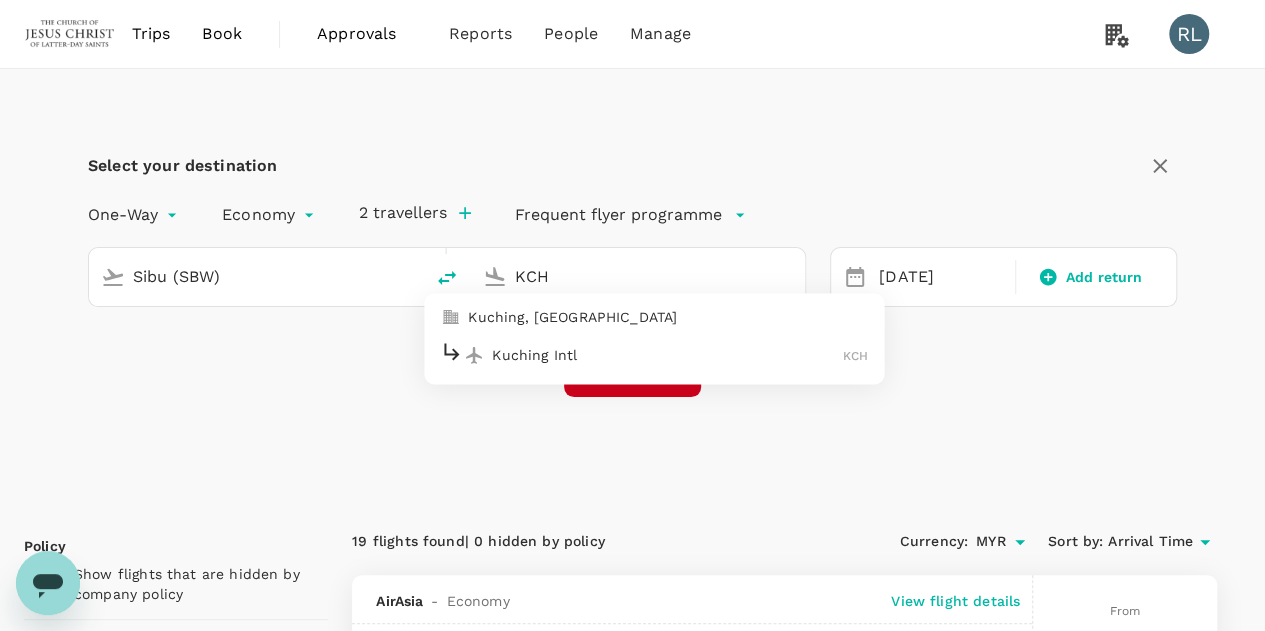 click on "Kuching Intl" at bounding box center (667, 355) 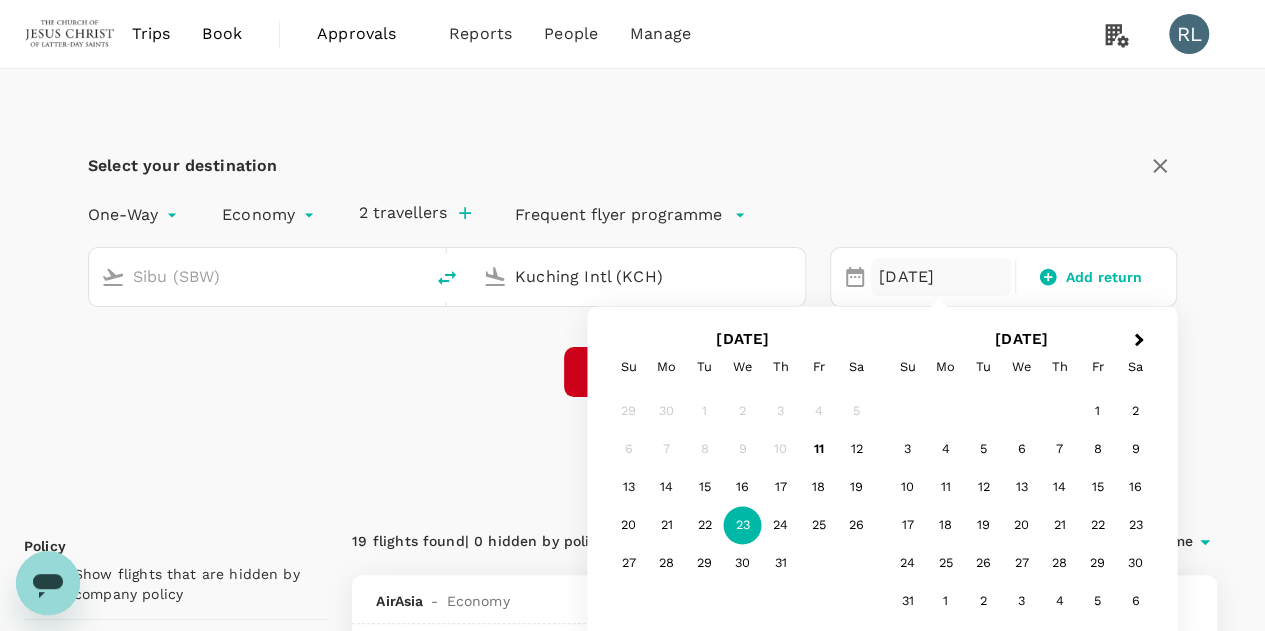 type on "Kuching Intl (KCH)" 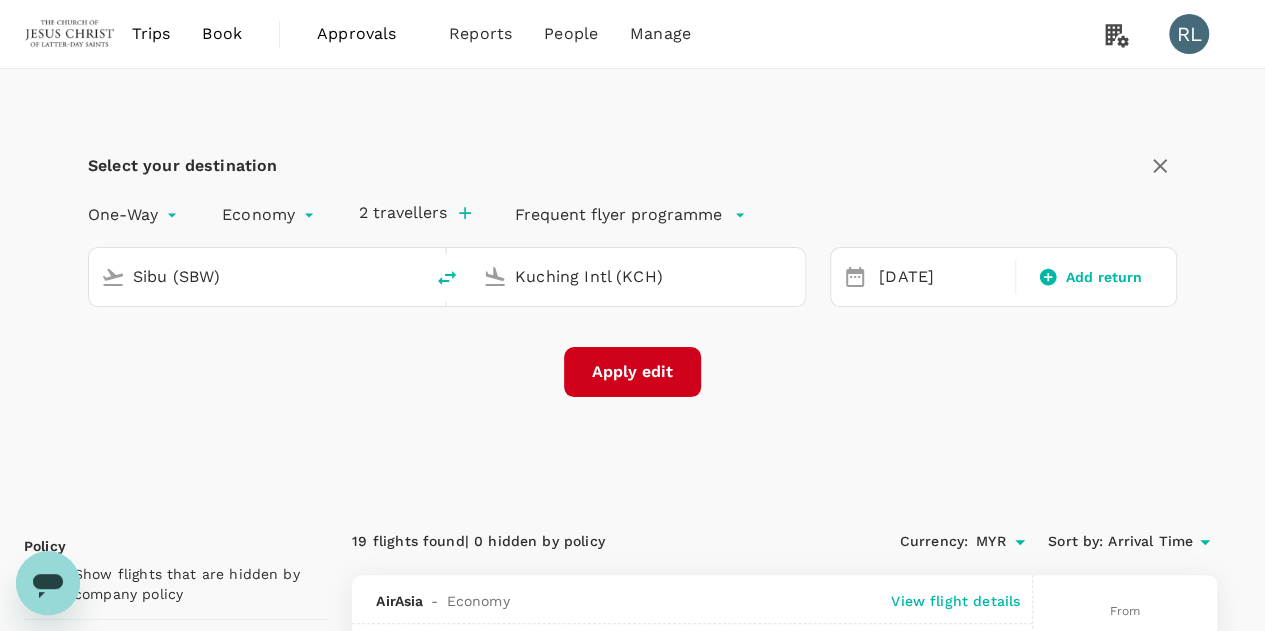 click on "Apply edit" at bounding box center [632, 372] 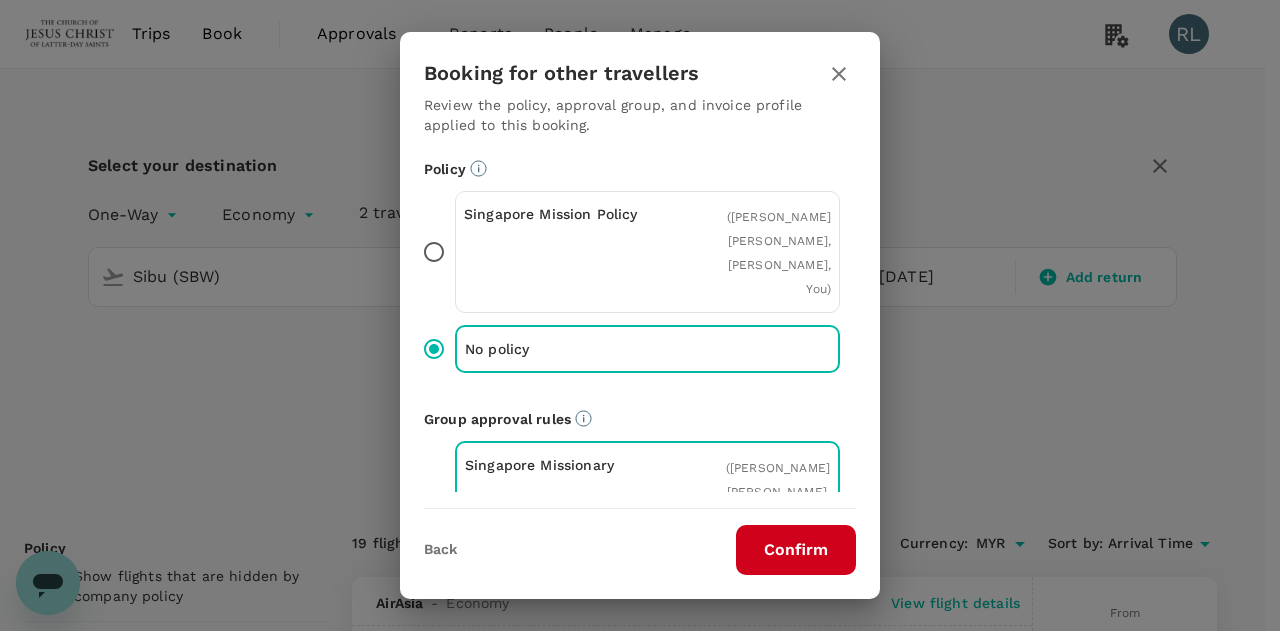 click on "Confirm" at bounding box center [796, 550] 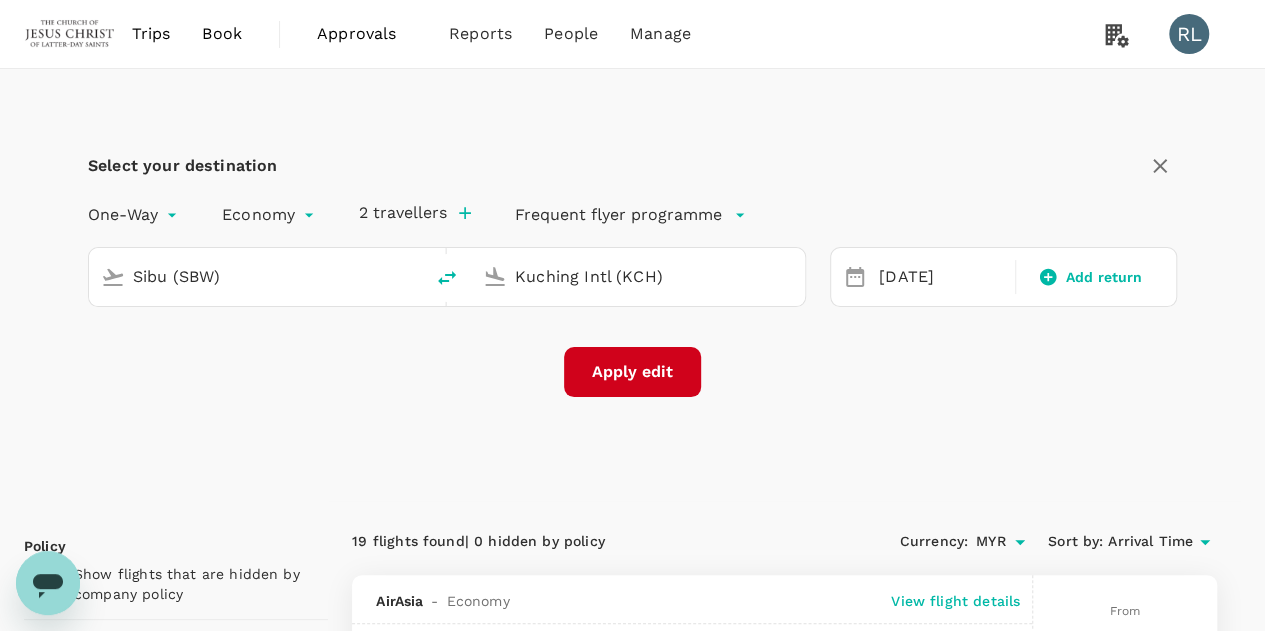 checkbox on "false" 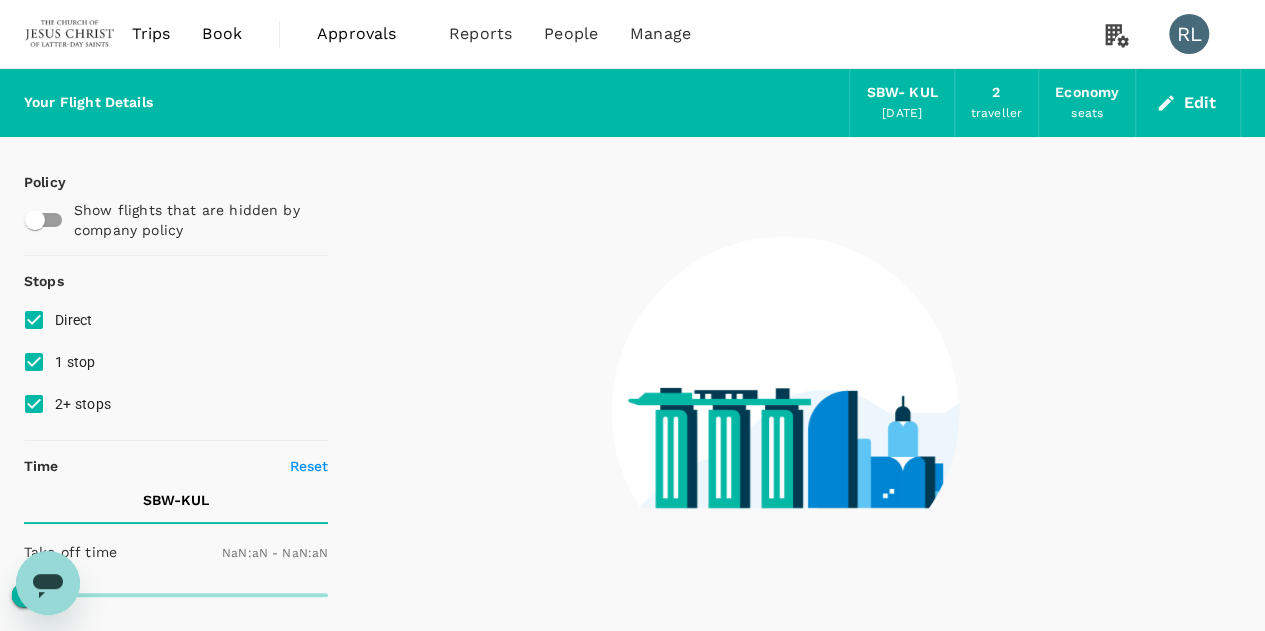 type on "1440" 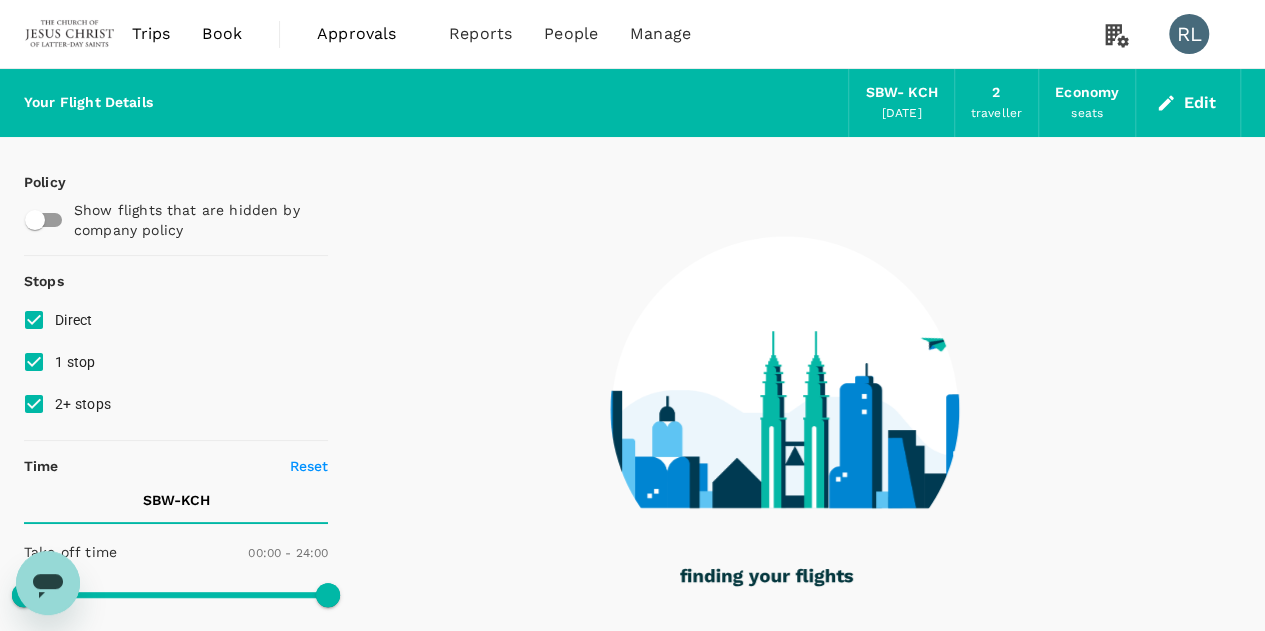 type on "530" 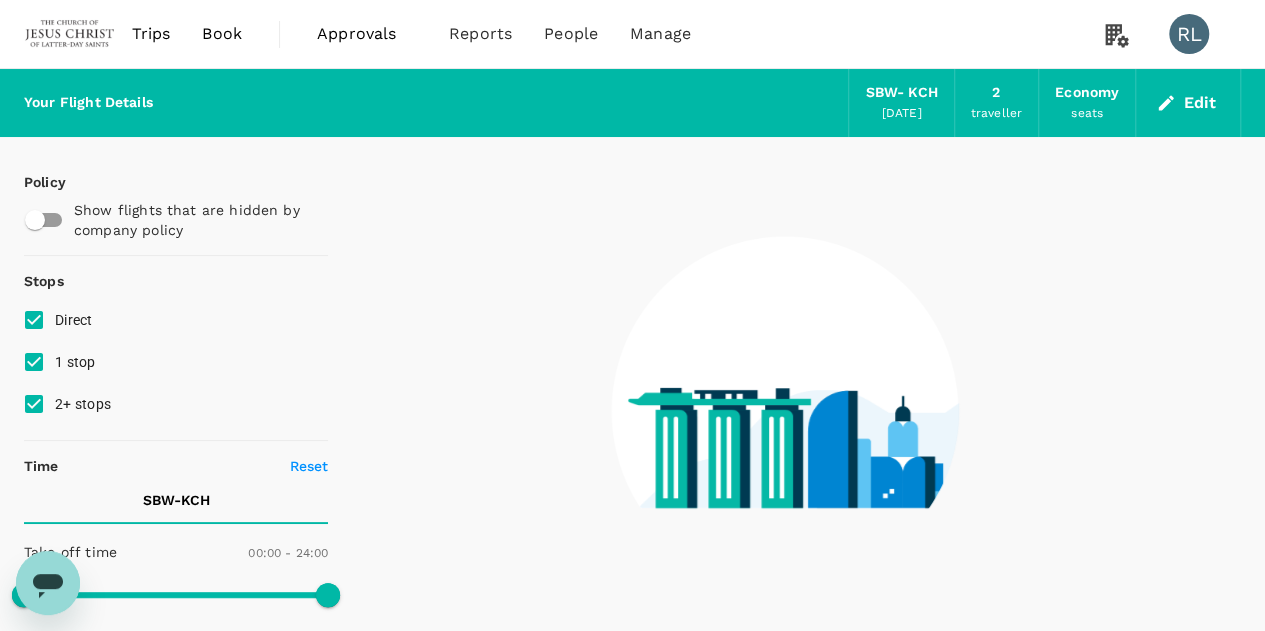 checkbox on "false" 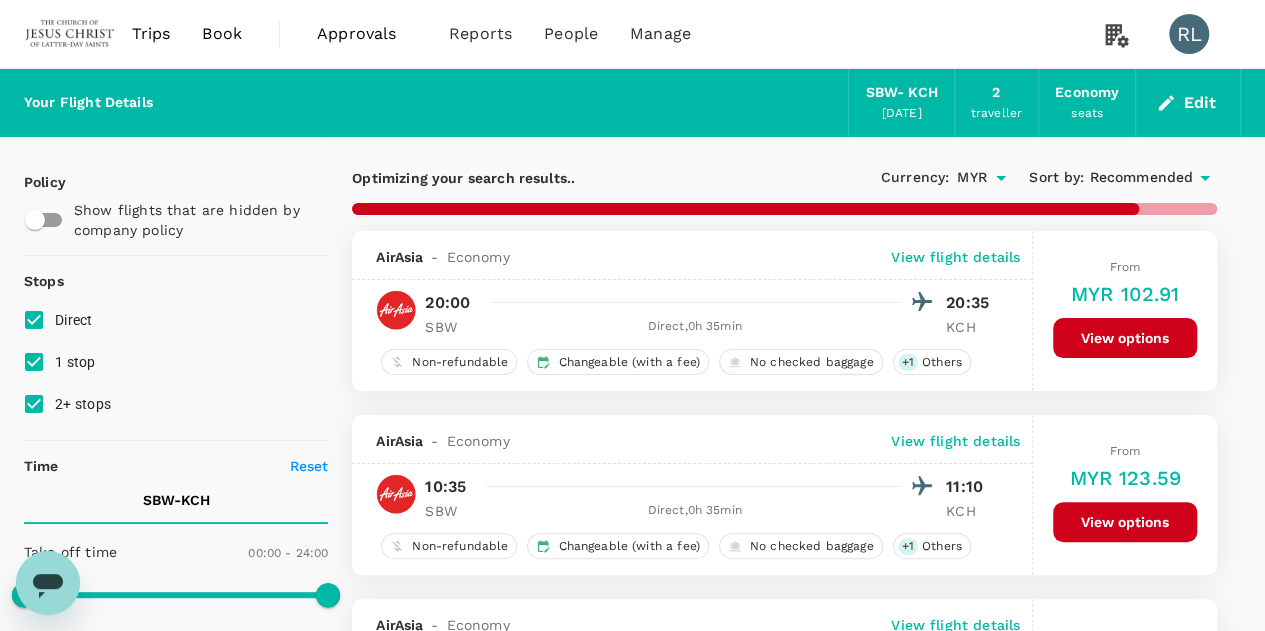 type on "1030" 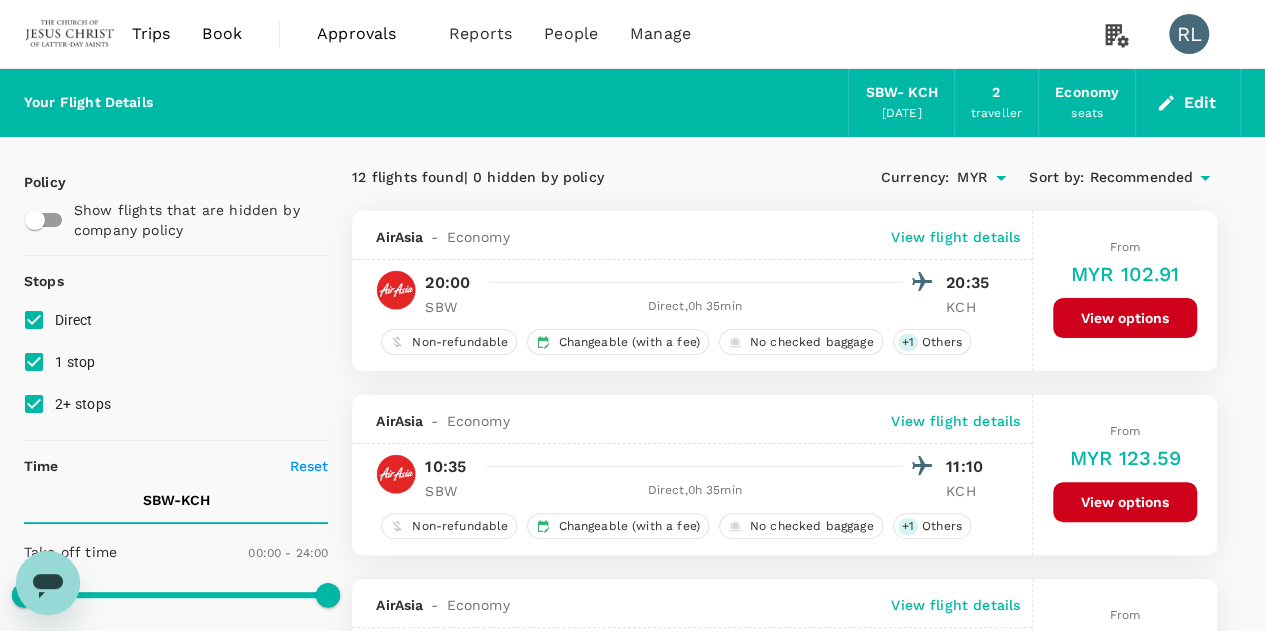 click on "Recommended" at bounding box center (1141, 178) 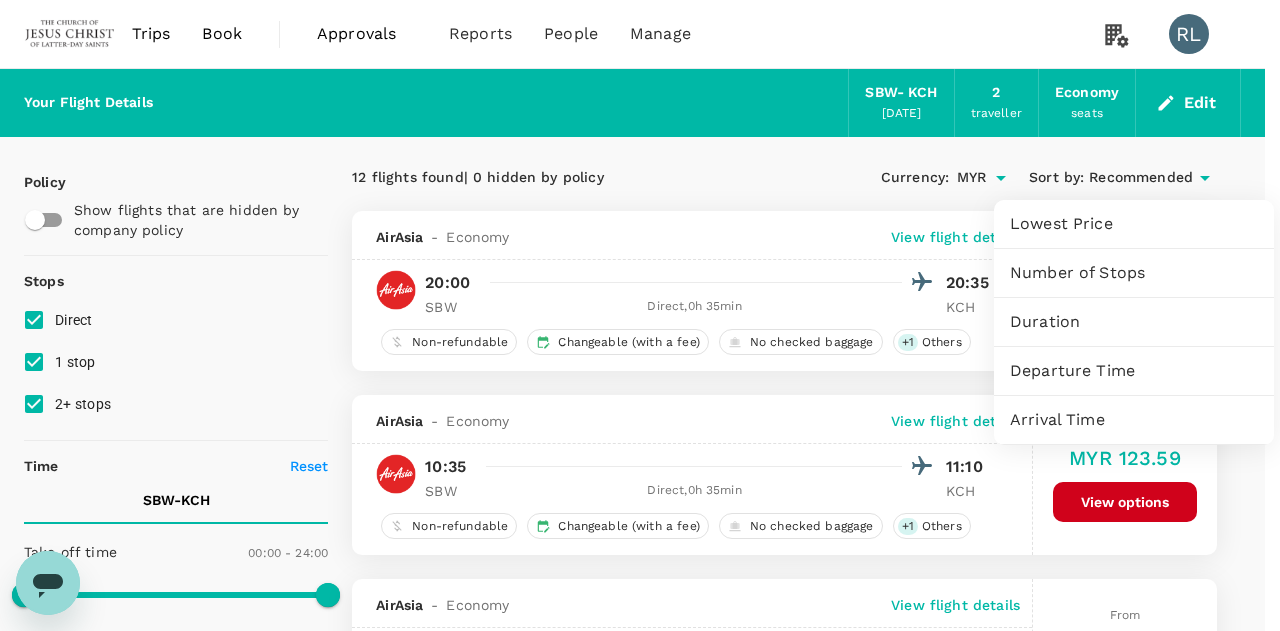 click on "Arrival Time" at bounding box center (1134, 420) 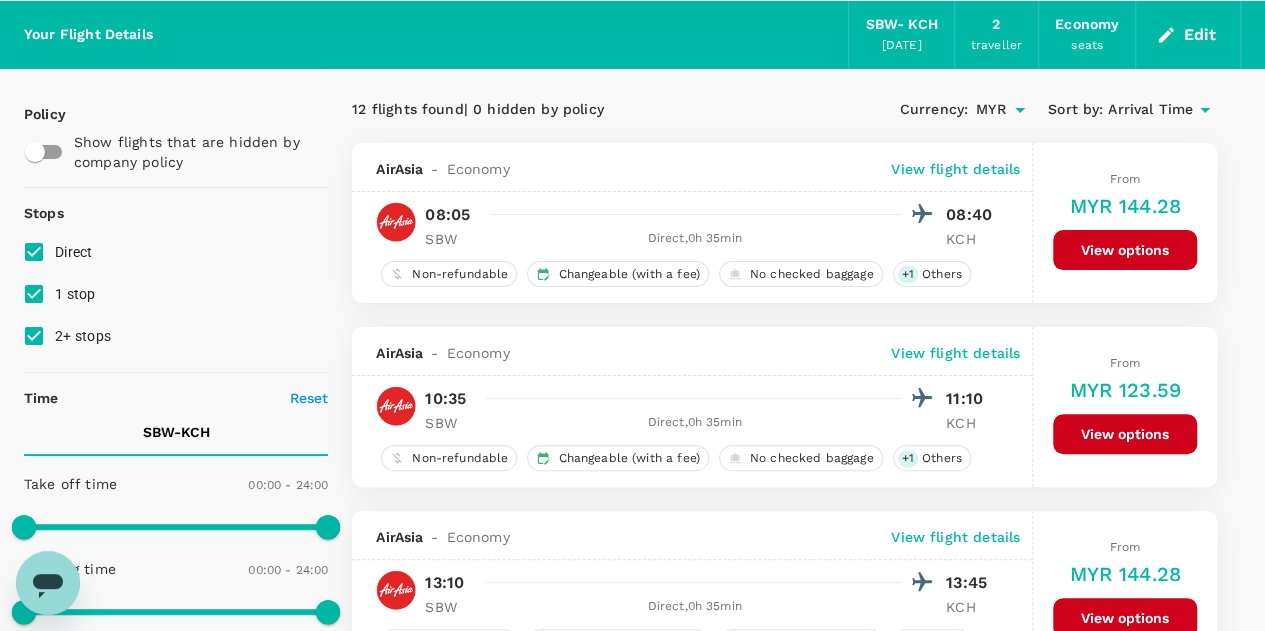 scroll, scrollTop: 100, scrollLeft: 0, axis: vertical 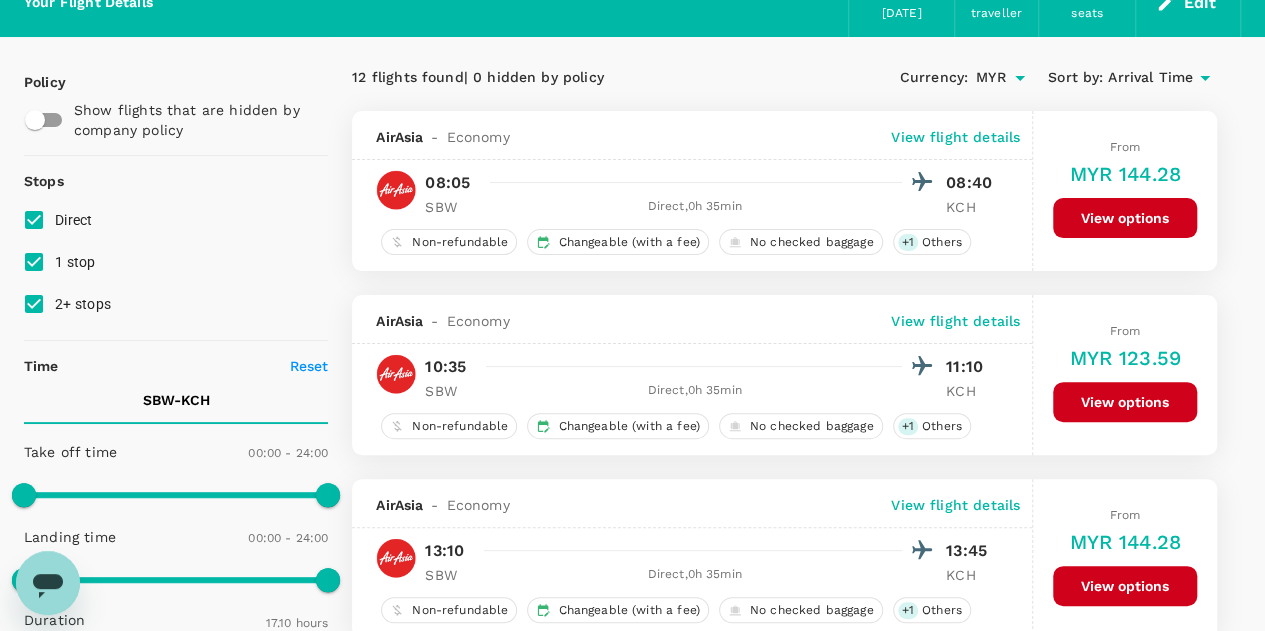 click on "View flight details" at bounding box center (955, 137) 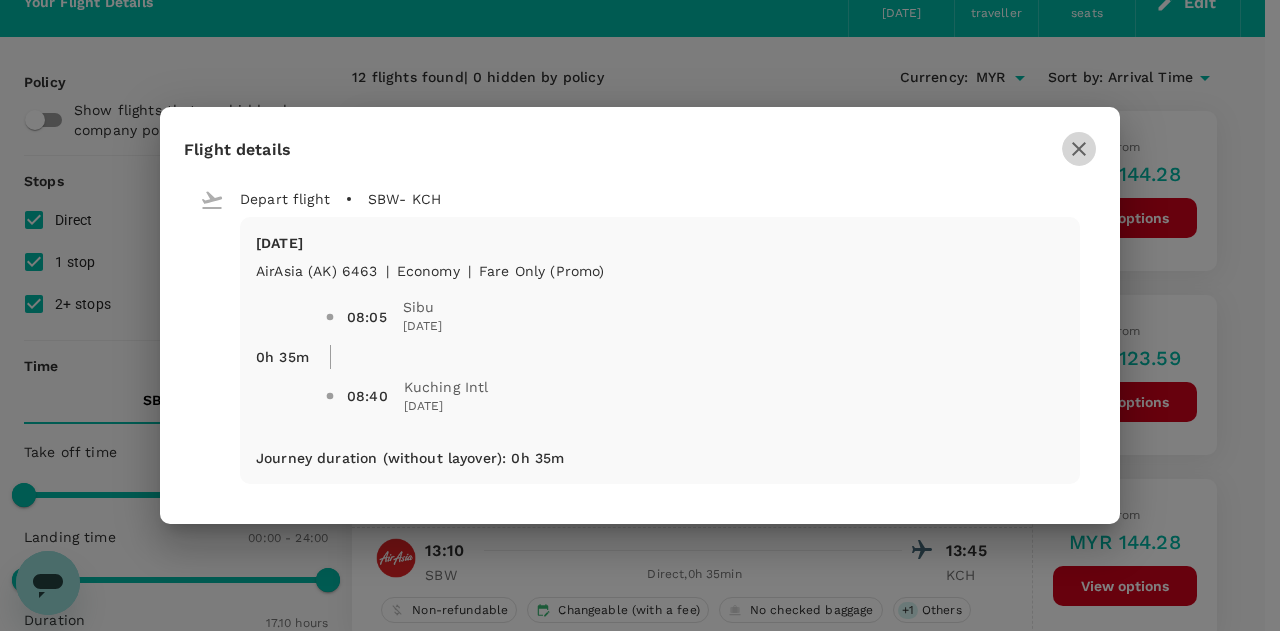 click 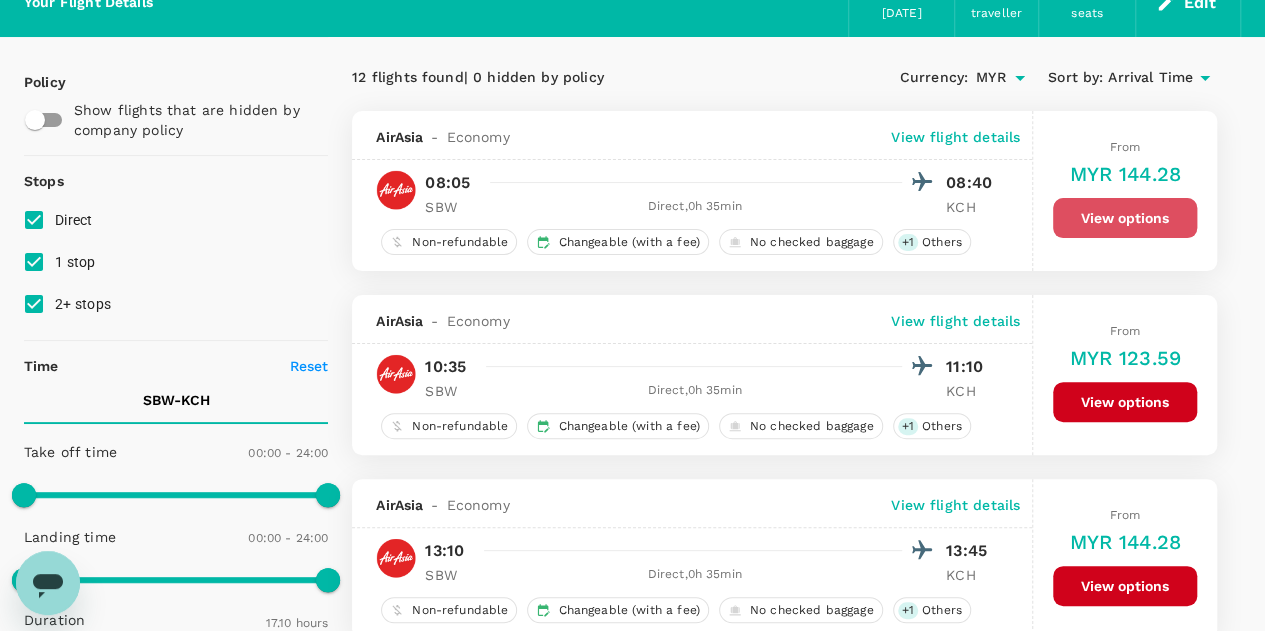 drag, startPoint x: 1104, startPoint y: 214, endPoint x: 974, endPoint y: 261, distance: 138.2353 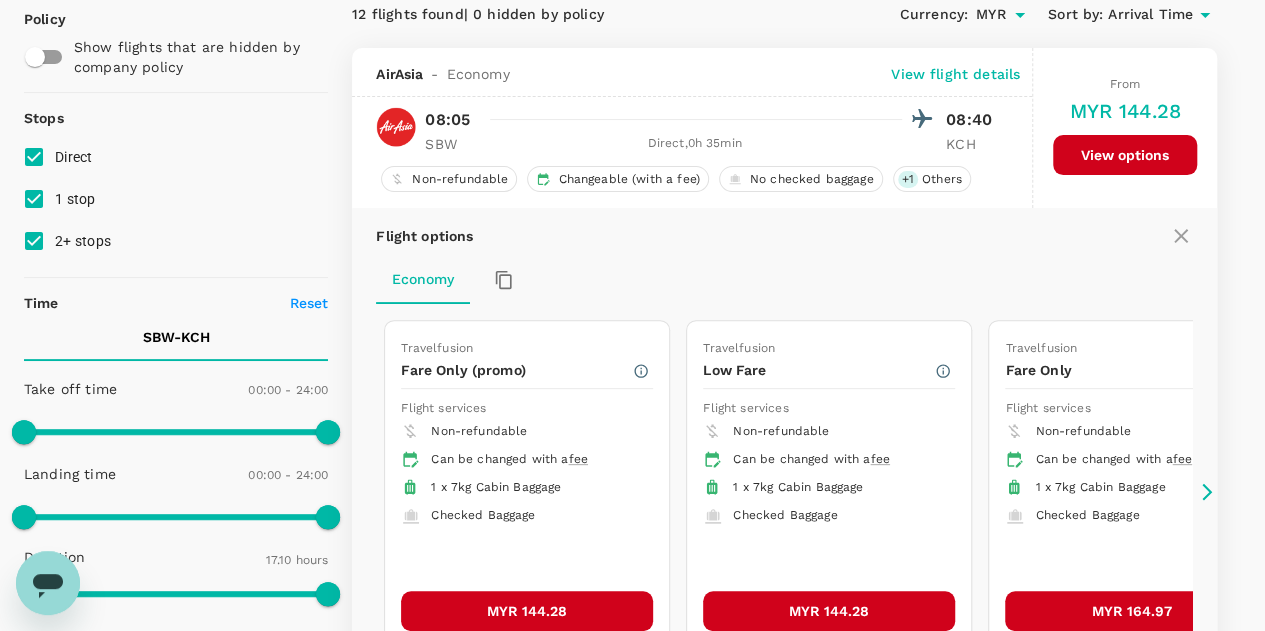 scroll, scrollTop: 210, scrollLeft: 0, axis: vertical 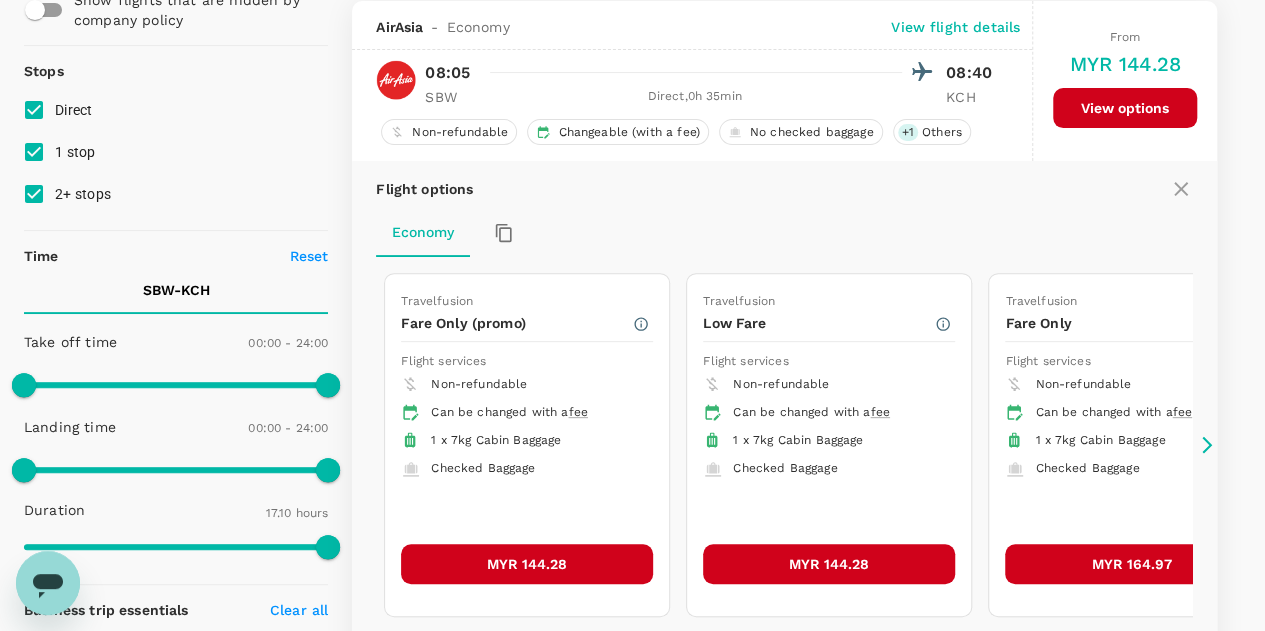click on "MYR 144.28" at bounding box center (527, 564) 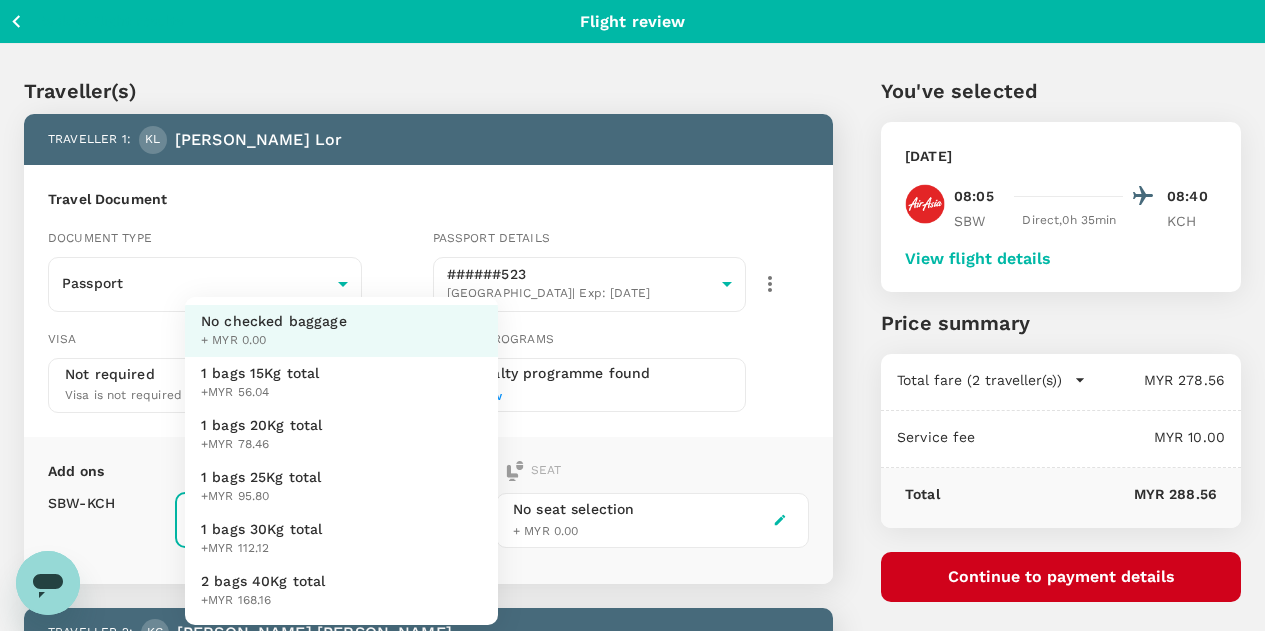 click on "Back to flight results Flight review Traveller(s) Traveller   1 : KL Kyle Tountxawg   Lor Travel Document Document type Passport Passport ​ Passport details ######523 United States  | Exp:   20 Aug 2033 468e3f0d-04dc-4eba-a21b-10947594e704 ​ Visa Not required Visa is not required to enter this destination Loyalty programs No loyalty programme found Add new Add ons Baggage Seat SBW  -  KCH No checked baggage + MYR 0.00 ​ No seat selection + MYR 0.00 Traveller   2 : KC Karsten Jing-Yi   Chen Travel Document Document type Passport Passport ​ Passport details ######354 United States  | Exp:   06 Mar 2033 1404f55e-c01f-4e2d-95bf-8b90d3e5f946 ​ Visa Not required Visa is not required to enter this destination Loyalty programs No loyalty programme found Add new Add ons Baggage Seat SBW  -  KCH No checked baggage + MYR 0.00 ​ No seat selection + MYR 0.00 Special request Add any special requests here. Our support team will attend to it and reach out to you as soon as possible. Add request You've selected ," at bounding box center [640, 677] 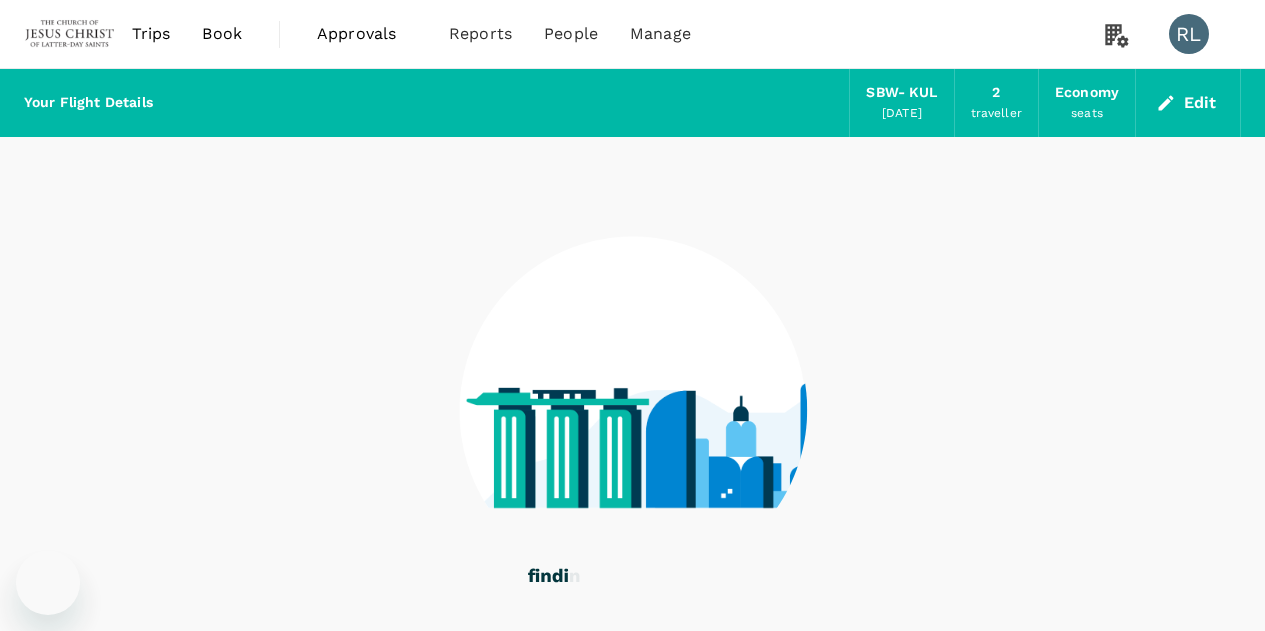 scroll, scrollTop: 0, scrollLeft: 0, axis: both 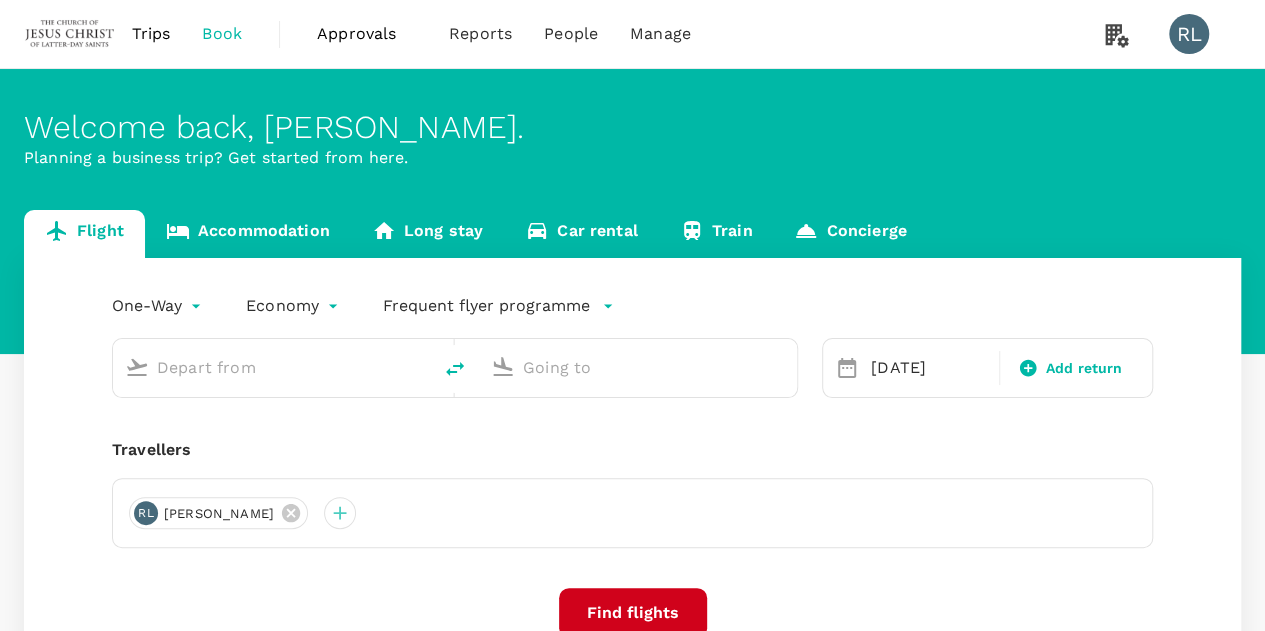 type on "Sibu (SBW)" 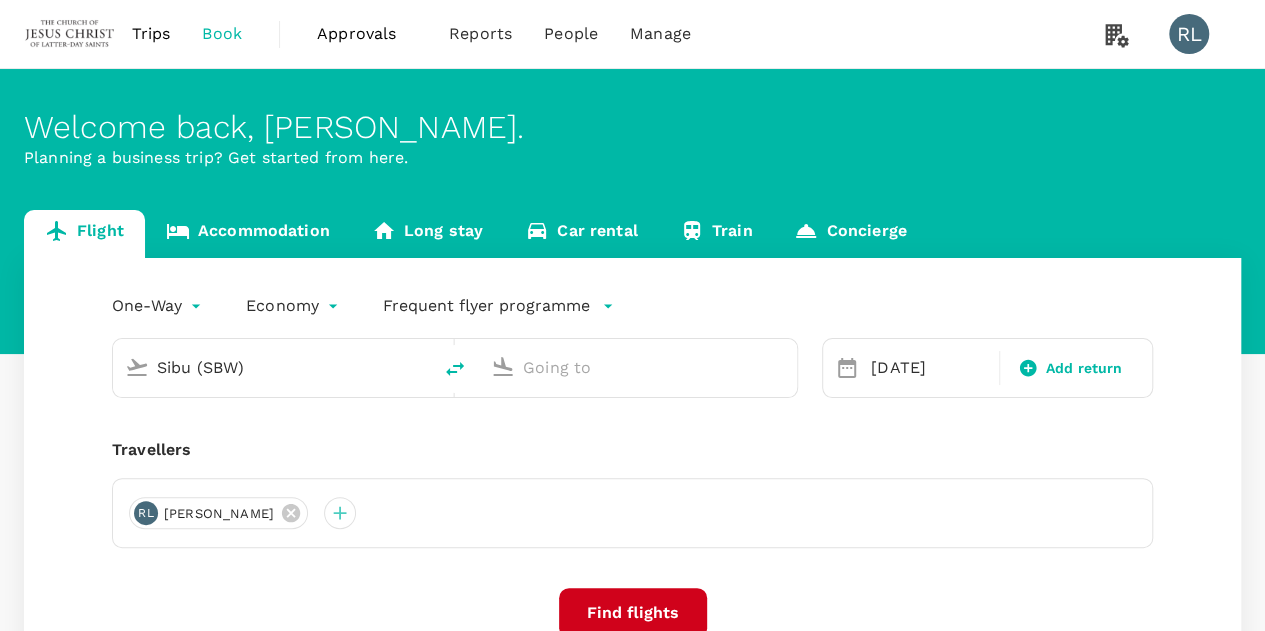 type on "Kuching Intl (KCH)" 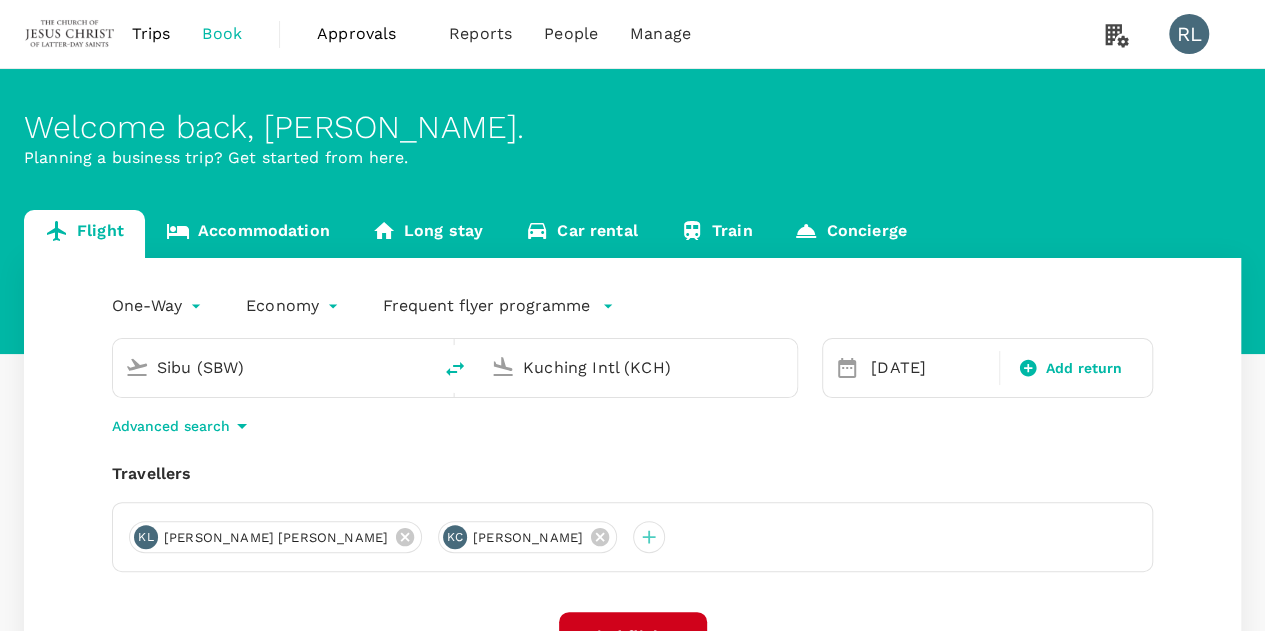 type 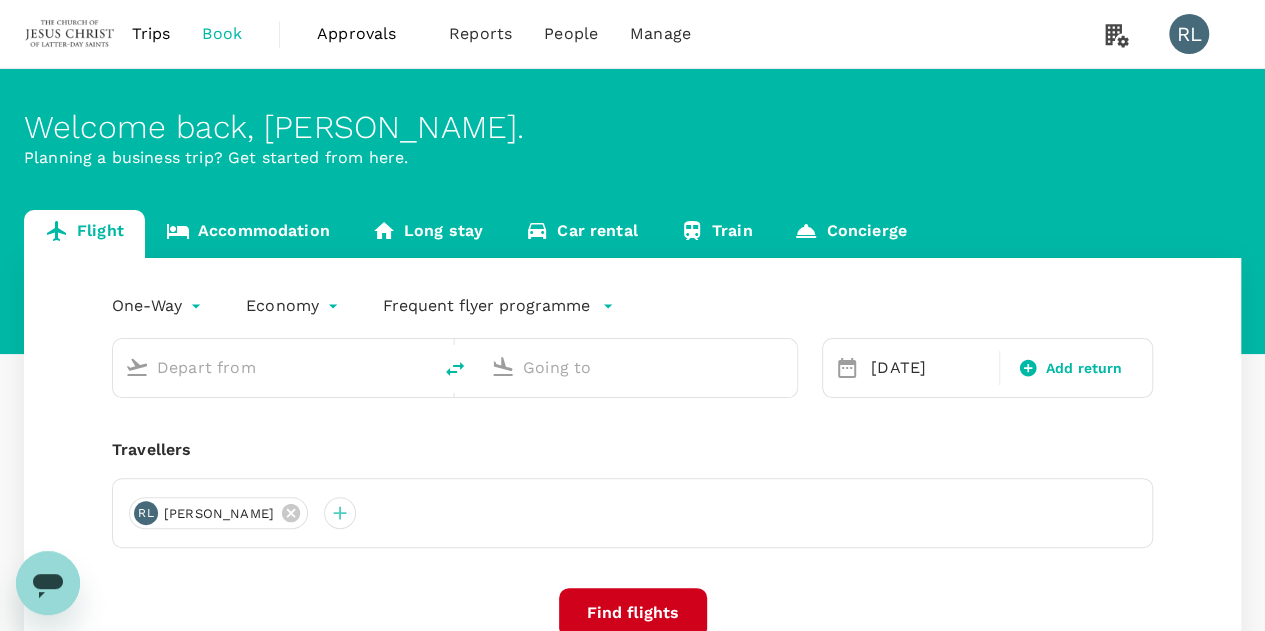 scroll, scrollTop: 0, scrollLeft: 0, axis: both 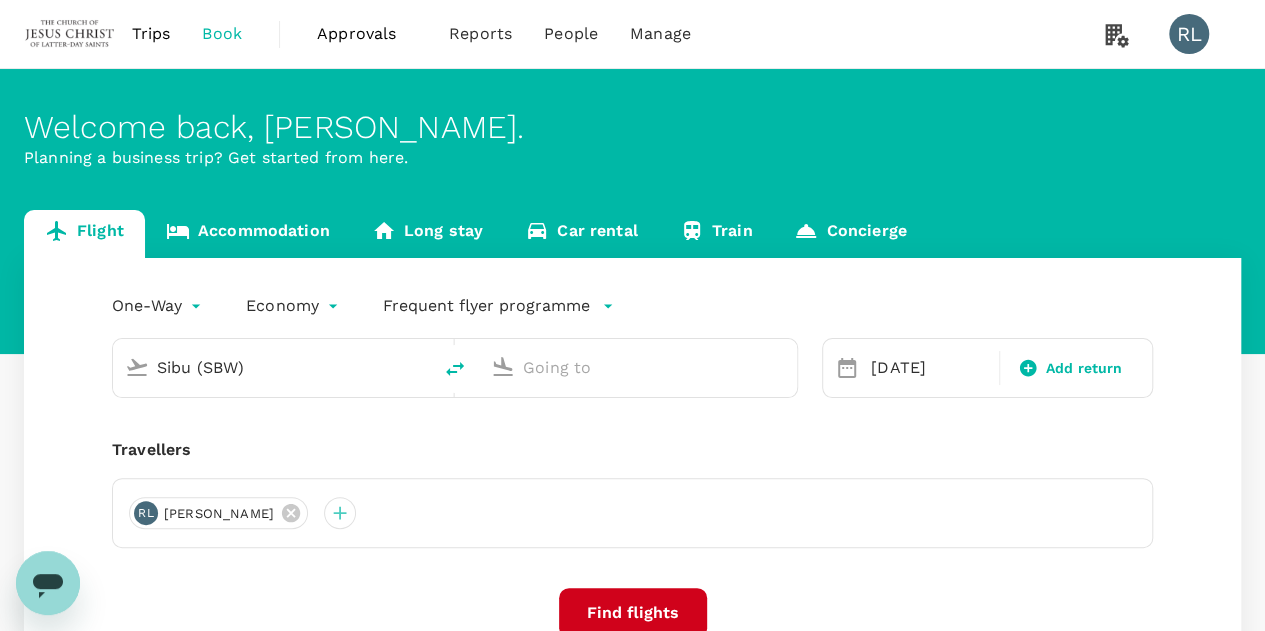 type on "Kuching Intl (KCH)" 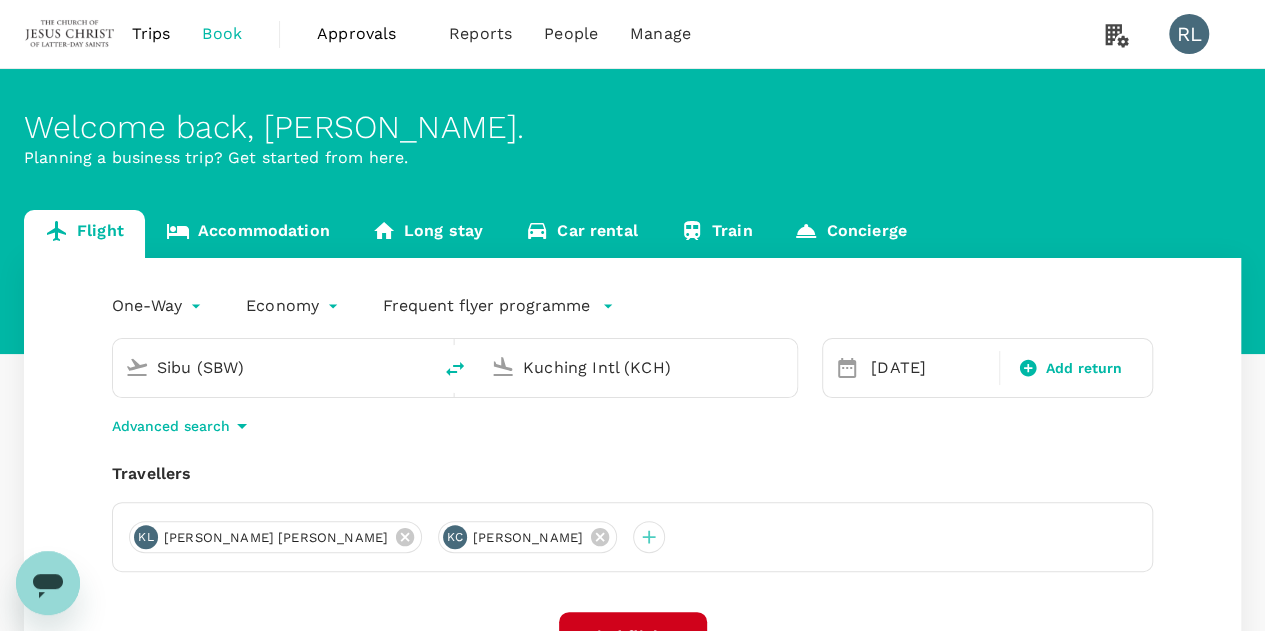 click 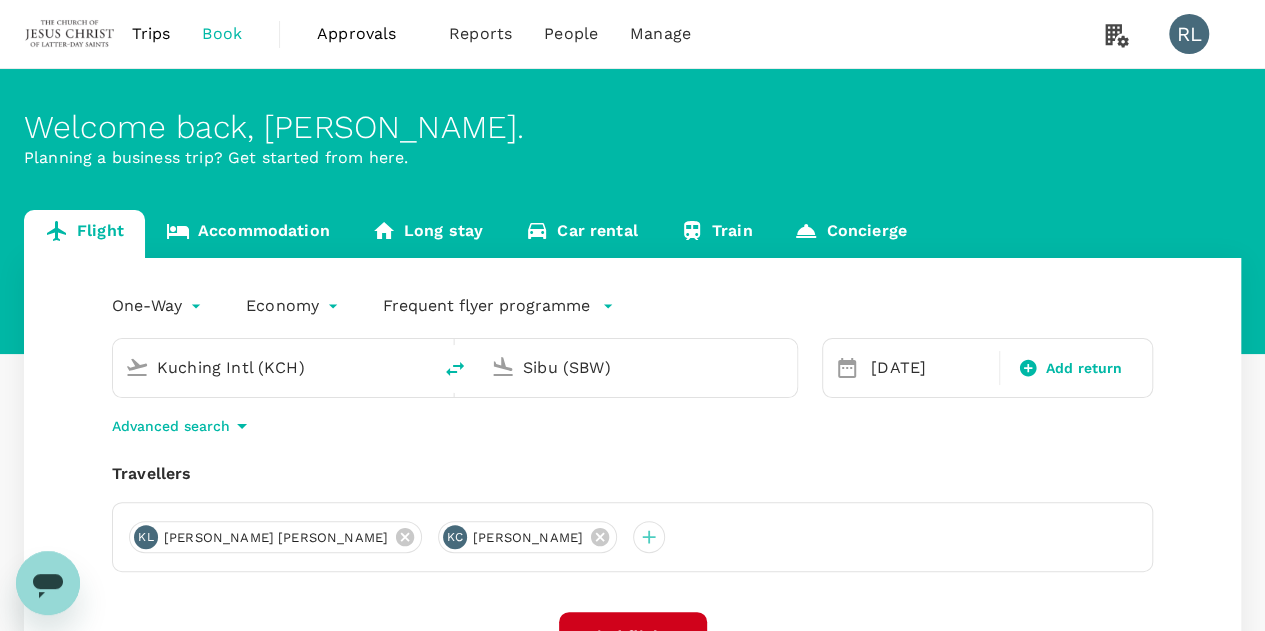 click on "Sibu (SBW)" at bounding box center [639, 367] 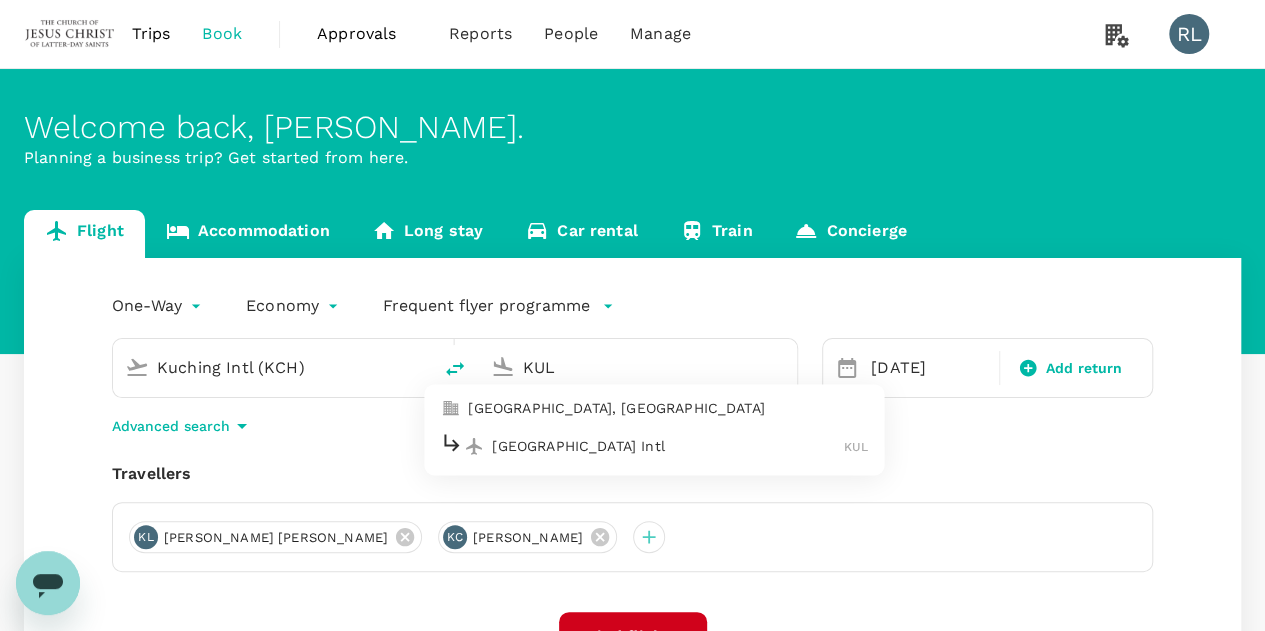 click on "[GEOGRAPHIC_DATA] Intl" at bounding box center [668, 446] 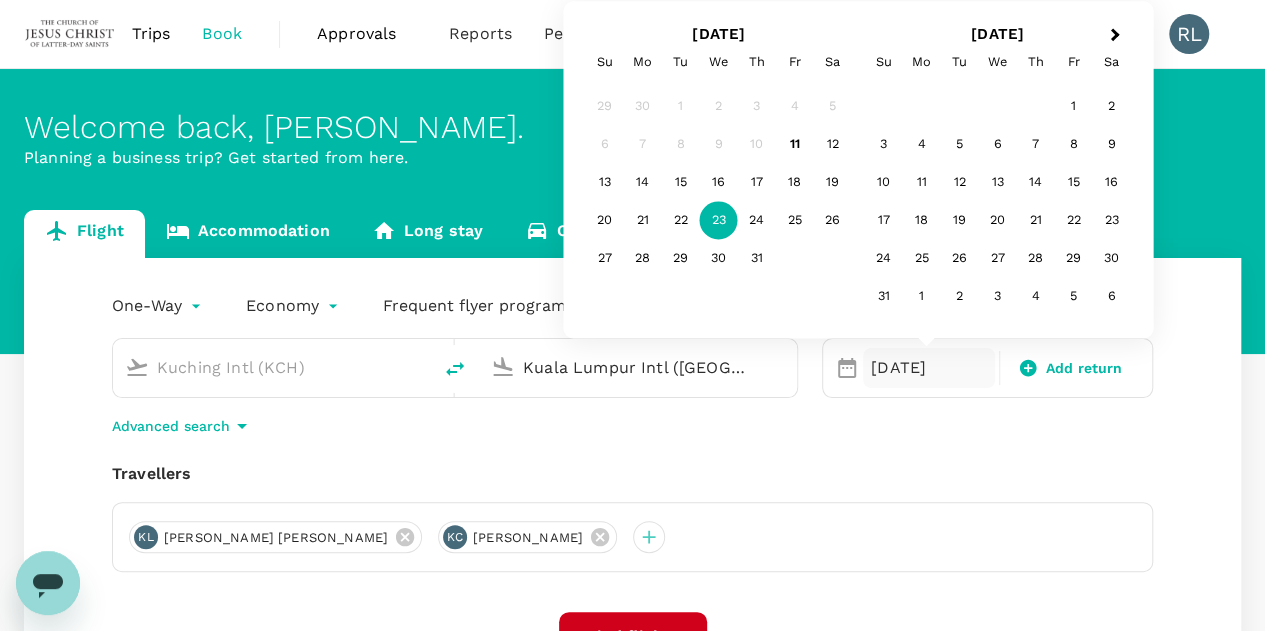type on "Kuala Lumpur Intl ([GEOGRAPHIC_DATA])" 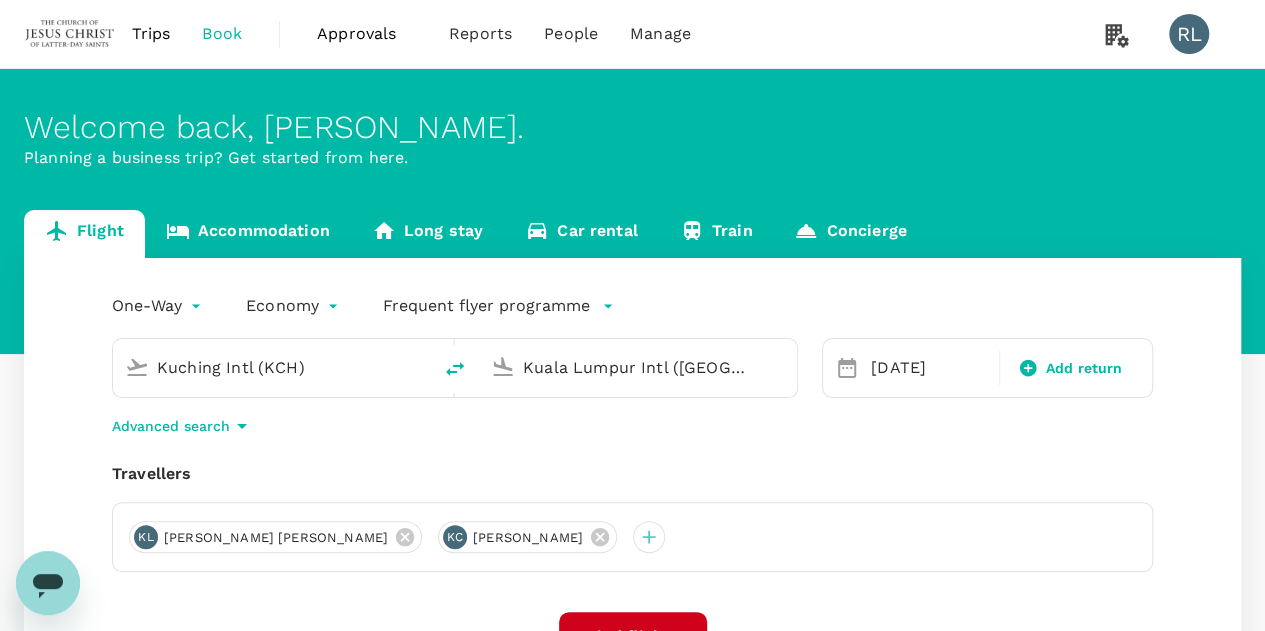 click on "KL Kyle Tountxawg Lor KC Karsten Jing-Yi Chen" at bounding box center (632, 537) 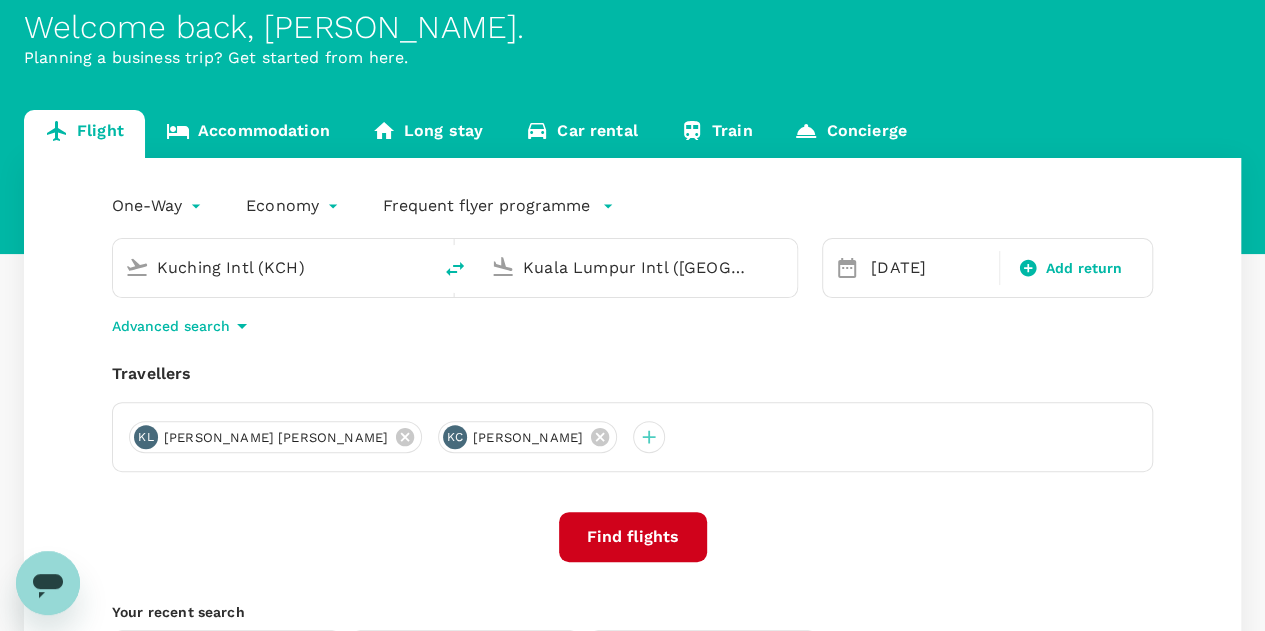 click on "Find flights" at bounding box center [633, 537] 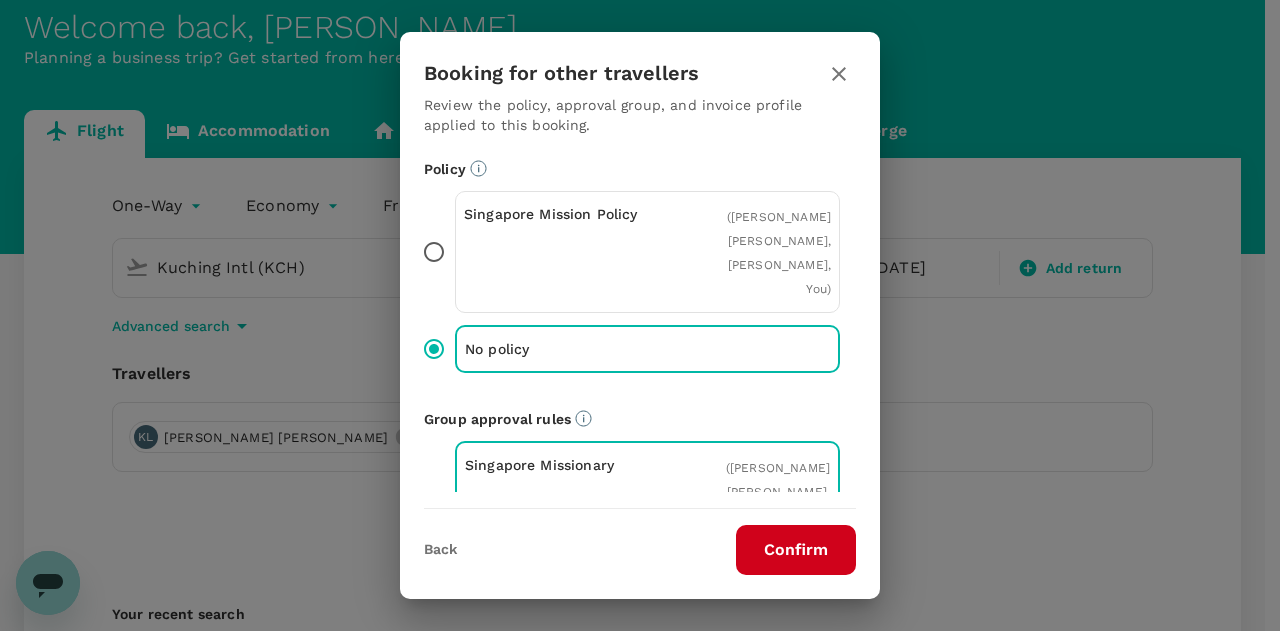 click on "Confirm" at bounding box center [796, 550] 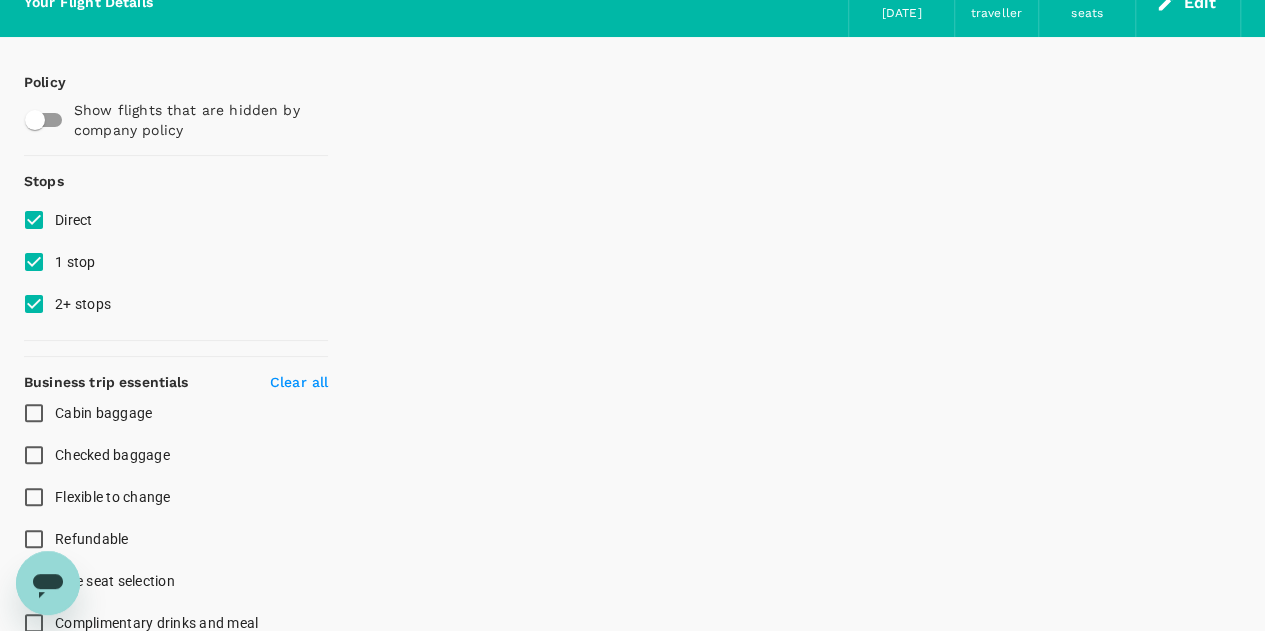 scroll, scrollTop: 0, scrollLeft: 0, axis: both 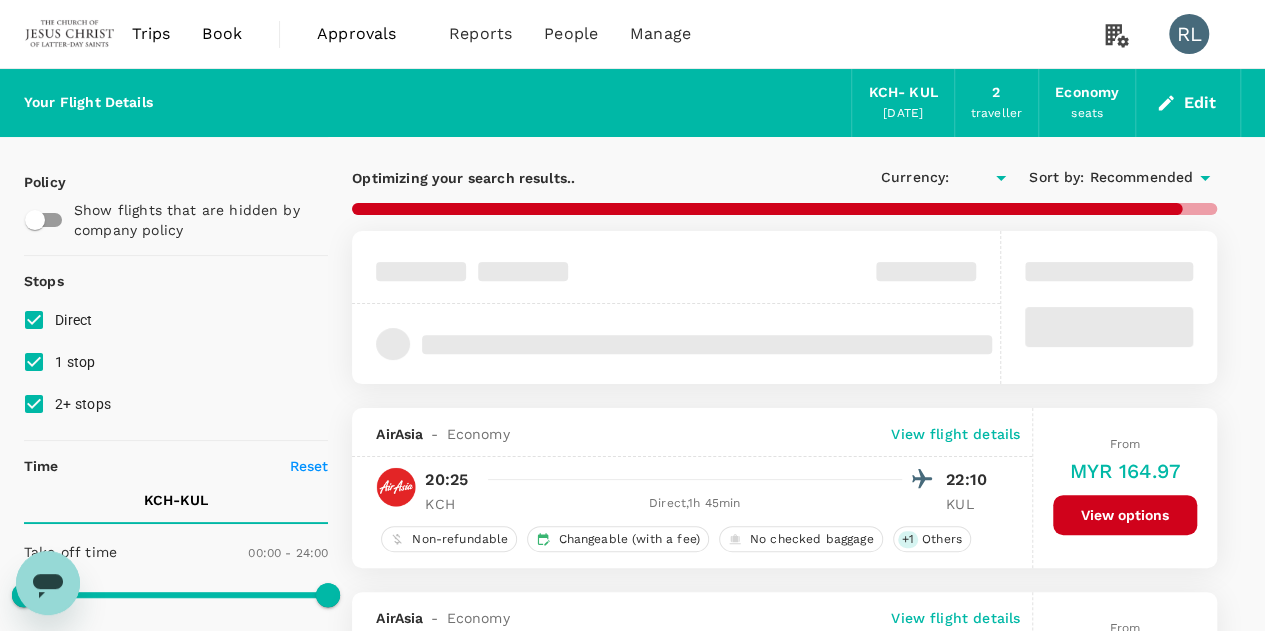 type on "MYR" 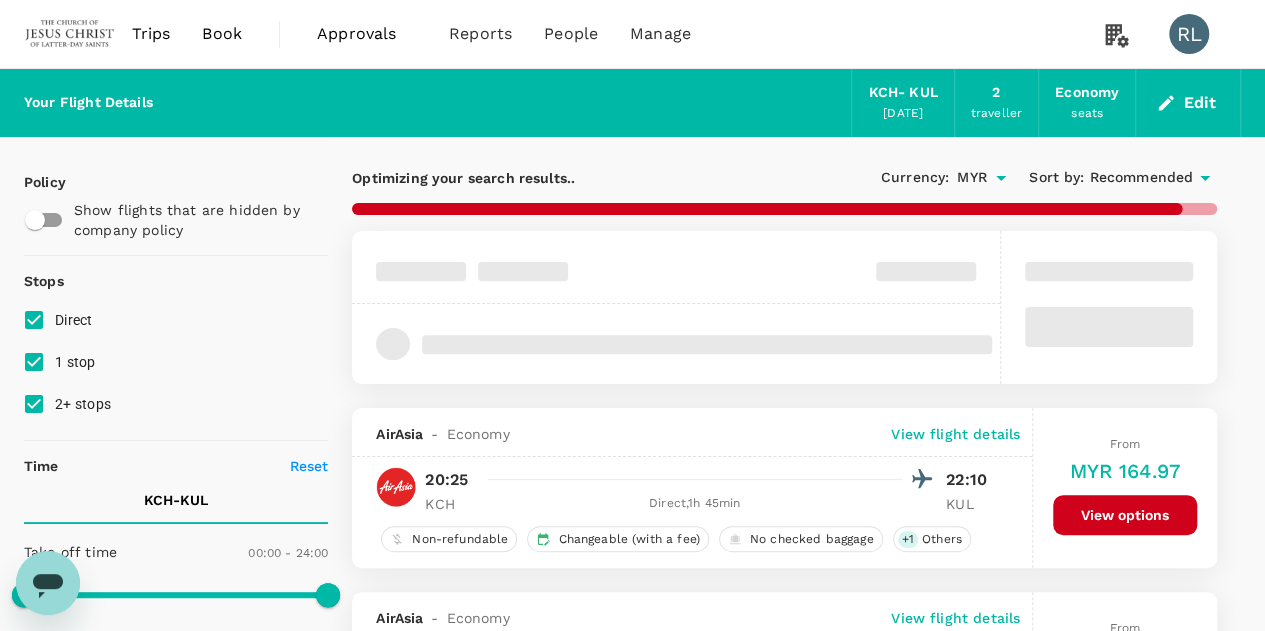 click on "Recommended" at bounding box center [1141, 178] 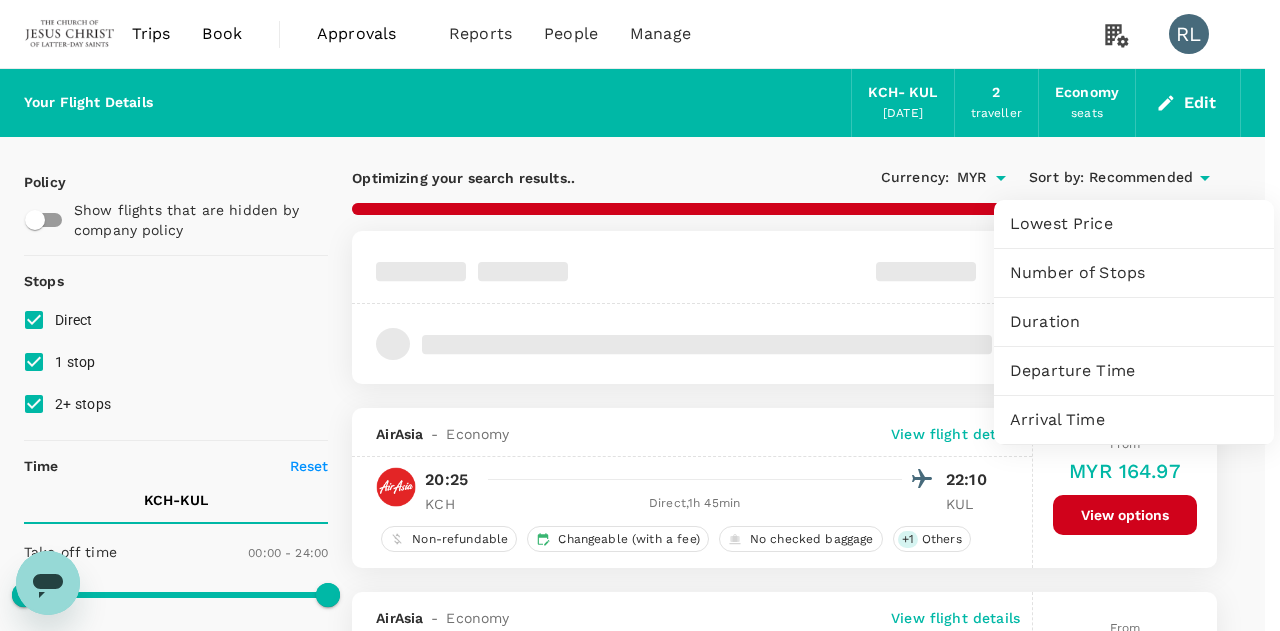 click on "Departure Time" at bounding box center [1134, 371] 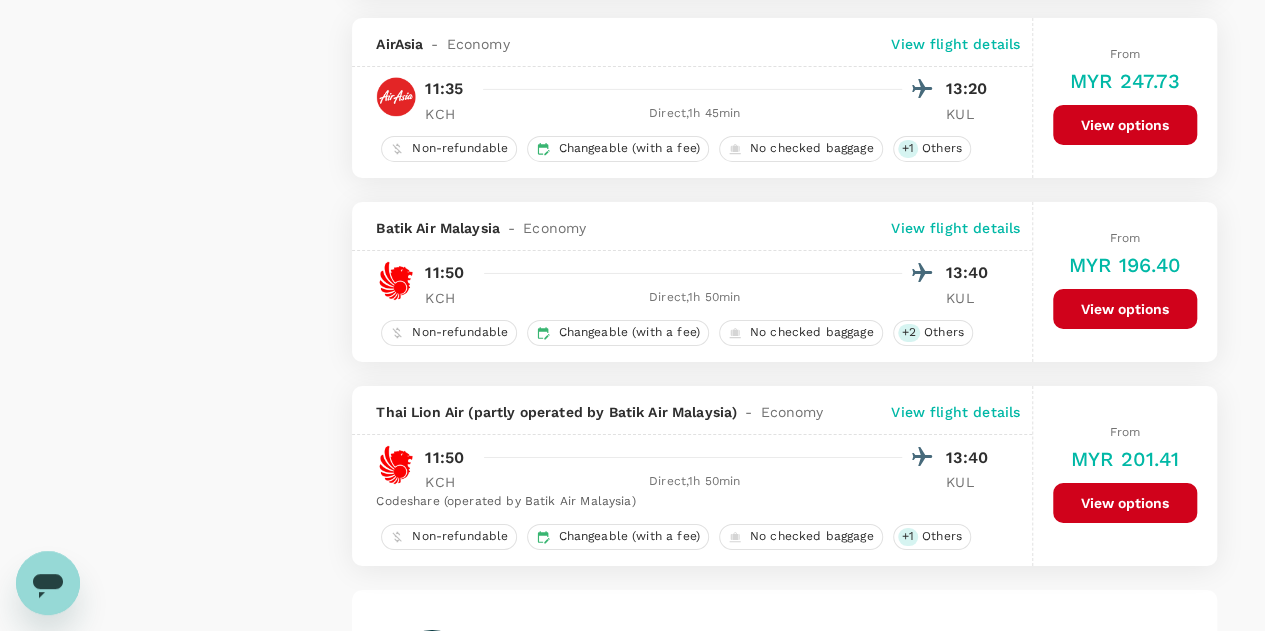 scroll, scrollTop: 3200, scrollLeft: 0, axis: vertical 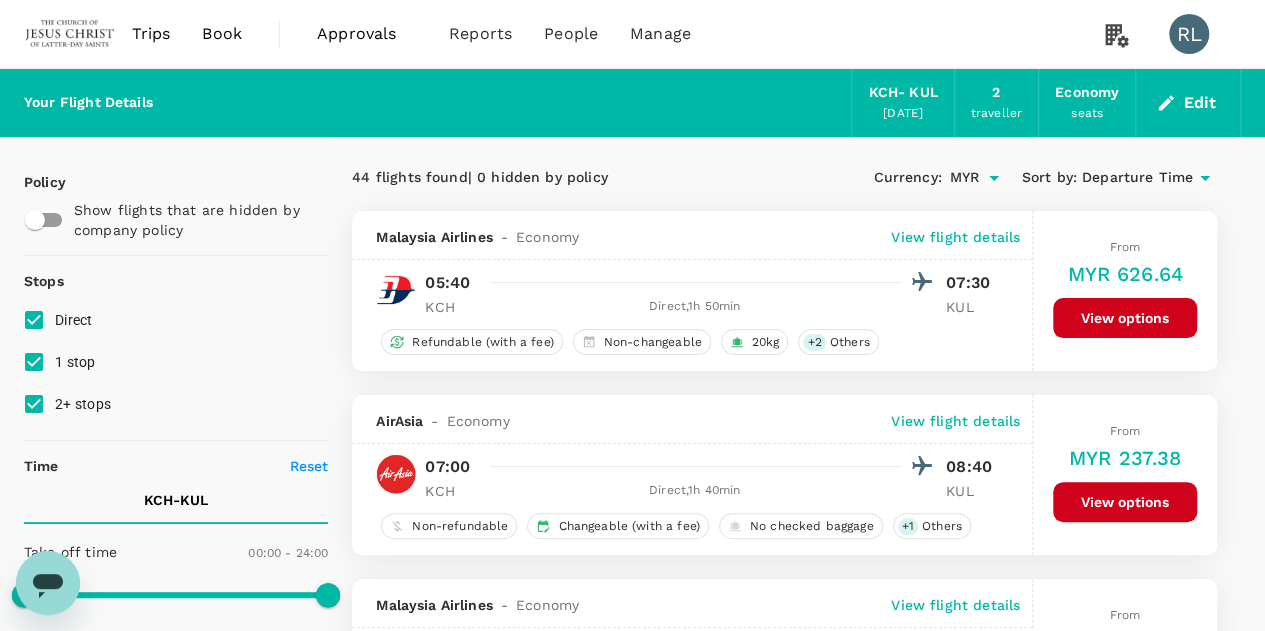 click on "Departure Time" at bounding box center (1137, 178) 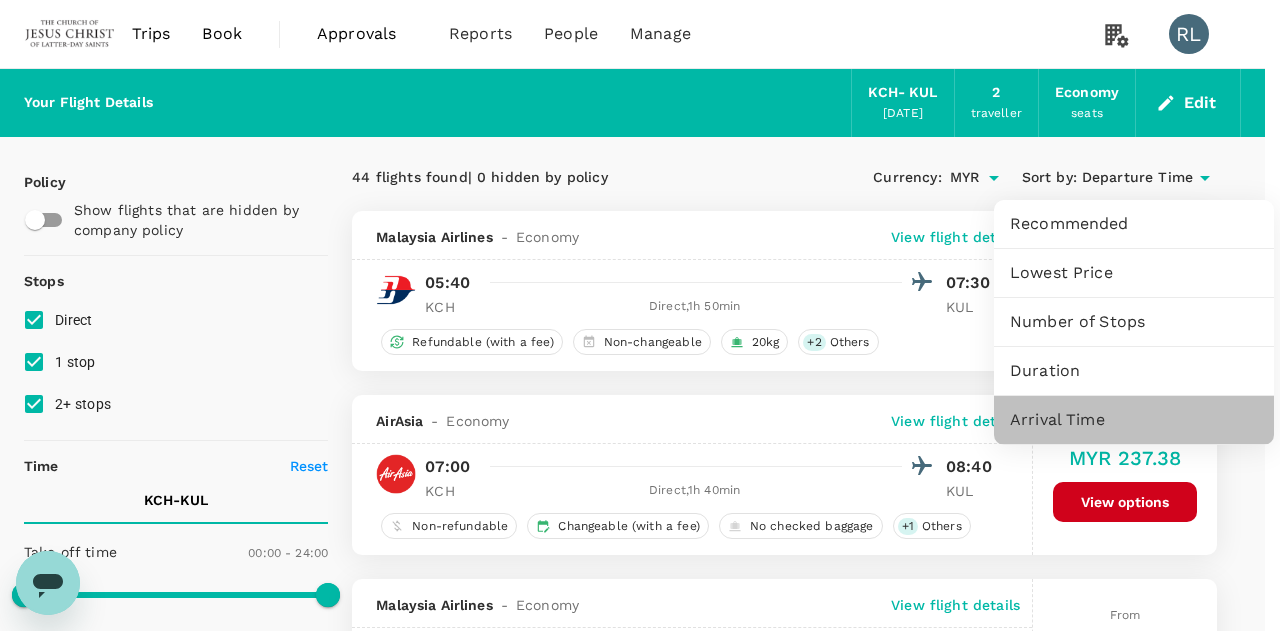 click on "Arrival Time" at bounding box center [1134, 420] 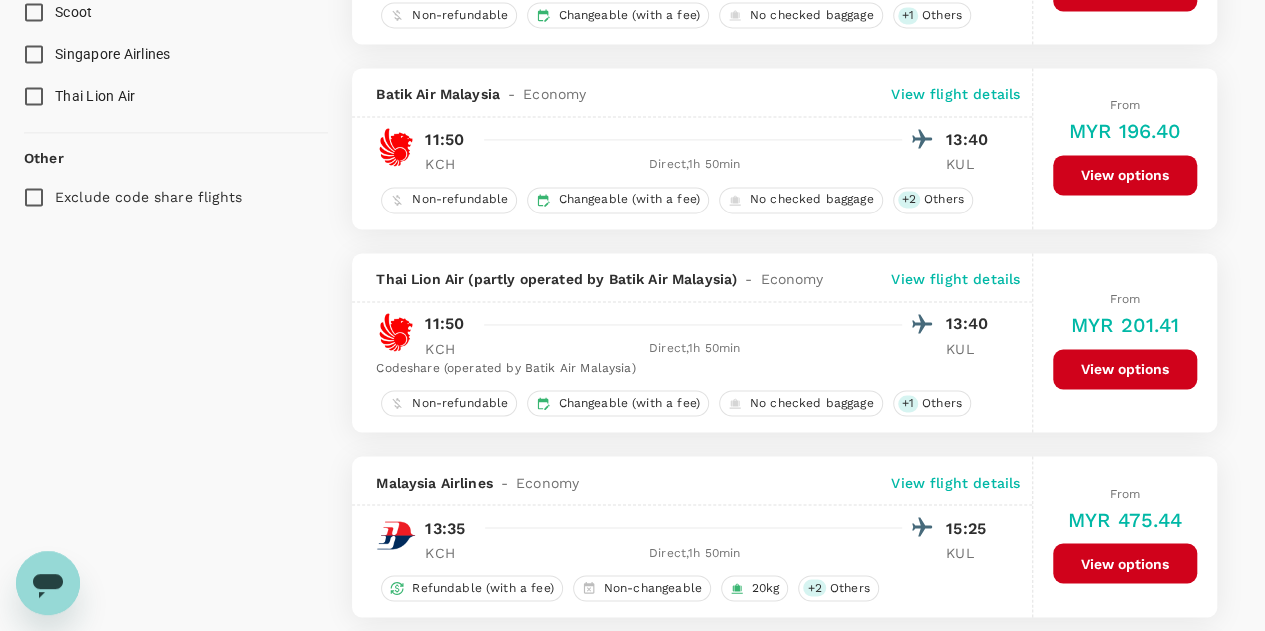 scroll, scrollTop: 1400, scrollLeft: 0, axis: vertical 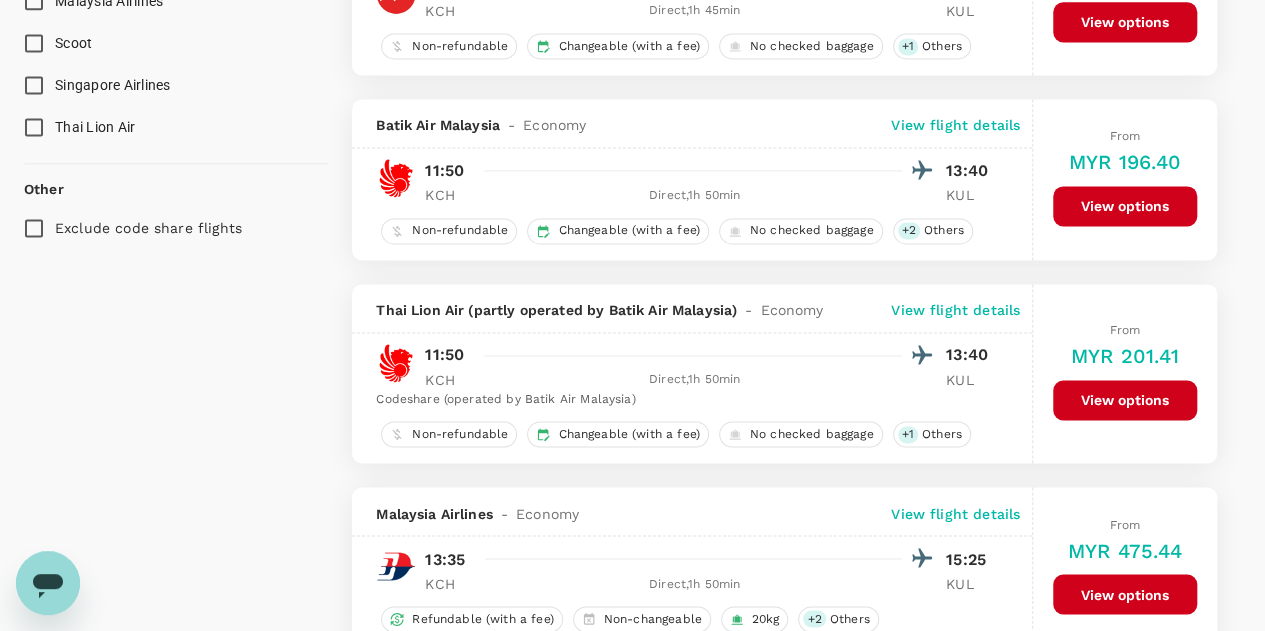 click on "View options" at bounding box center [1125, 206] 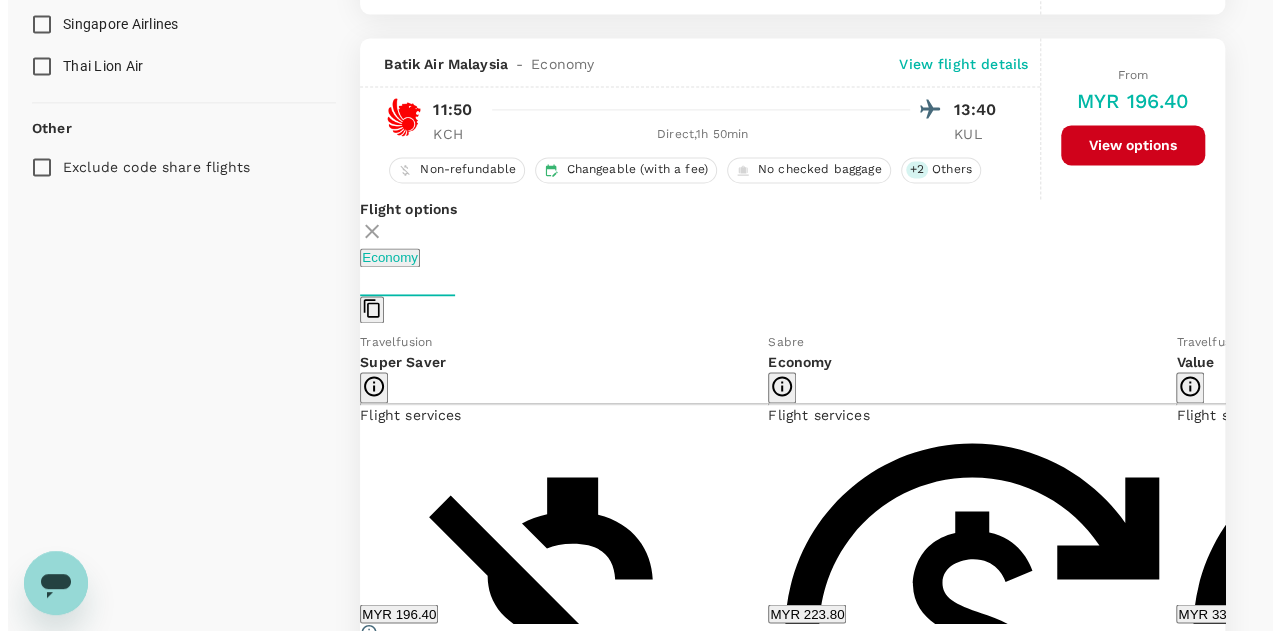 scroll, scrollTop: 1494, scrollLeft: 0, axis: vertical 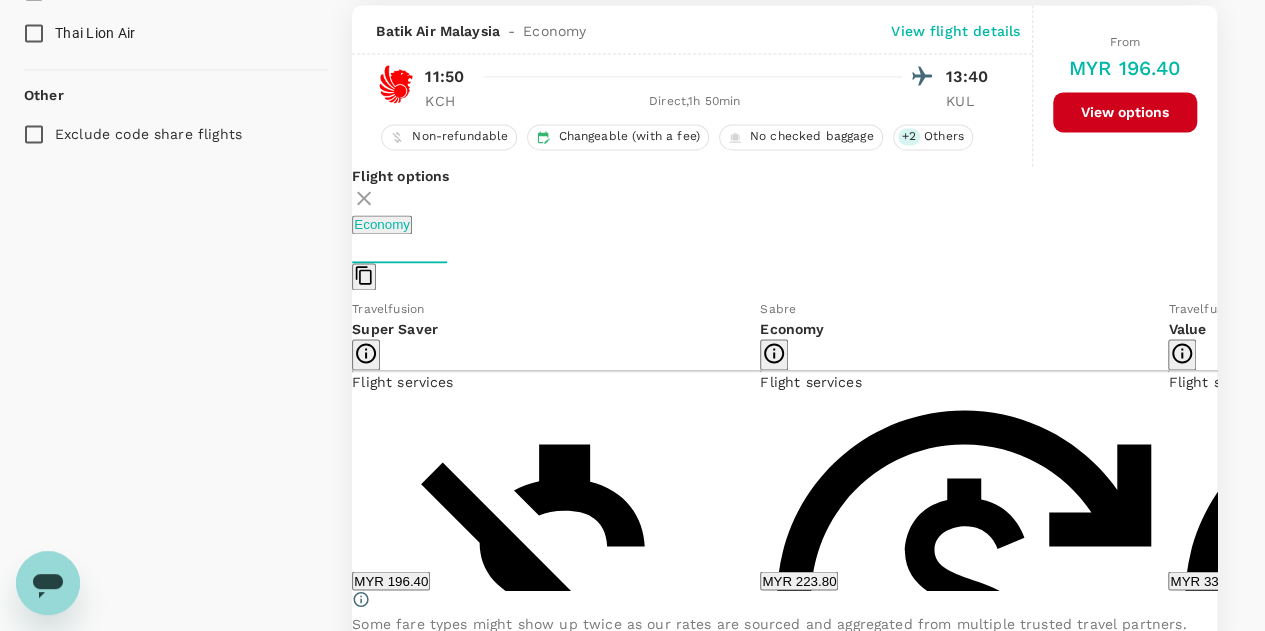 click 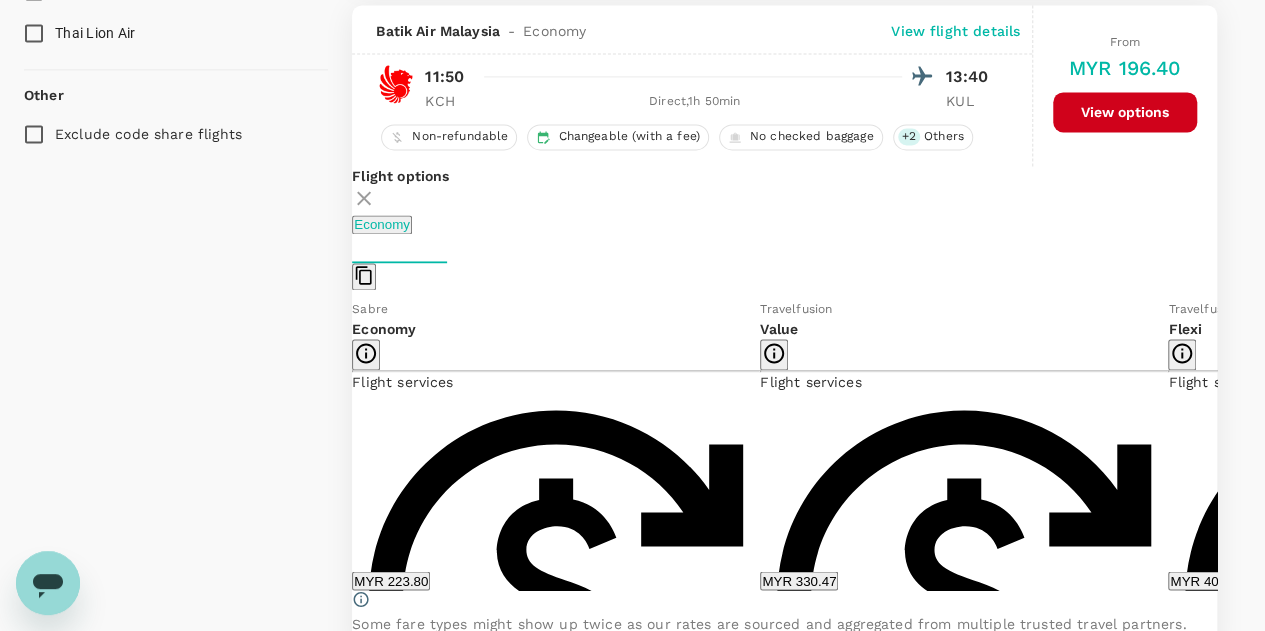 click on "View flight details" at bounding box center (955, 31) 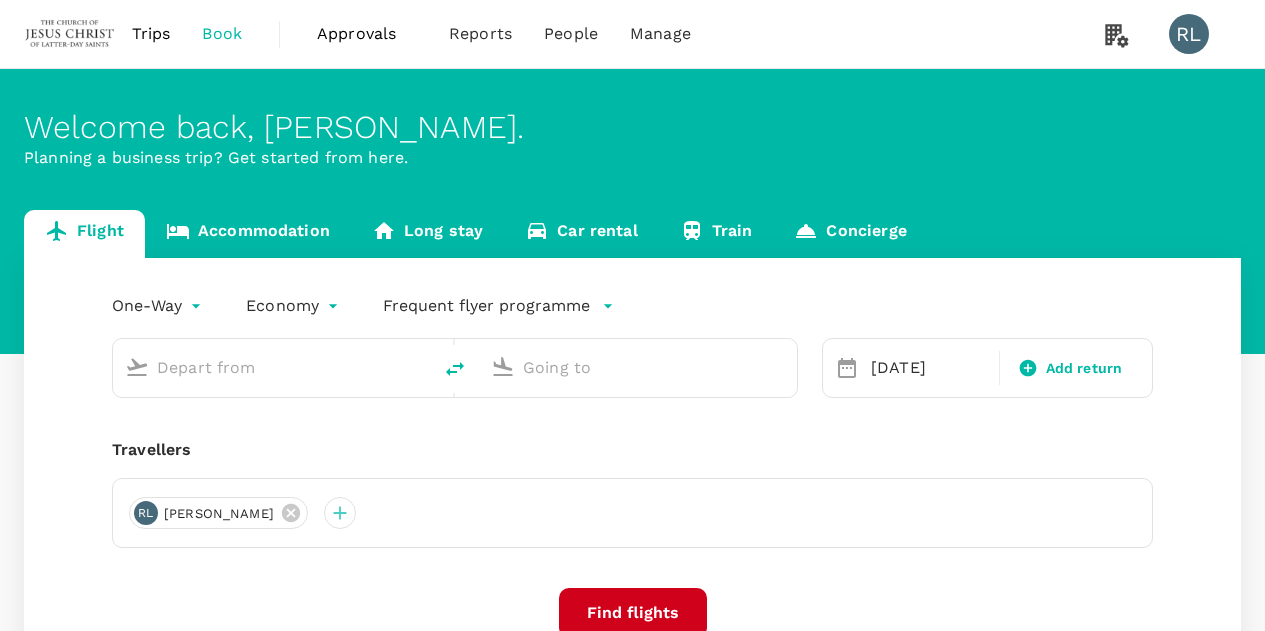 scroll, scrollTop: 0, scrollLeft: 0, axis: both 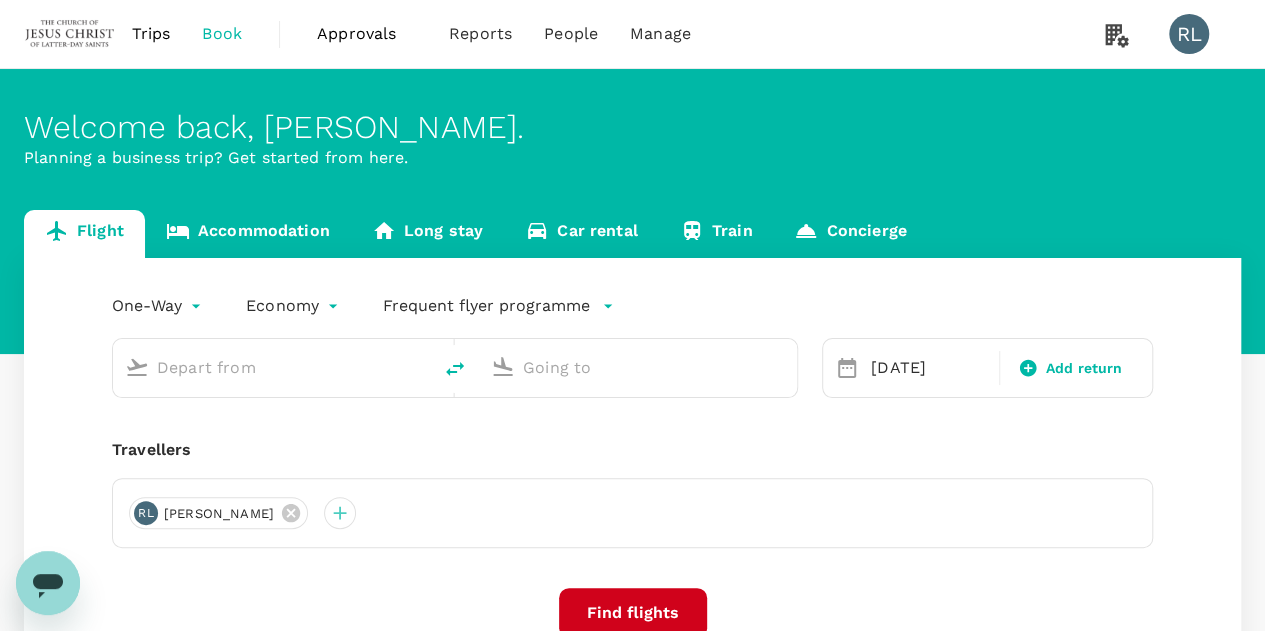 type on "Miri Intl (MYY)" 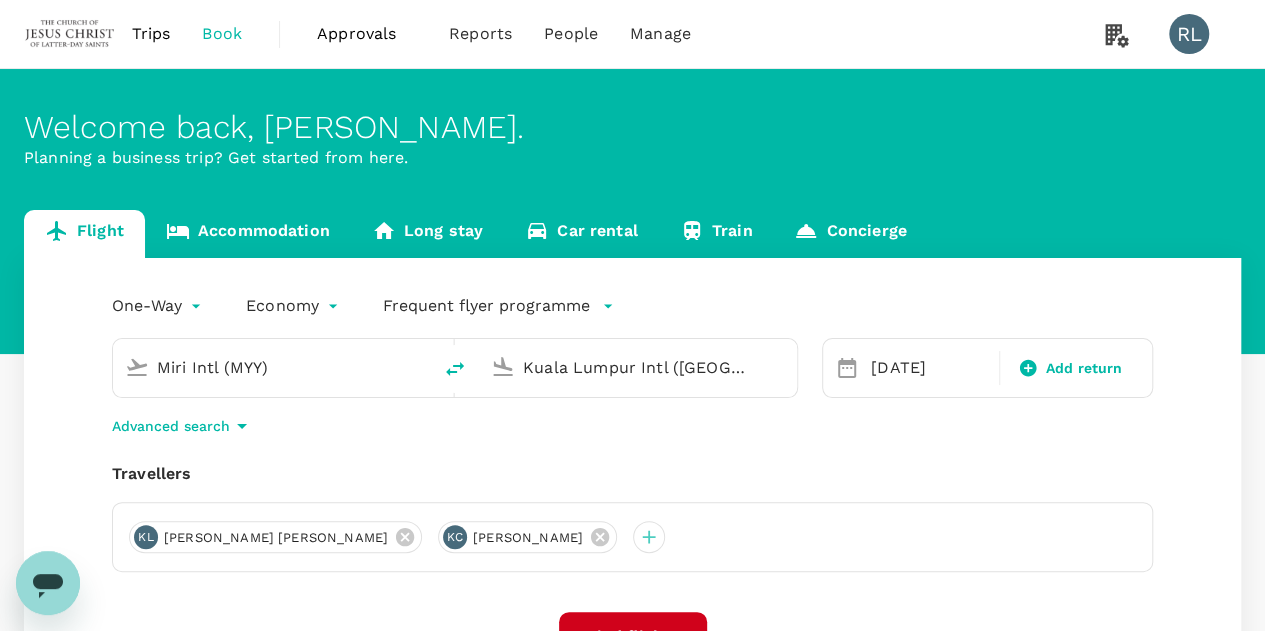 type 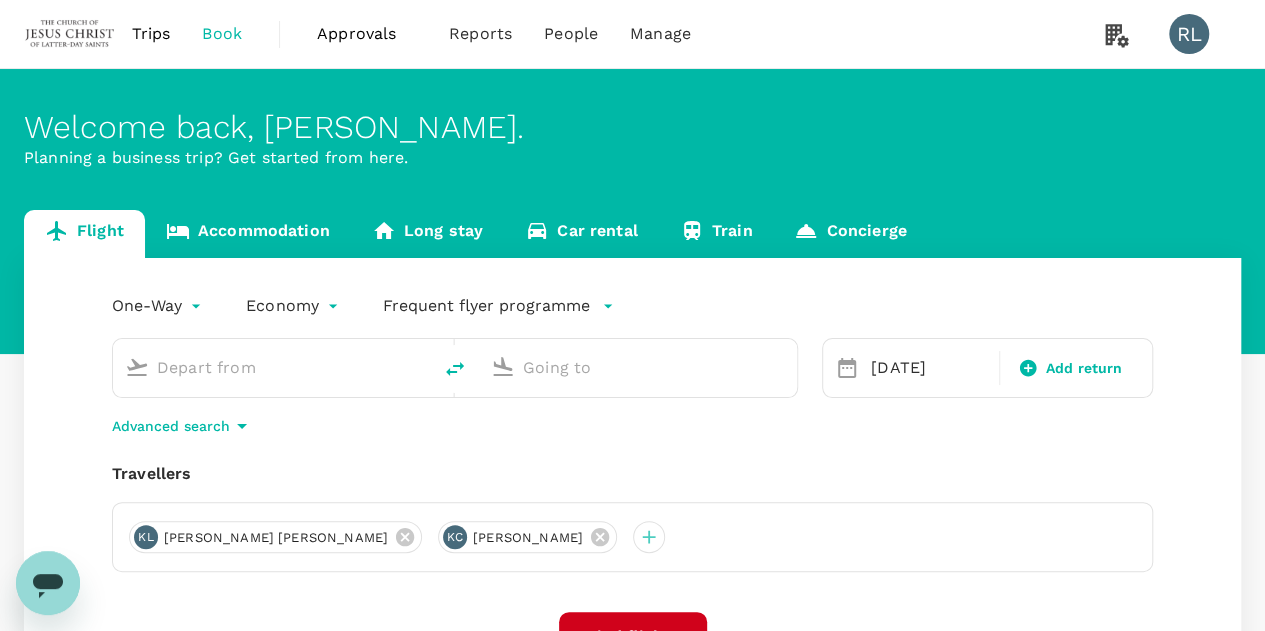 click at bounding box center (273, 367) 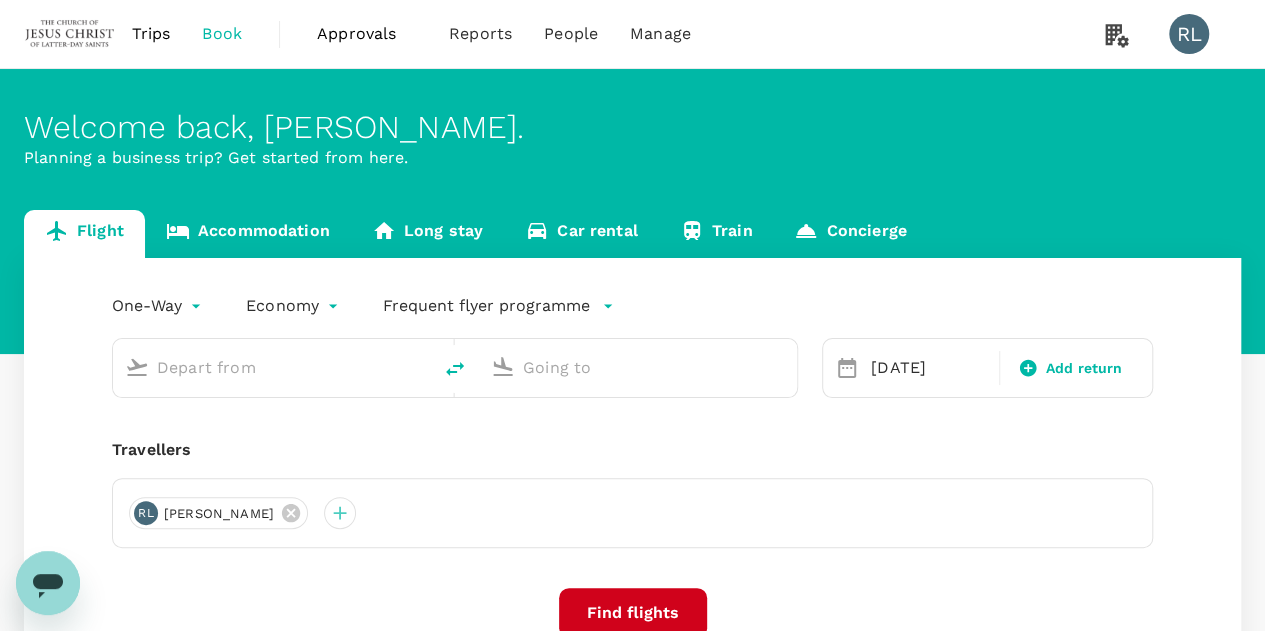 type on "Miri Intl (MYY)" 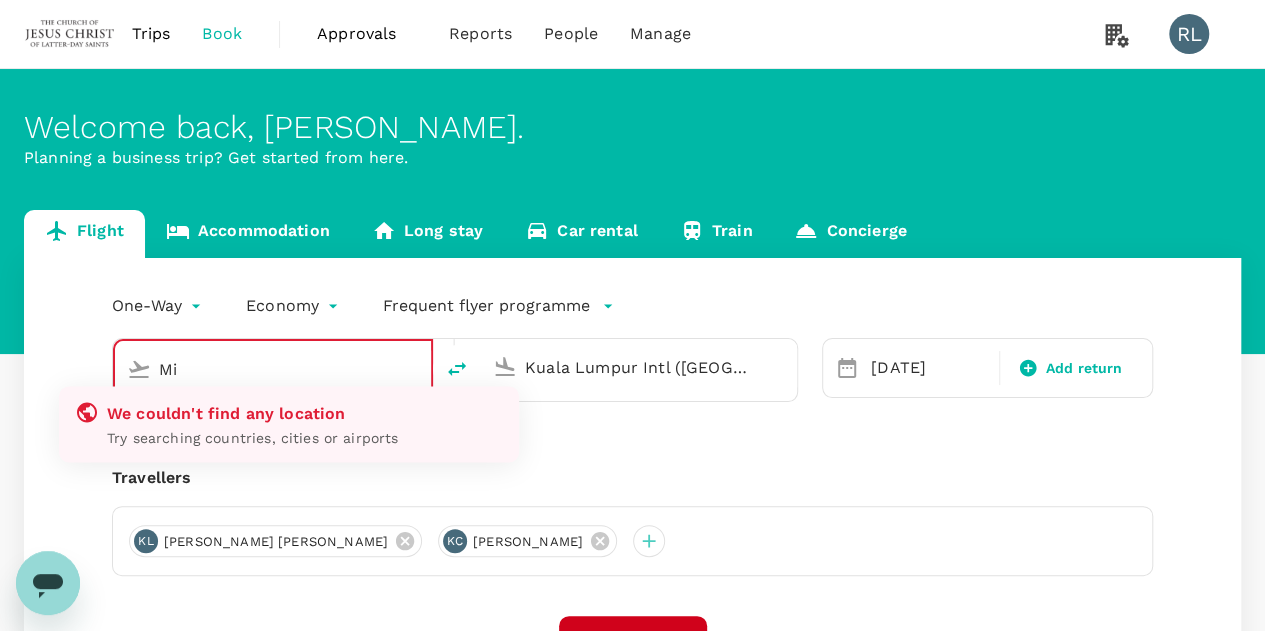 type on "M" 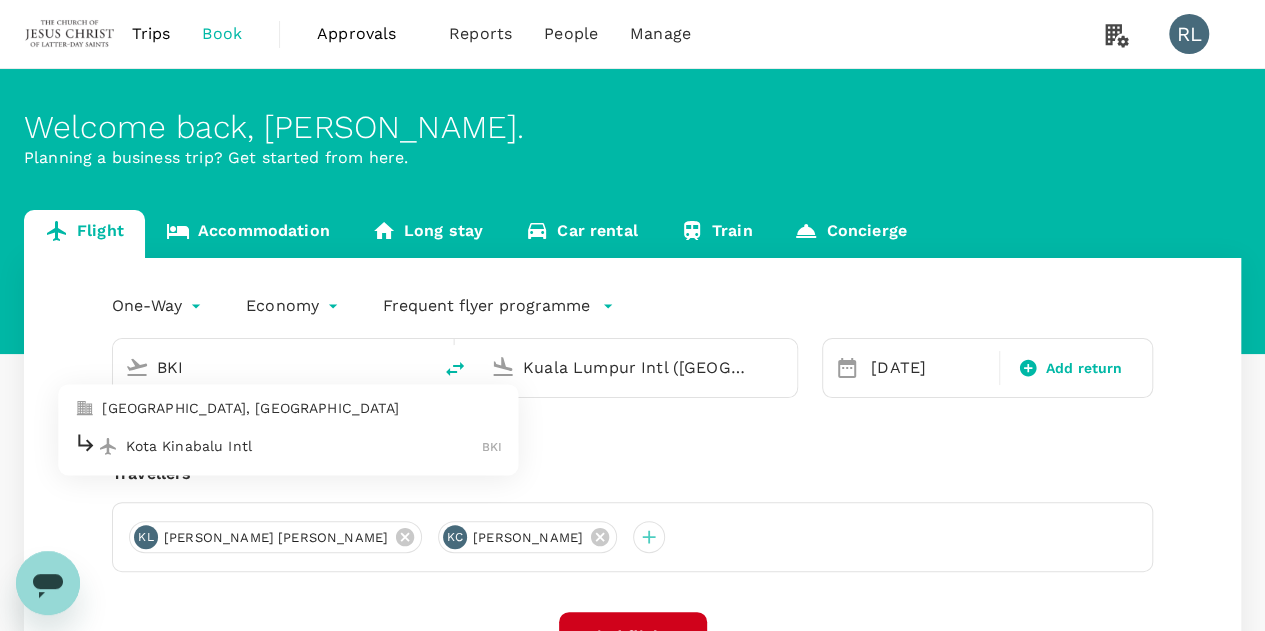 click on "Kota Kinabalu Intl" at bounding box center (304, 446) 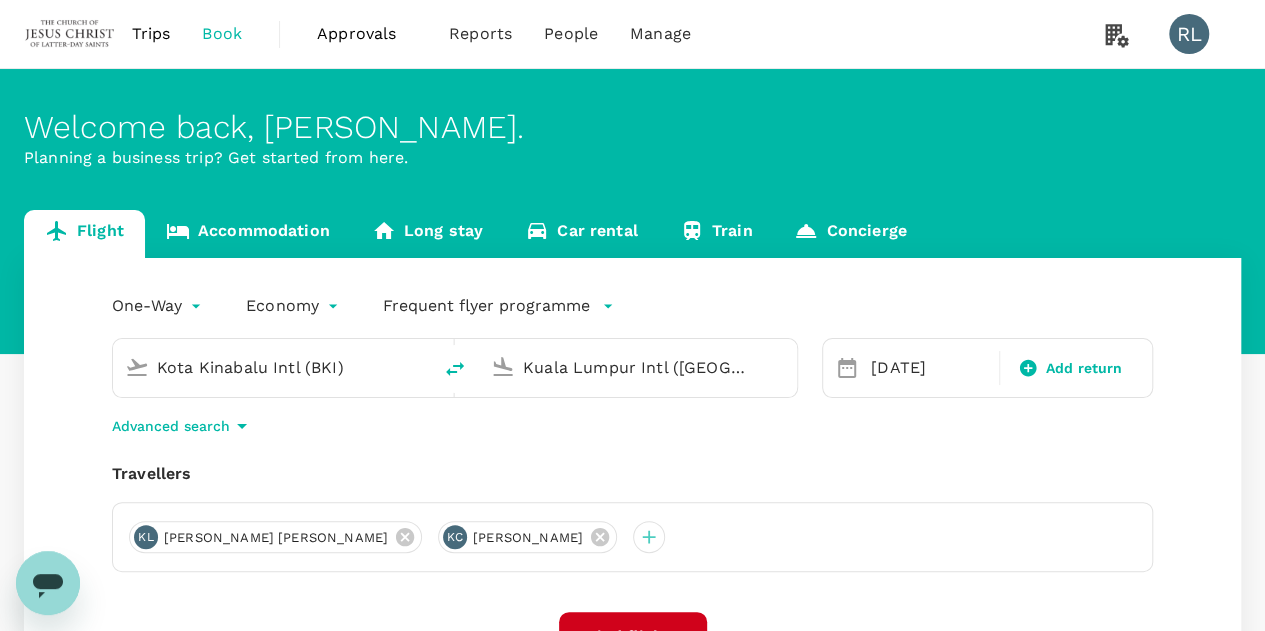 scroll, scrollTop: 100, scrollLeft: 0, axis: vertical 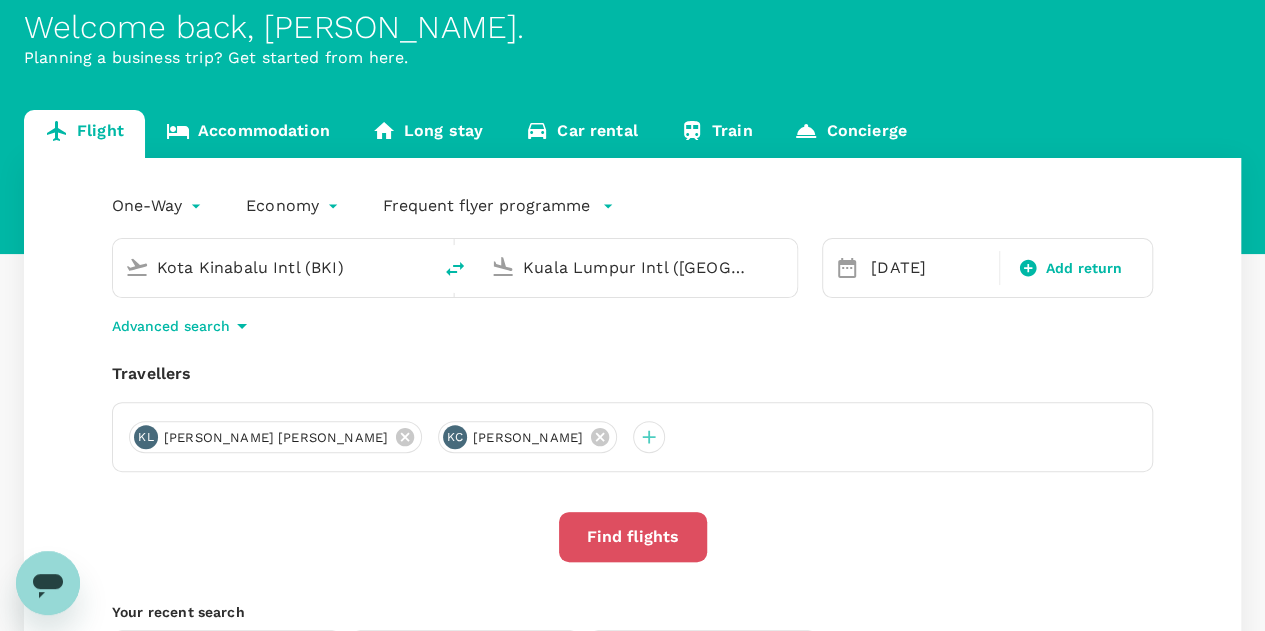 click on "Find flights" at bounding box center [633, 537] 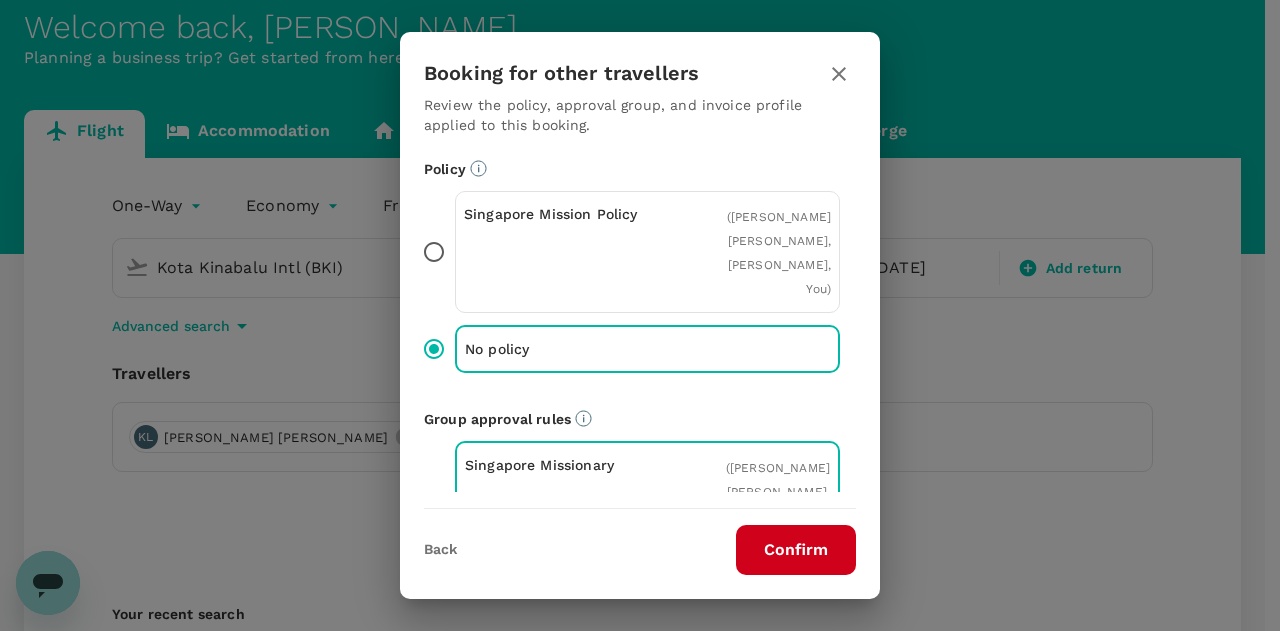 click on "Confirm" at bounding box center [796, 550] 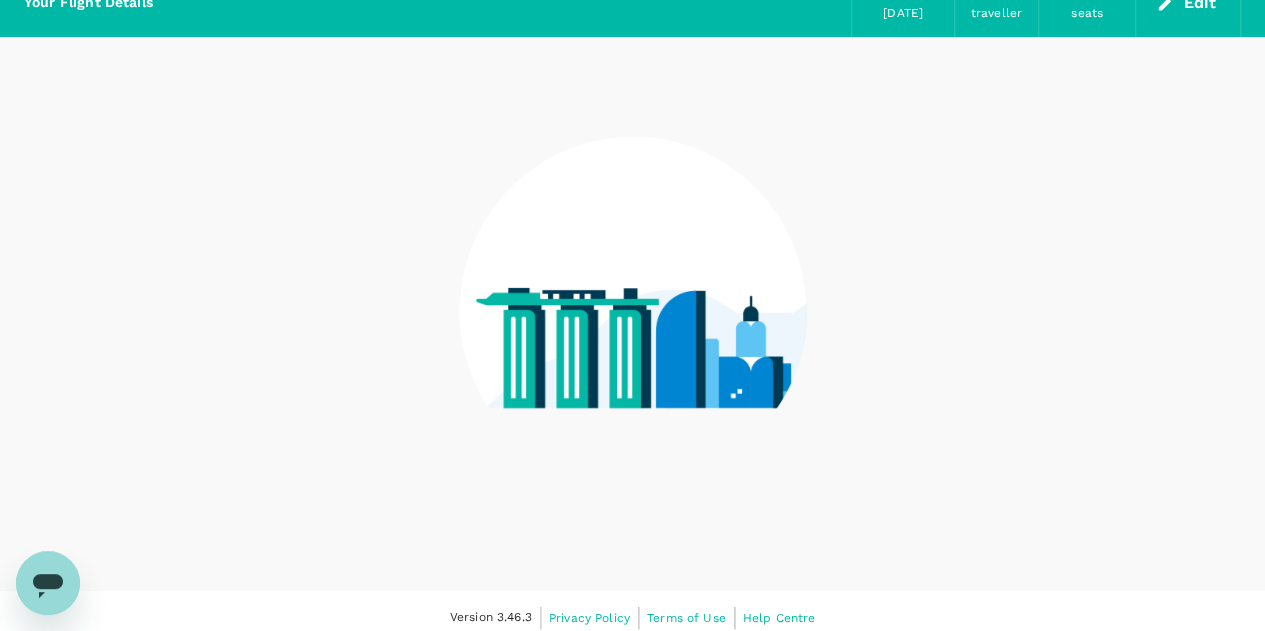 scroll, scrollTop: 0, scrollLeft: 0, axis: both 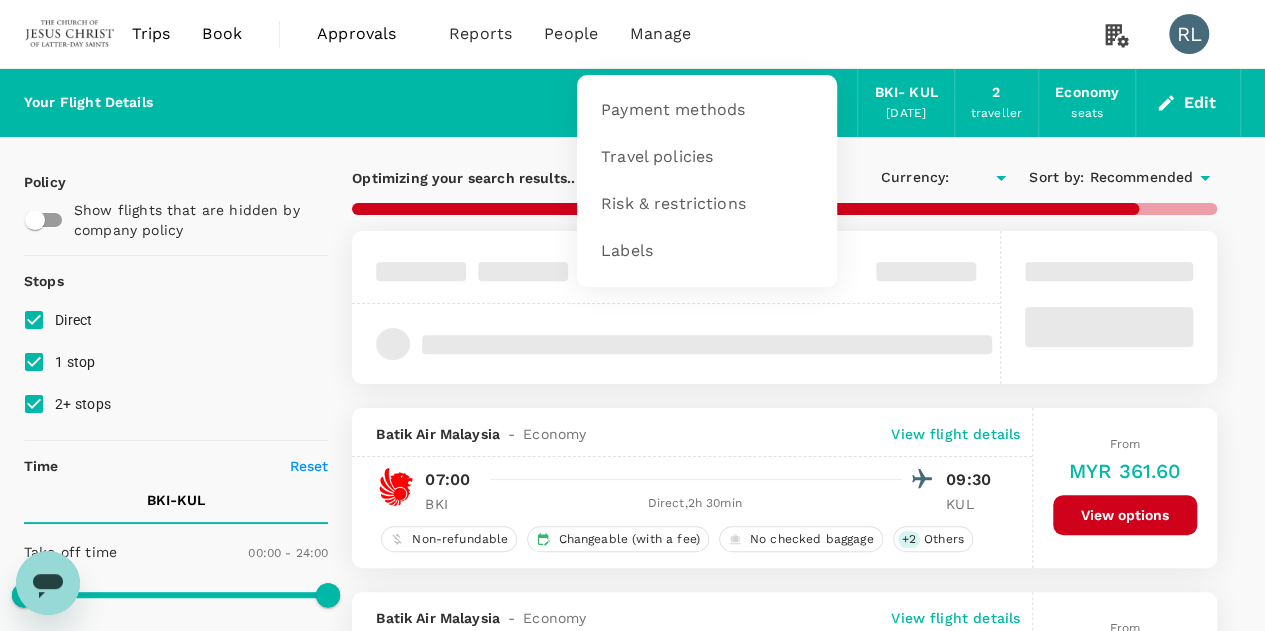 type on "MYR" 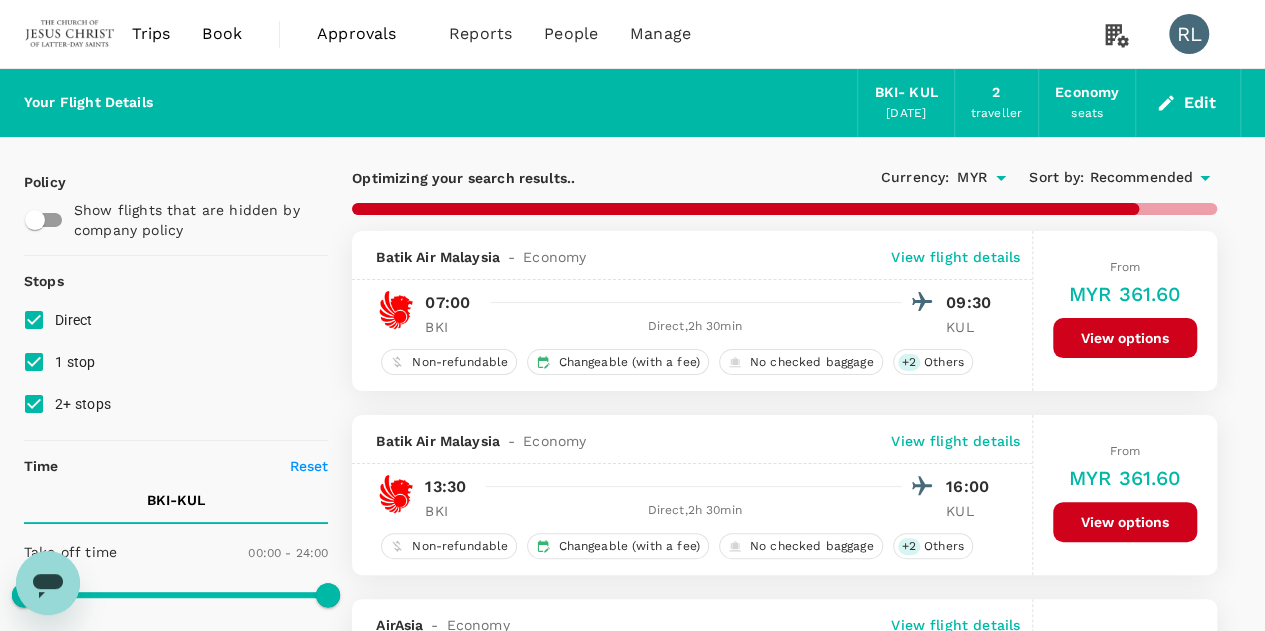 click on "Recommended" at bounding box center (1141, 178) 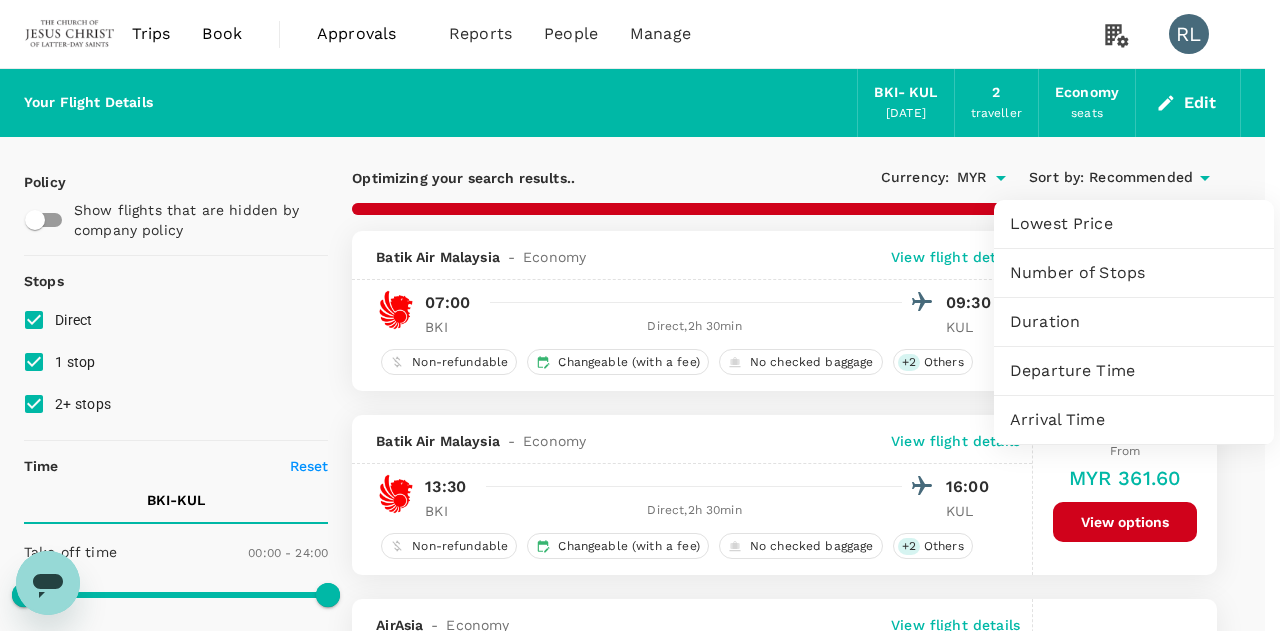 click on "Arrival Time" at bounding box center (1134, 420) 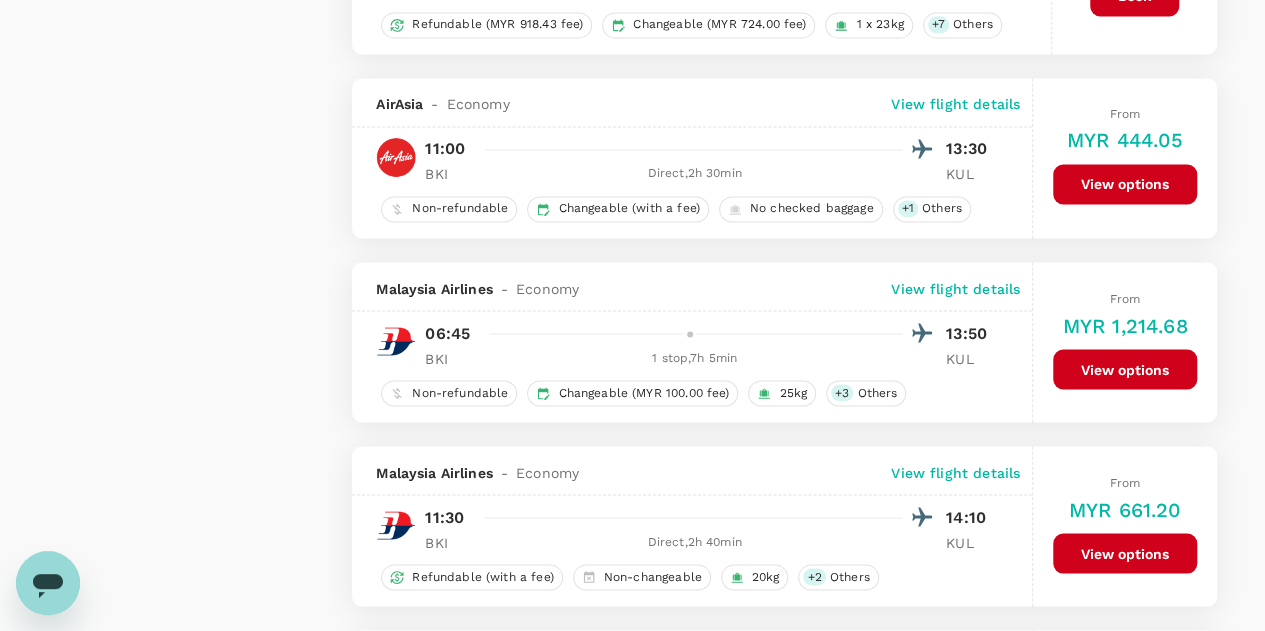 scroll, scrollTop: 1700, scrollLeft: 0, axis: vertical 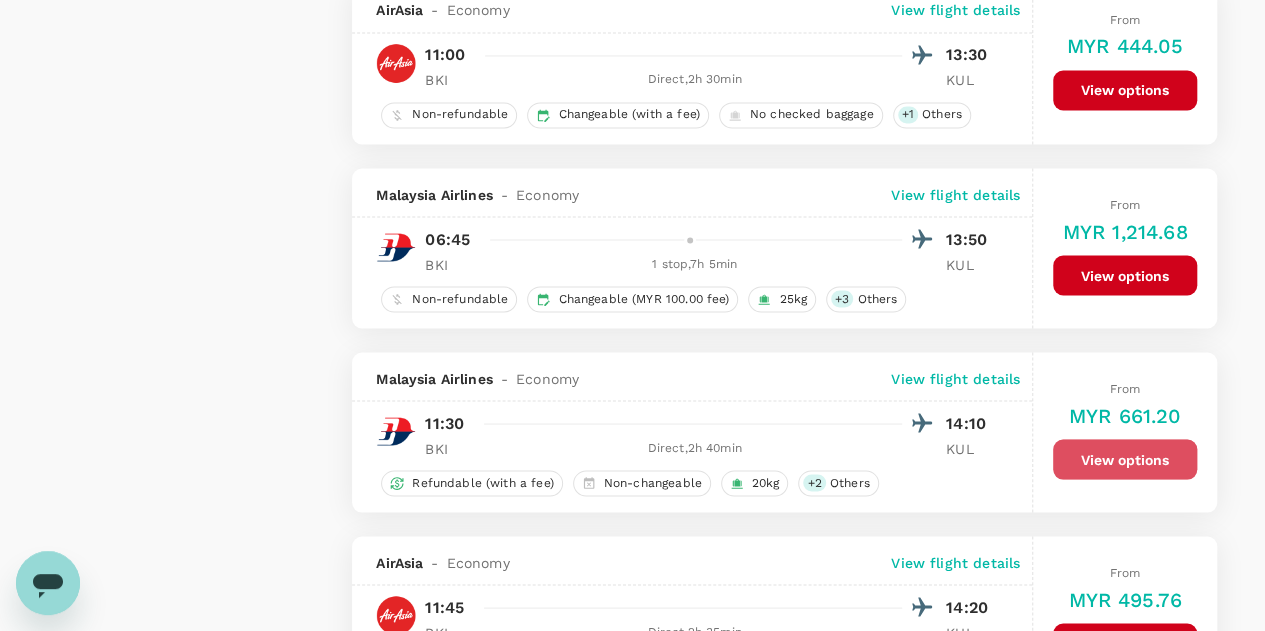 click on "View options" at bounding box center (1125, 459) 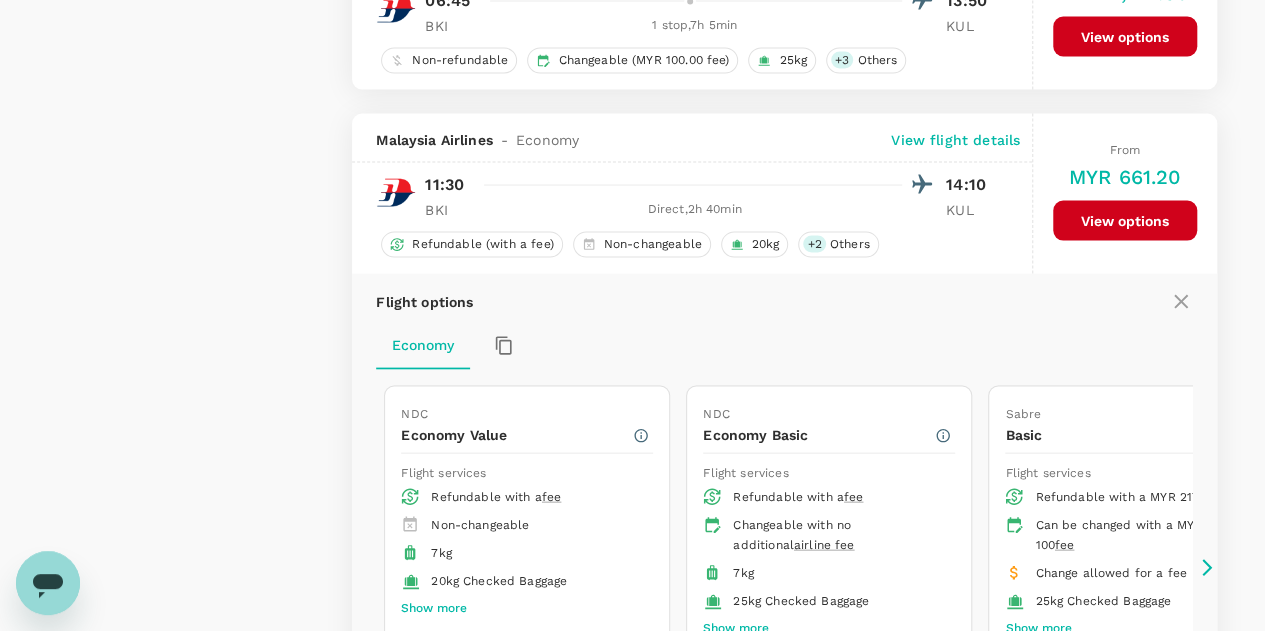 scroll, scrollTop: 2044, scrollLeft: 0, axis: vertical 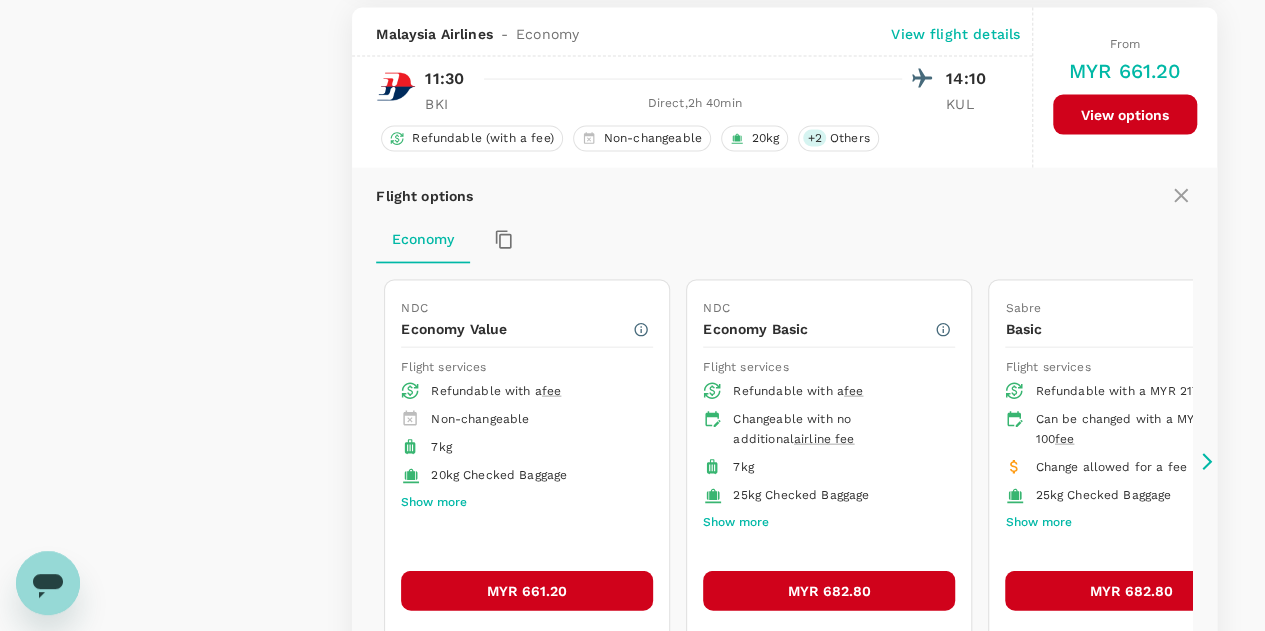 click 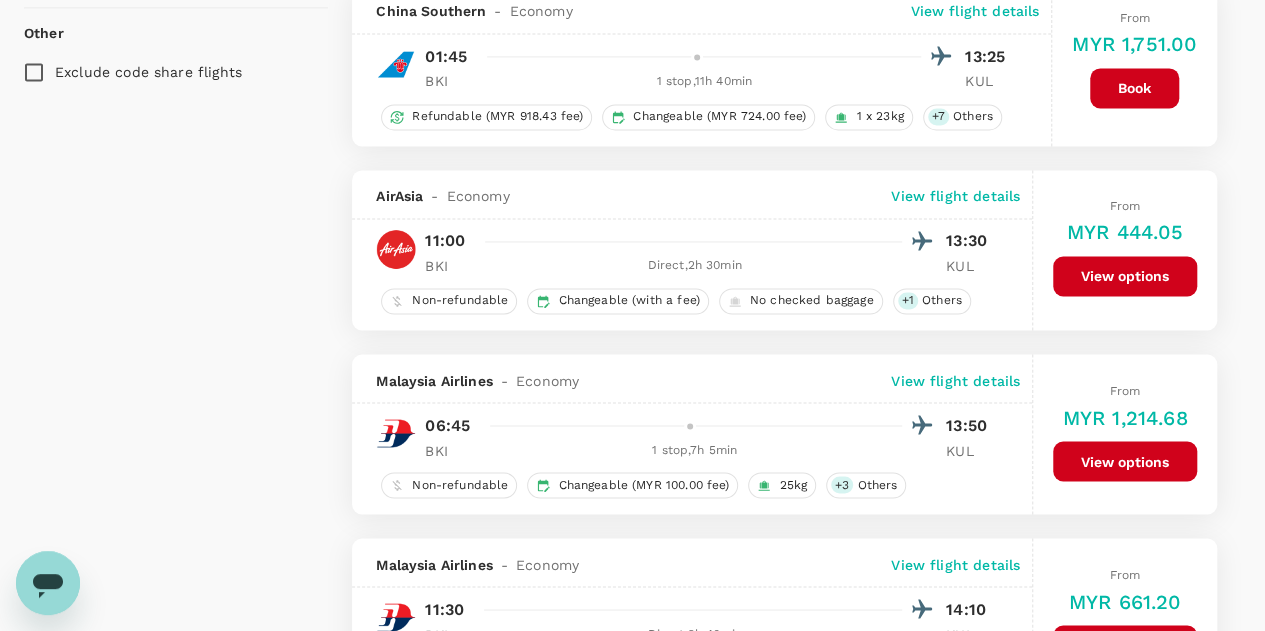 scroll, scrollTop: 1544, scrollLeft: 0, axis: vertical 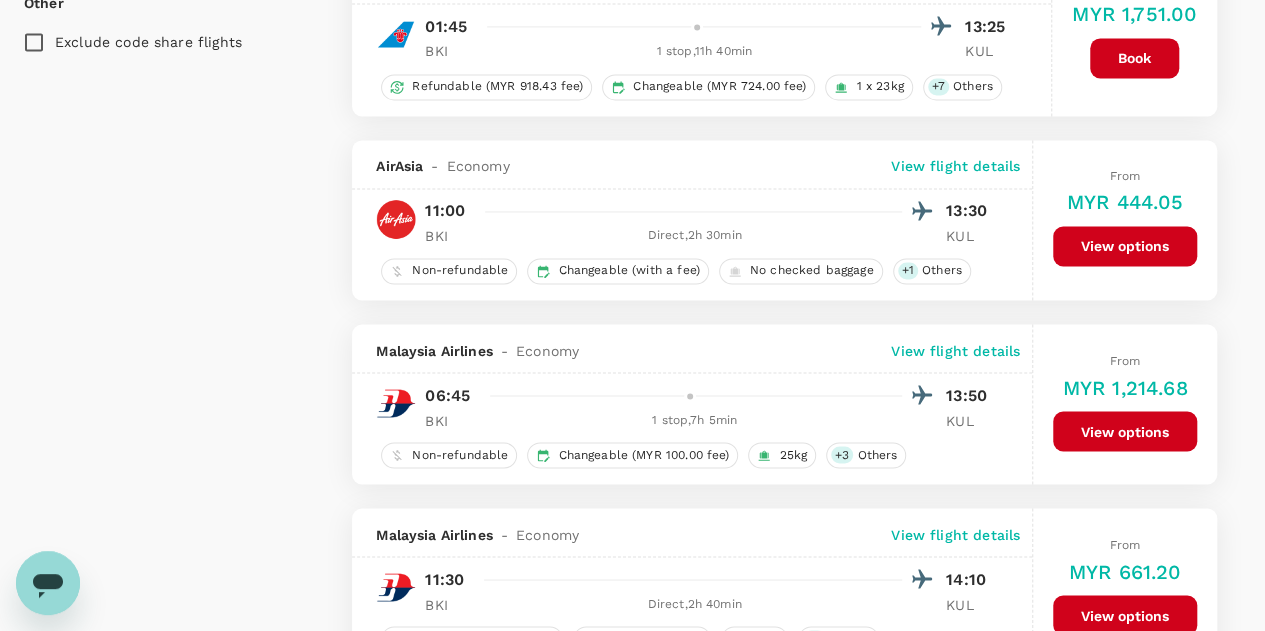 click on "View options" at bounding box center (1125, 246) 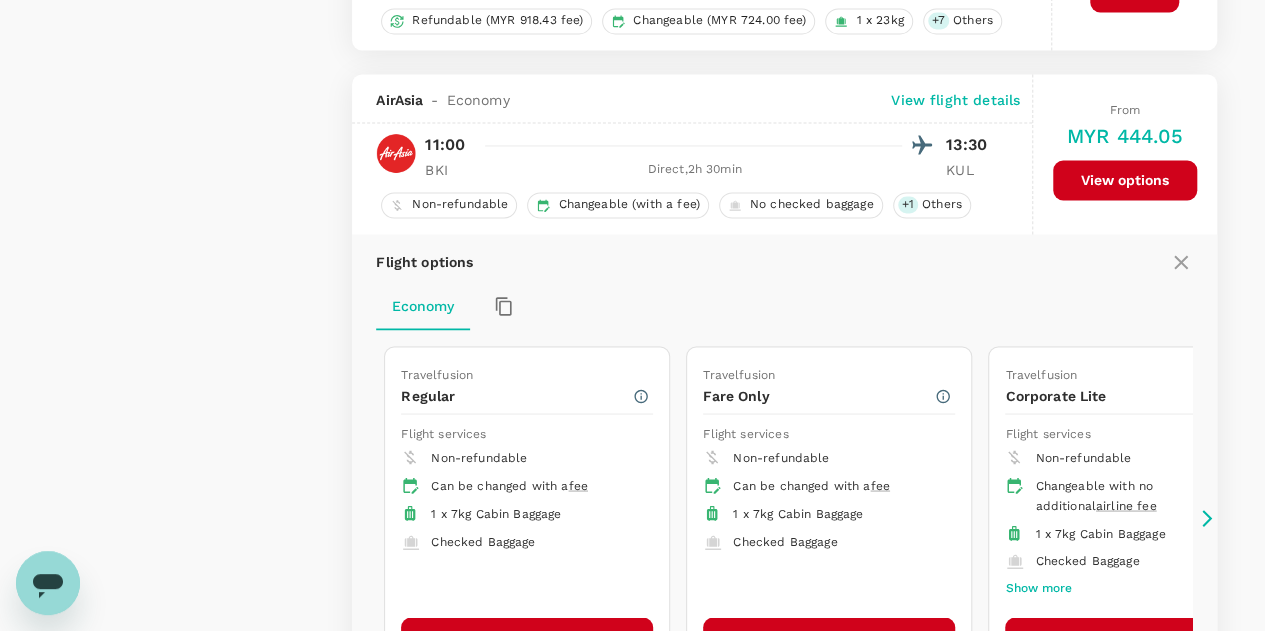 scroll, scrollTop: 1678, scrollLeft: 0, axis: vertical 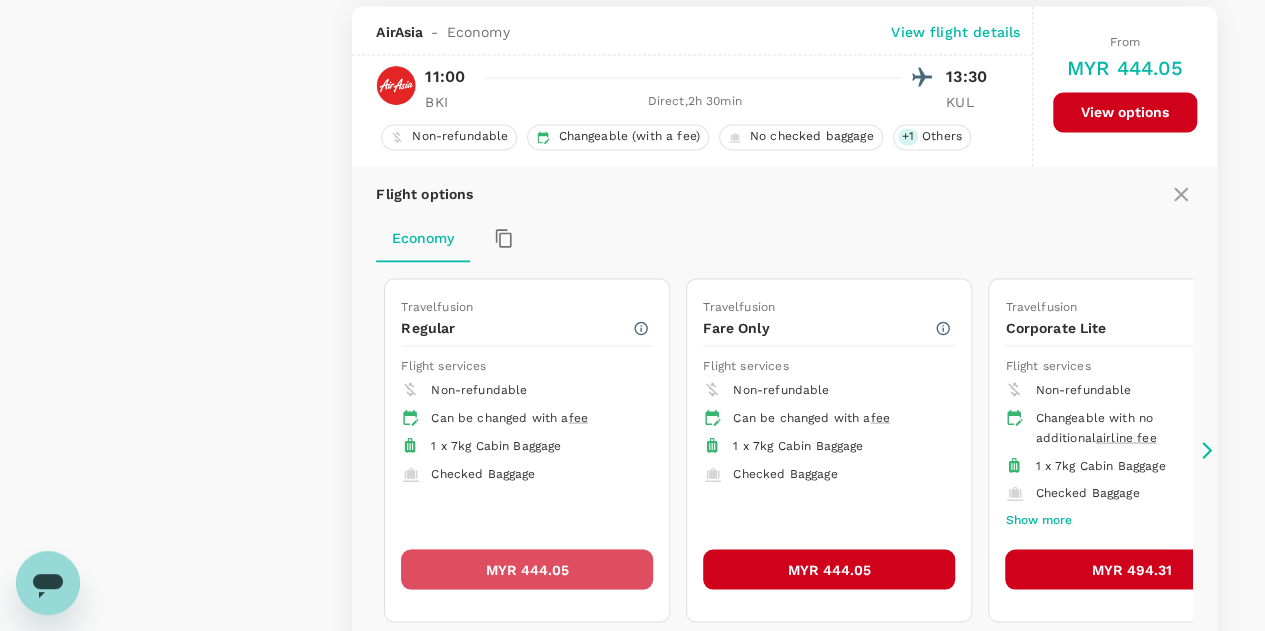 click on "MYR 444.05" at bounding box center (527, 569) 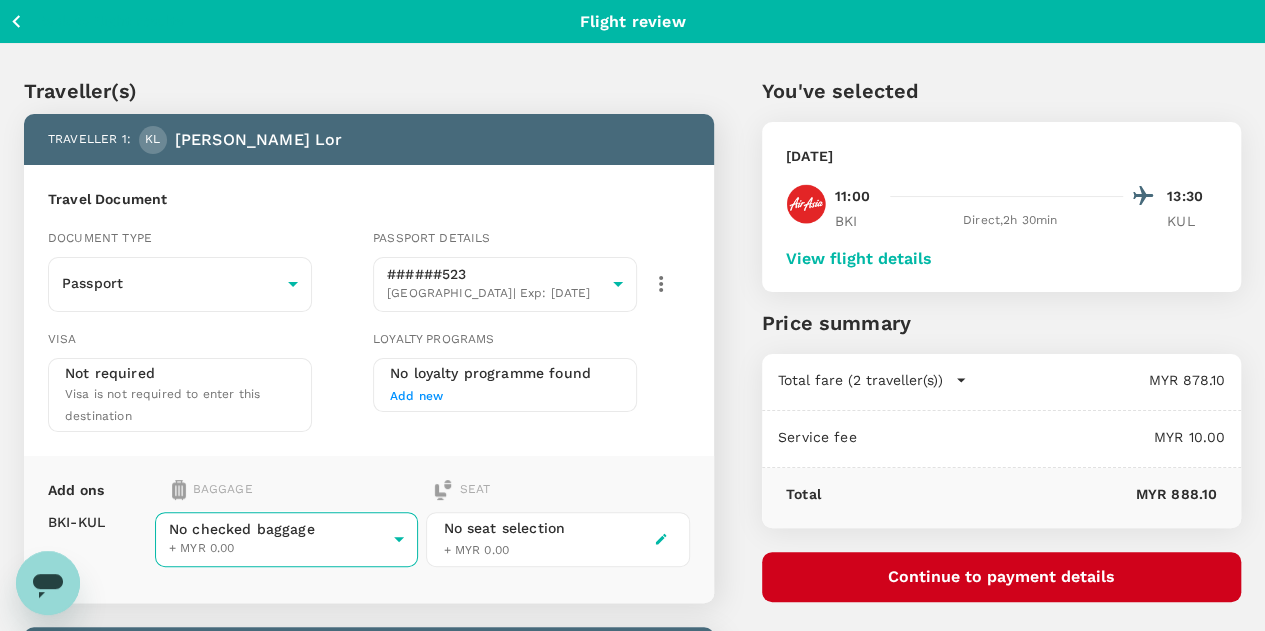 click on "Back to flight results Flight review Traveller(s) Traveller   1 : [PERSON_NAME] Tountxawg   Lor Travel Document Document type Passport Passport ​ Passport details ######523 [GEOGRAPHIC_DATA]  | Exp:   [DATE] 468e3f0d-04dc-4eba-a21b-10947594e704 ​ Visa Not required Visa is not required to enter this destination Loyalty programs No loyalty programme found Add new Add ons Baggage Seat BKI  -  KUL No checked baggage + MYR 0.00 ​ No seat selection + MYR 0.00 Traveller   2 : [PERSON_NAME] Jing-[PERSON_NAME] Travel Document Document type Passport Passport ​ Passport details ######354 [GEOGRAPHIC_DATA]  | Exp:   [DATE] 1404f55e-c01f-4e2d-95bf-8b90d3e5f946 ​ Visa Not required Visa is not required to enter this destination Loyalty programs No loyalty programme found Add new Add ons Baggage Seat BKI  -  KUL No checked baggage + MYR 0.00 ​ No seat selection + MYR 0.00 Special request Add any special requests here. Our support team will attend to it and reach out to you as soon as possible. Add request You've selected ," at bounding box center (632, 695) 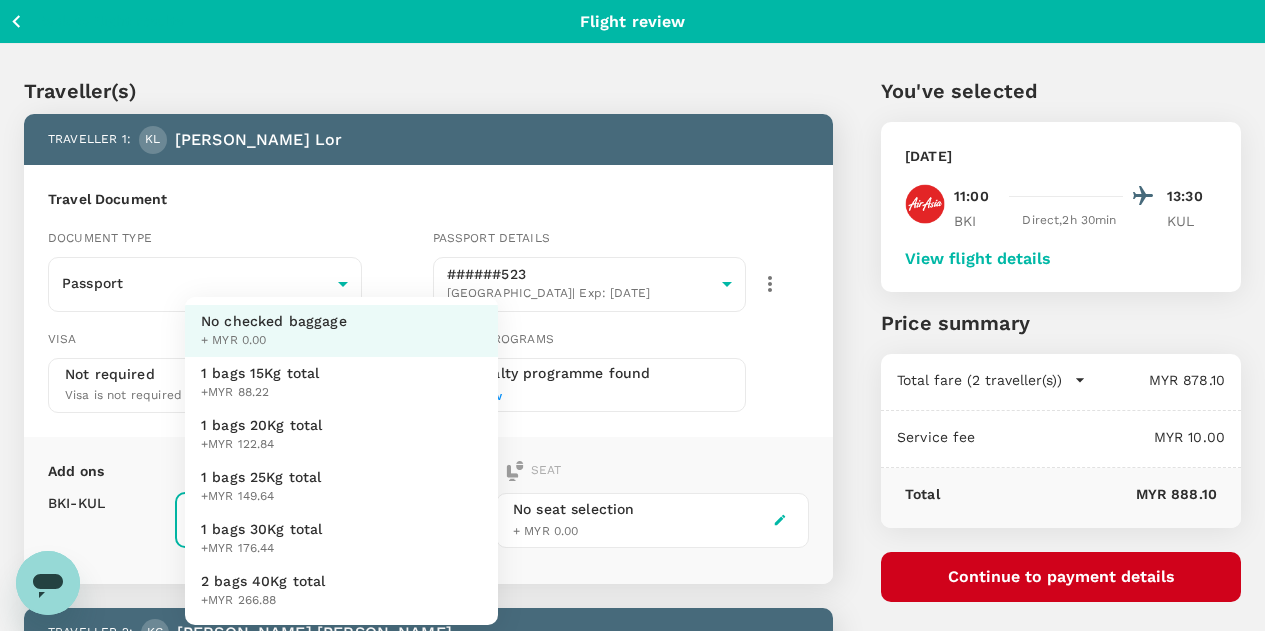 click at bounding box center (640, 315) 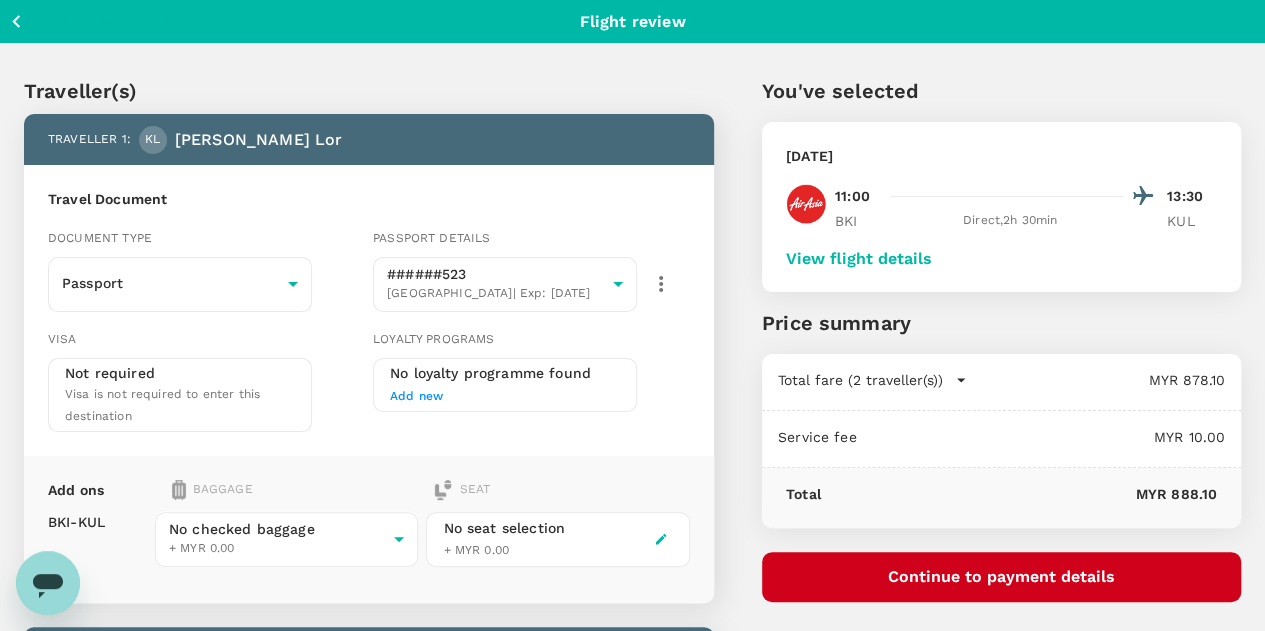 click on "View flight details" at bounding box center [859, 259] 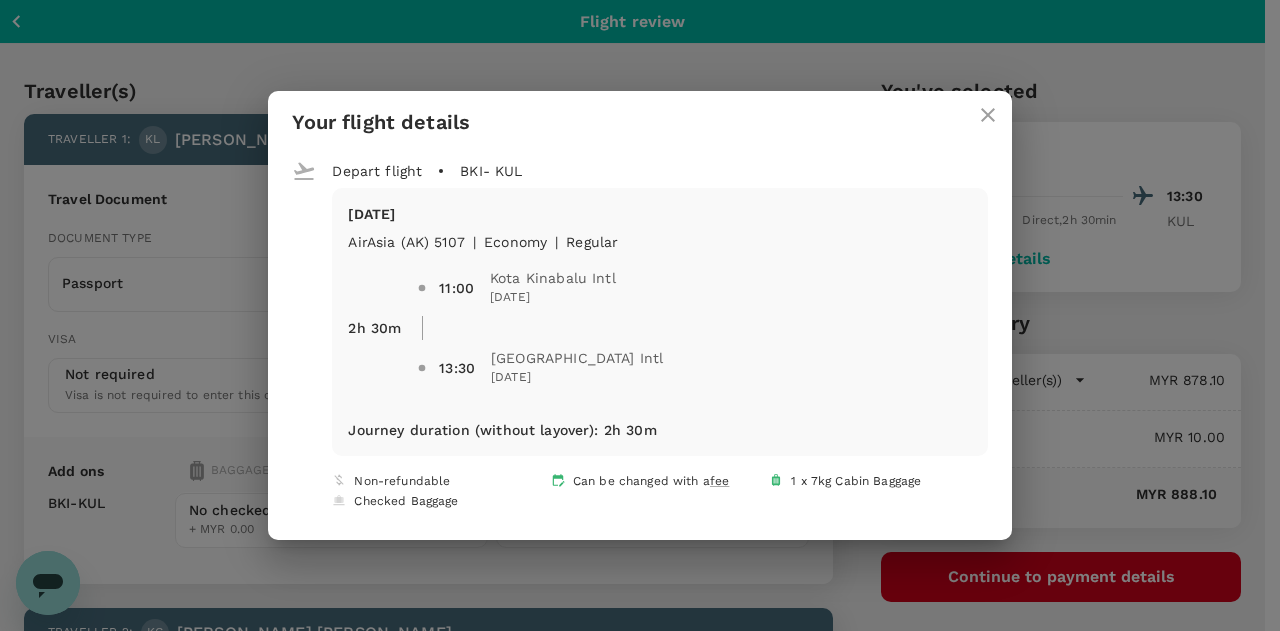click 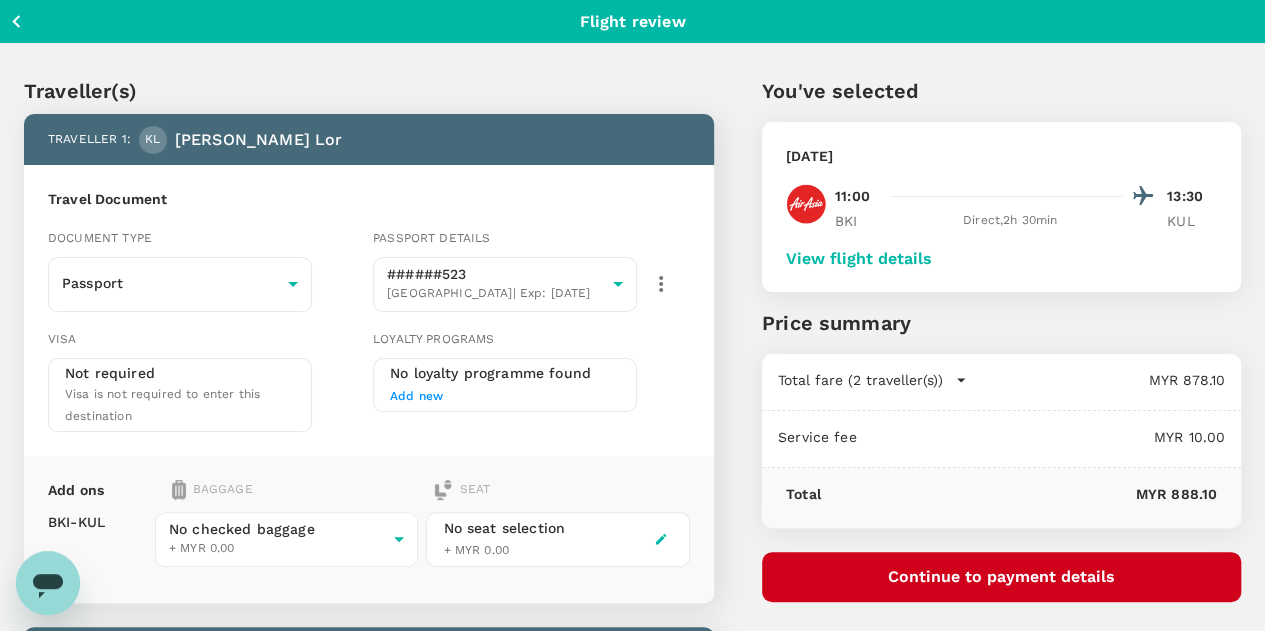 click 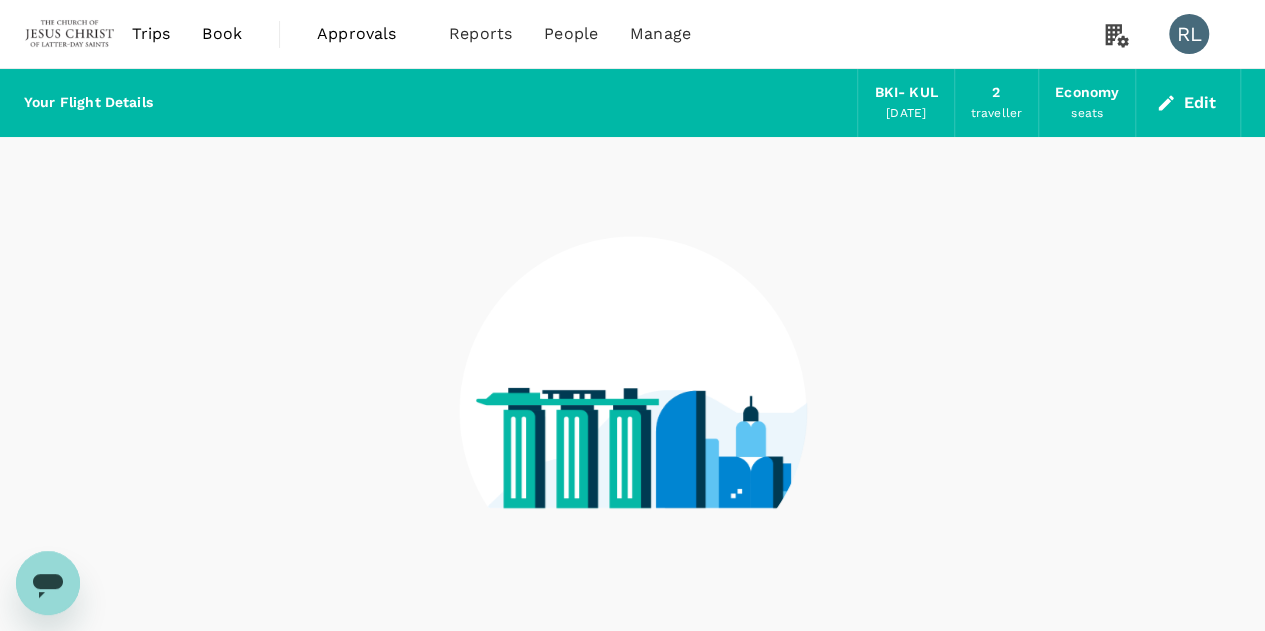 scroll, scrollTop: 112, scrollLeft: 0, axis: vertical 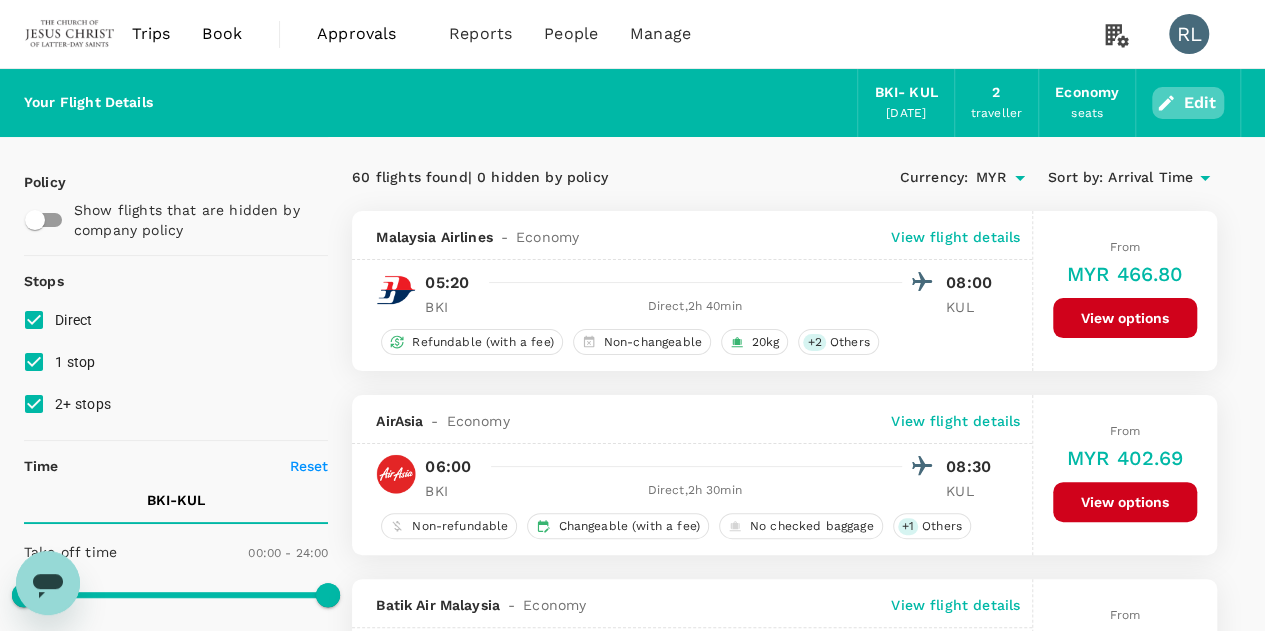 click on "Edit" at bounding box center (1188, 103) 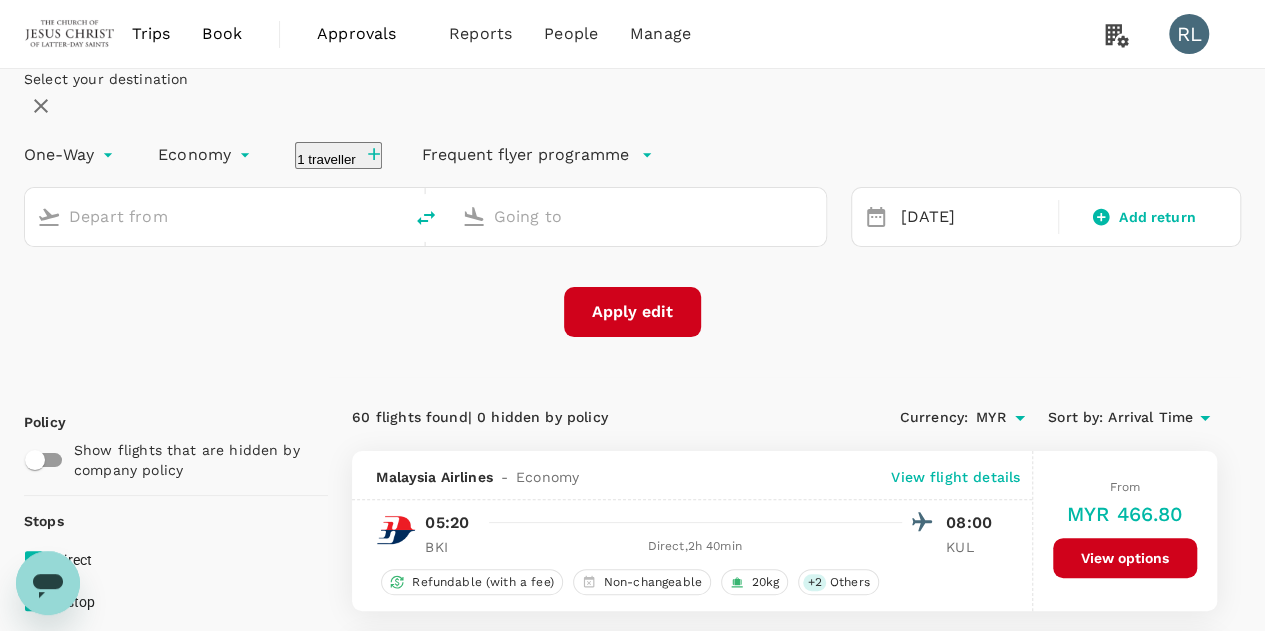 type on "Kota Kinabalu Intl (BKI)" 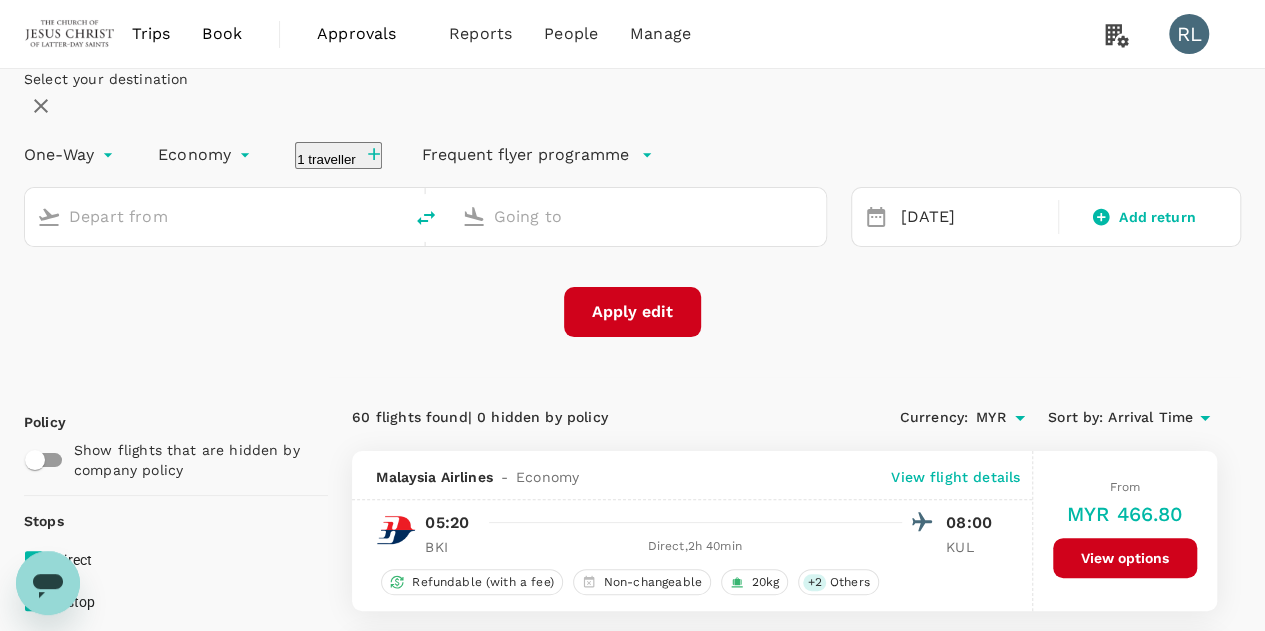 type on "Kuala Lumpur Intl ([GEOGRAPHIC_DATA])" 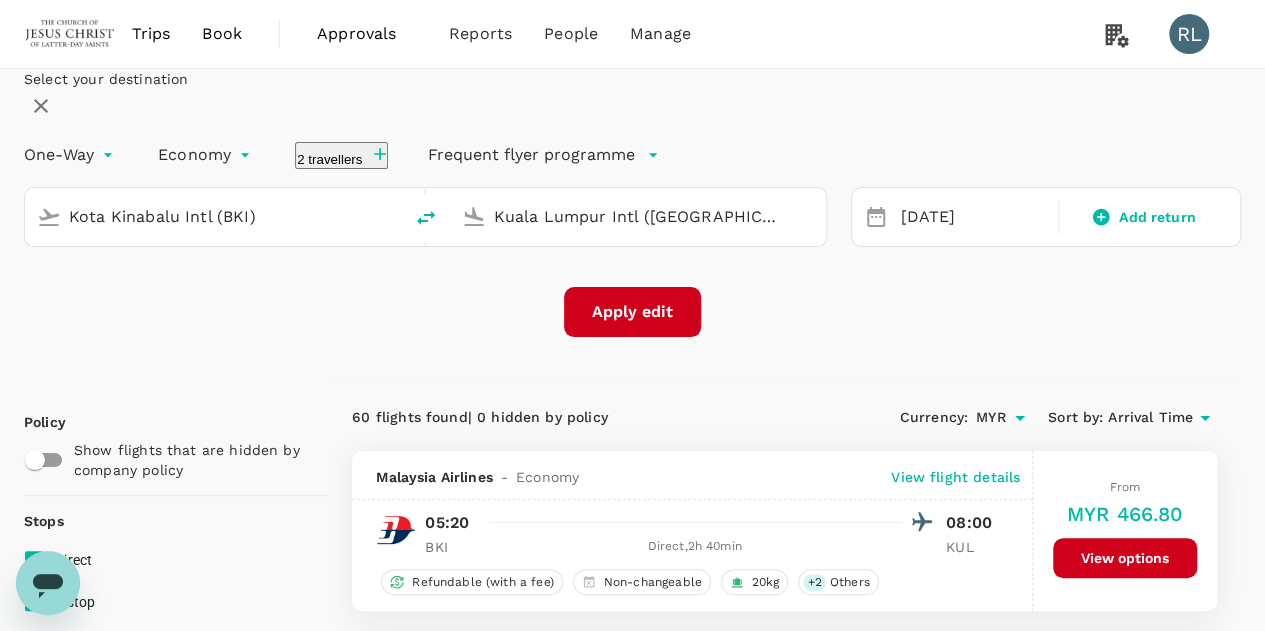 drag, startPoint x: 337, startPoint y: 269, endPoint x: 111, endPoint y: 286, distance: 226.63847 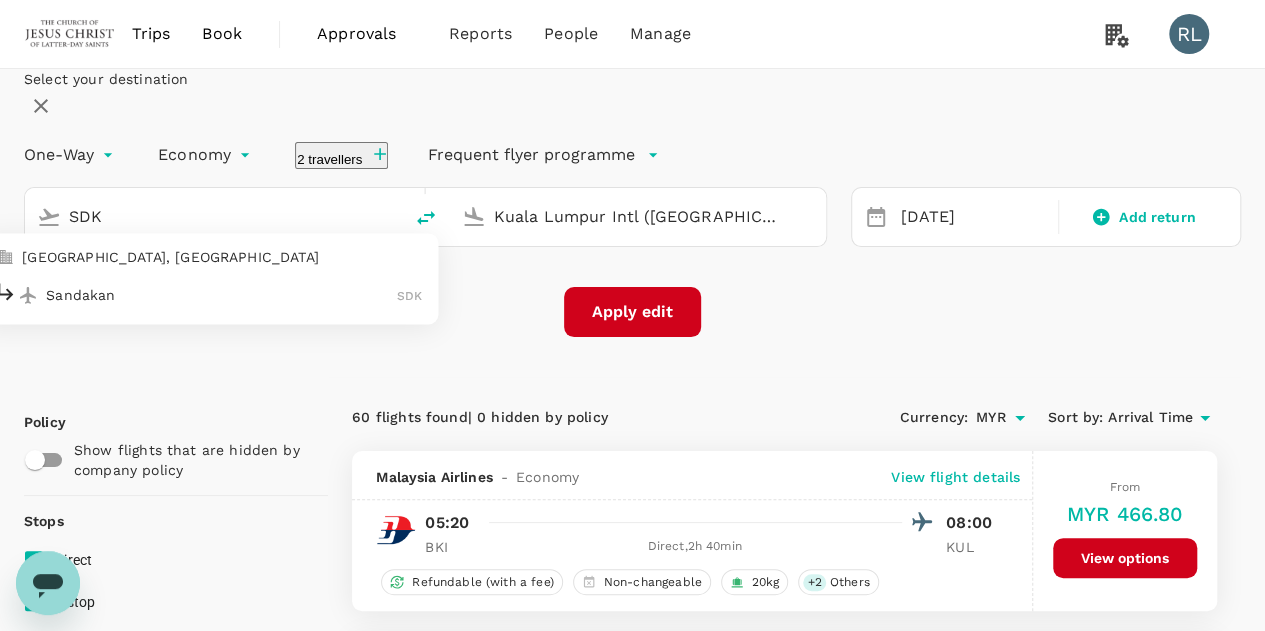 click on "Sandakan" at bounding box center (221, 295) 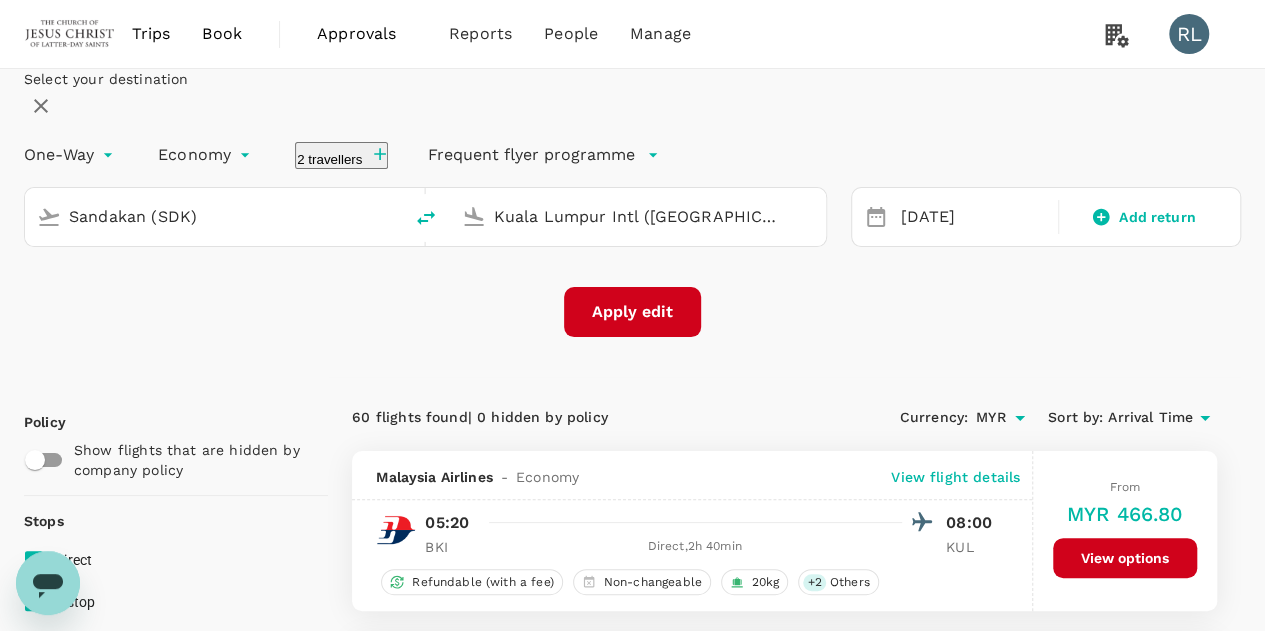 drag, startPoint x: 723, startPoint y: 272, endPoint x: 470, endPoint y: 273, distance: 253.00198 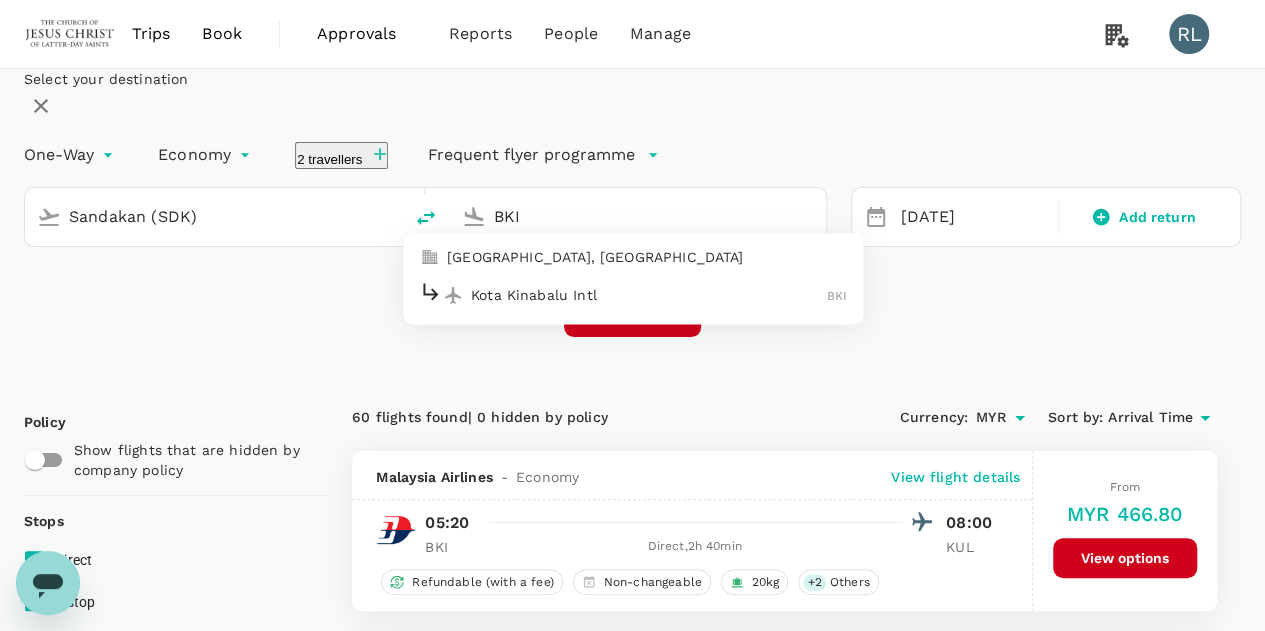 click on "Kota Kinabalu Intl" at bounding box center (649, 295) 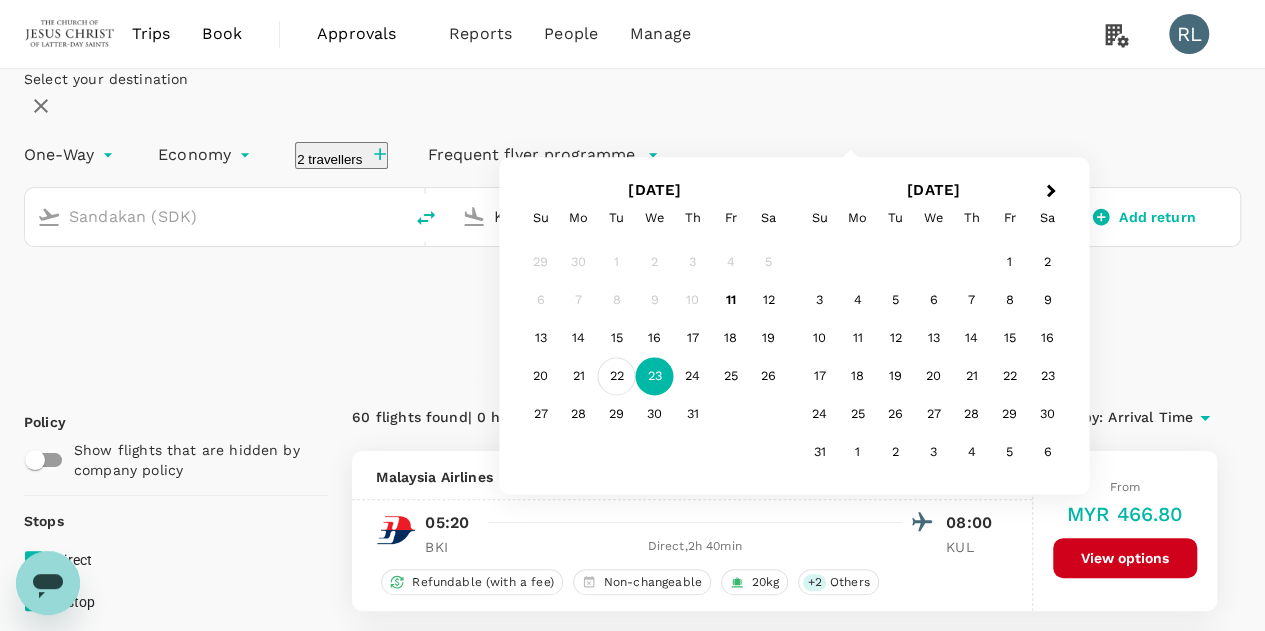 type on "Kota Kinabalu Intl (BKI)" 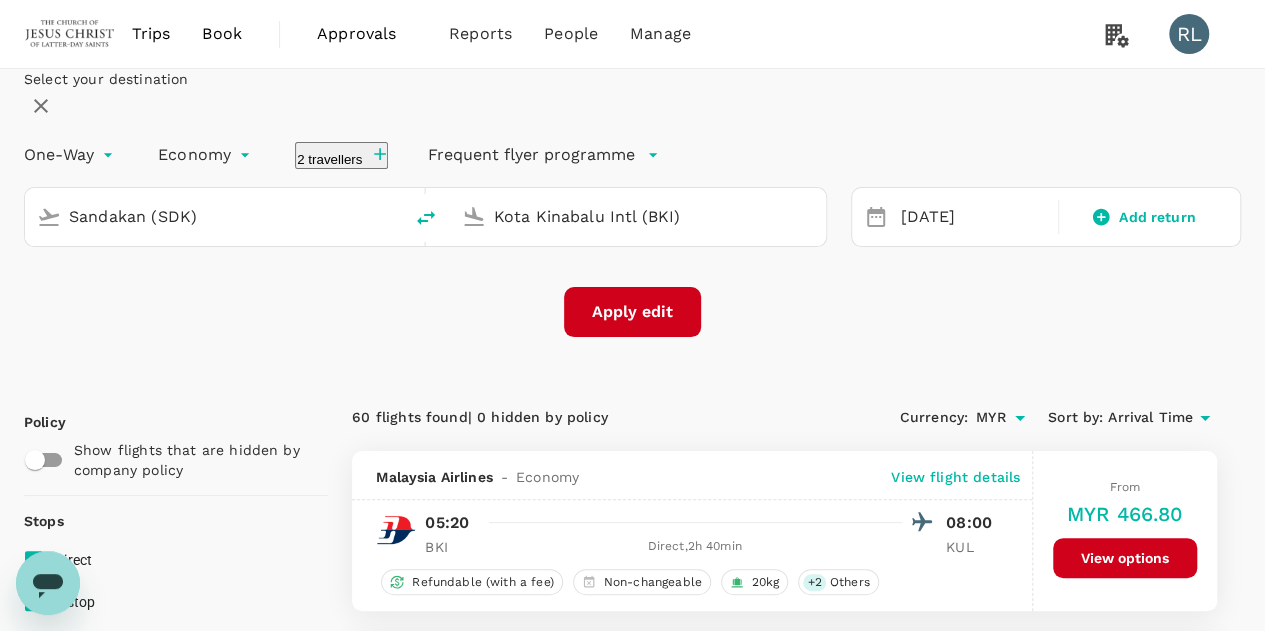 click on "Apply edit" at bounding box center [632, 312] 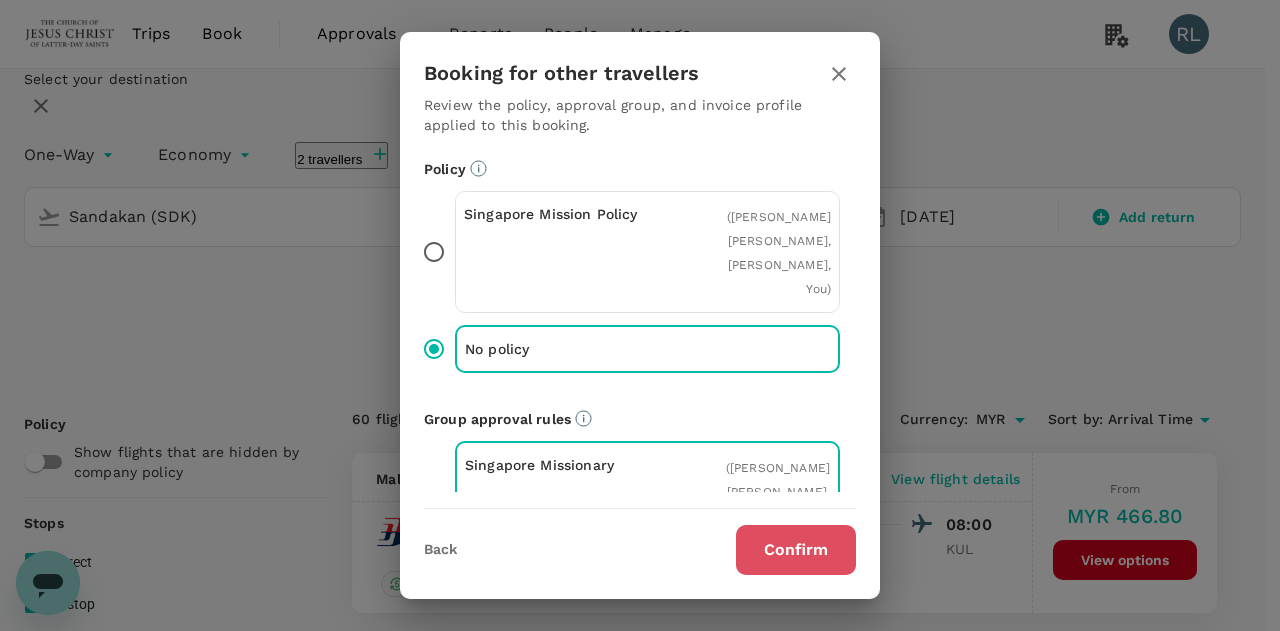 click on "Confirm" at bounding box center [796, 550] 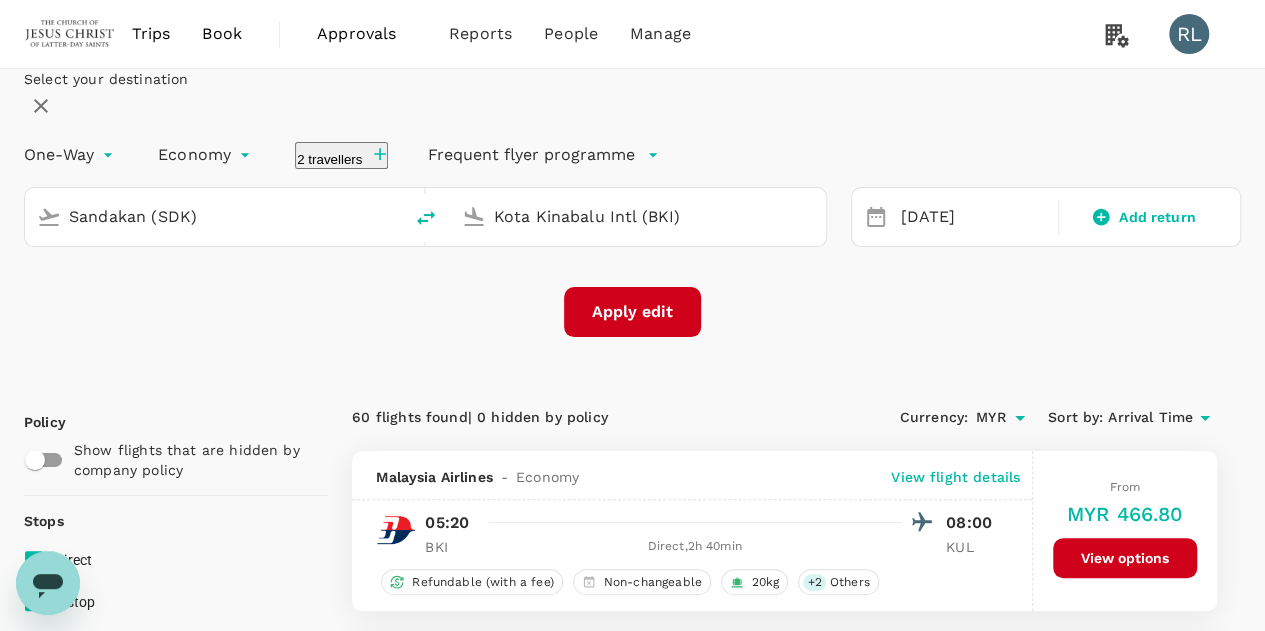 checkbox on "false" 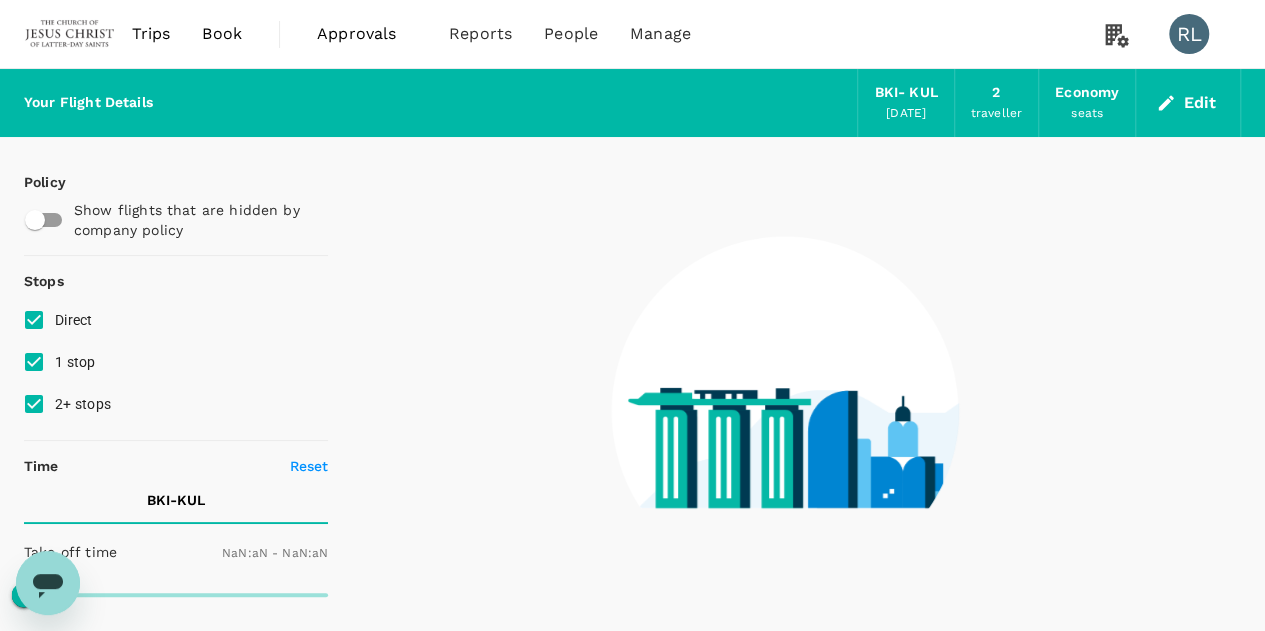 type on "1440" 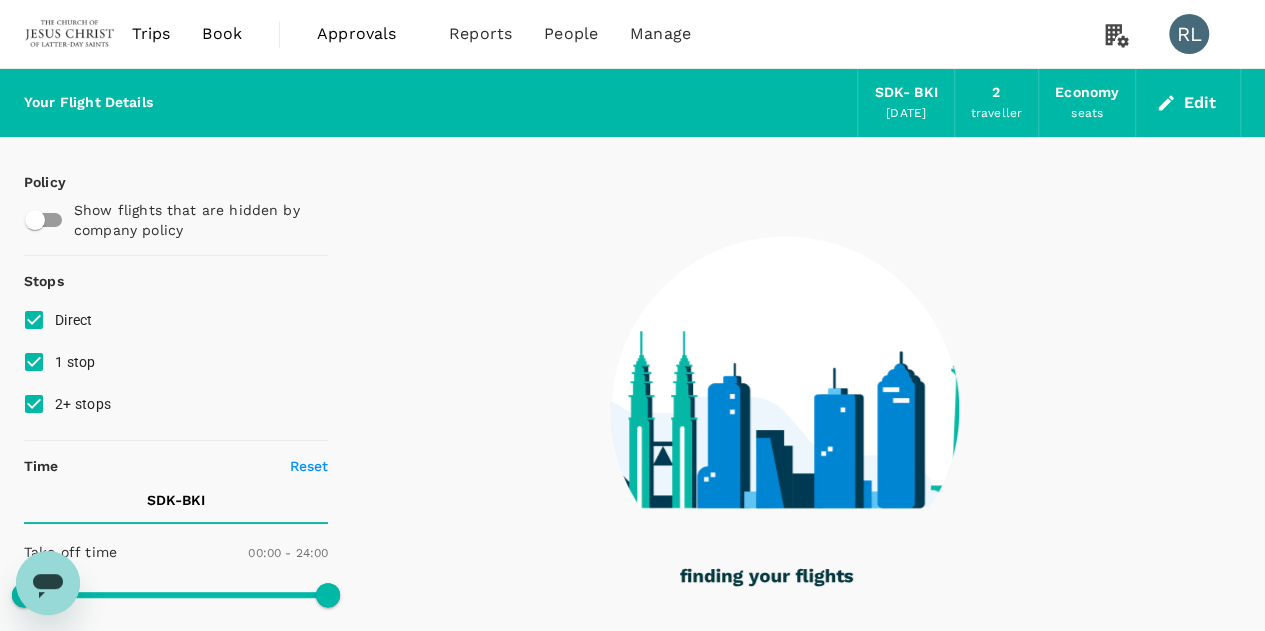 type on "265" 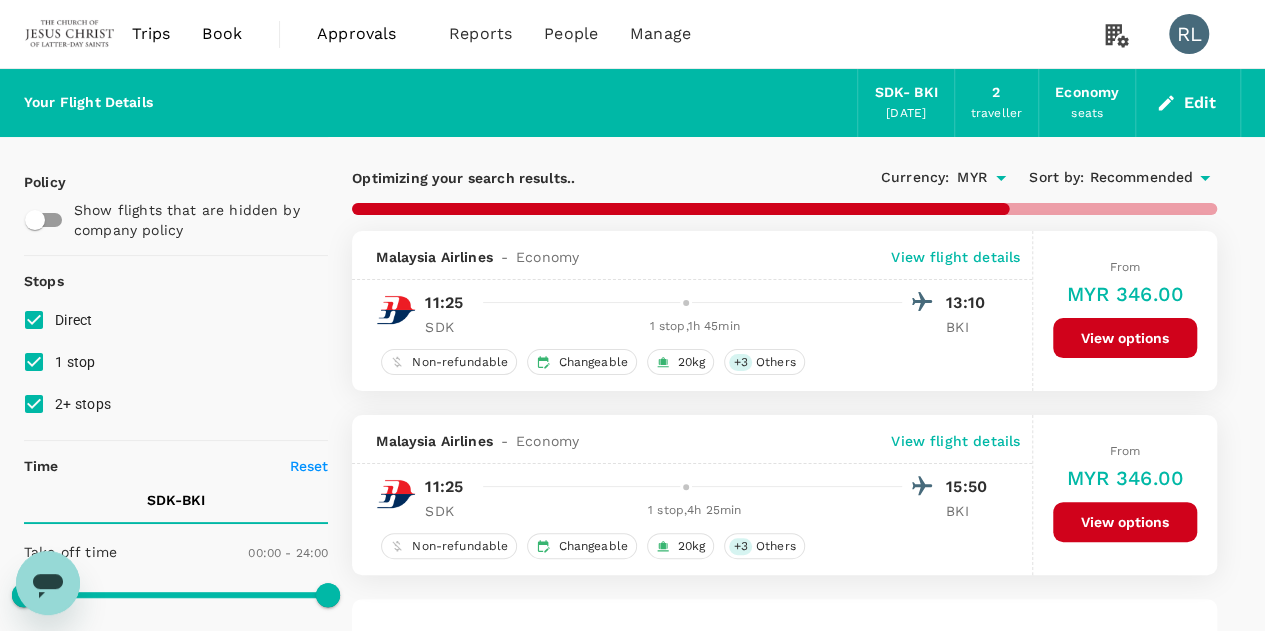 click on "Recommended" at bounding box center [1141, 178] 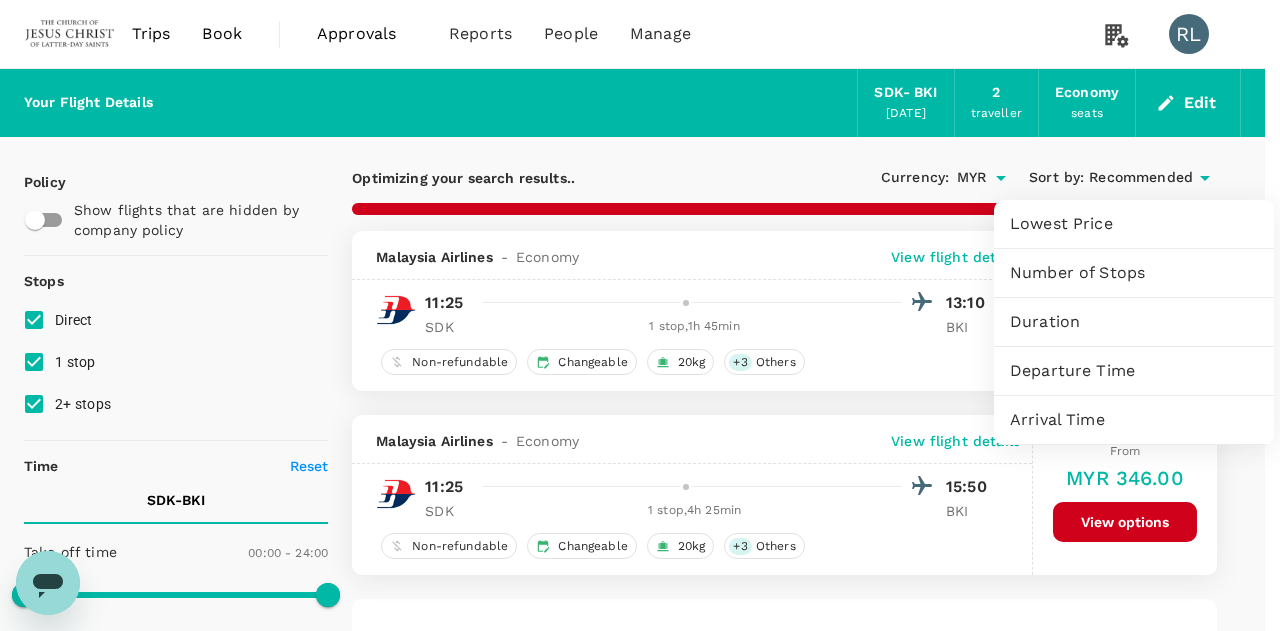 click on "Arrival Time" at bounding box center (1134, 420) 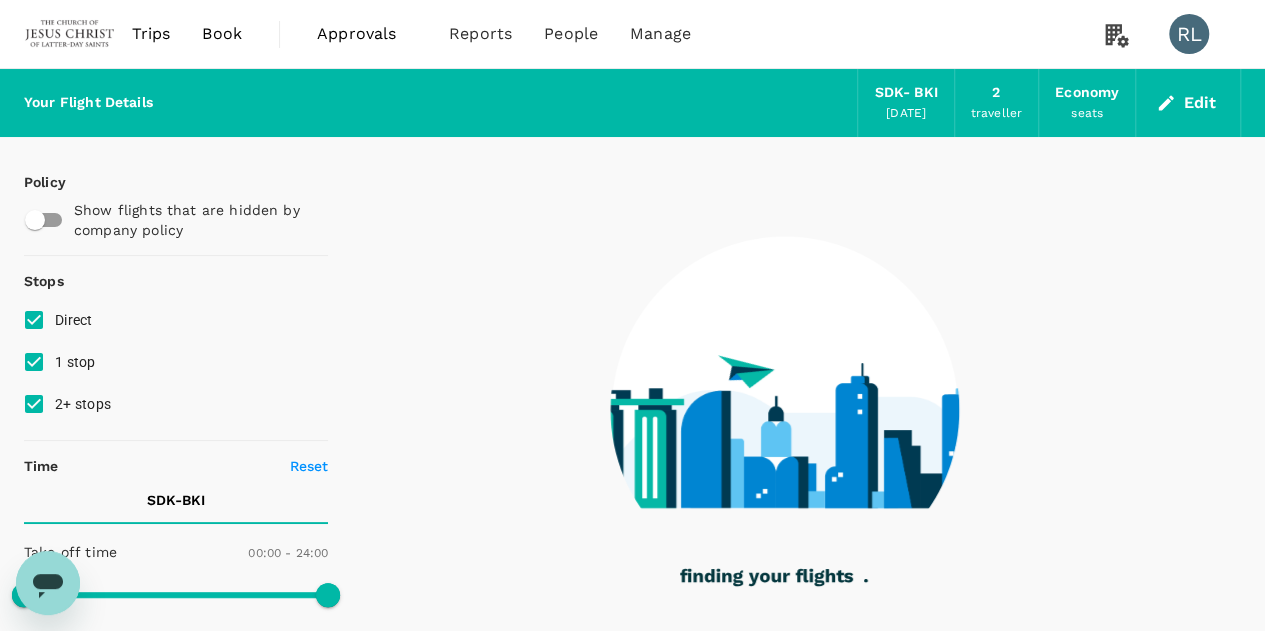 type on "445" 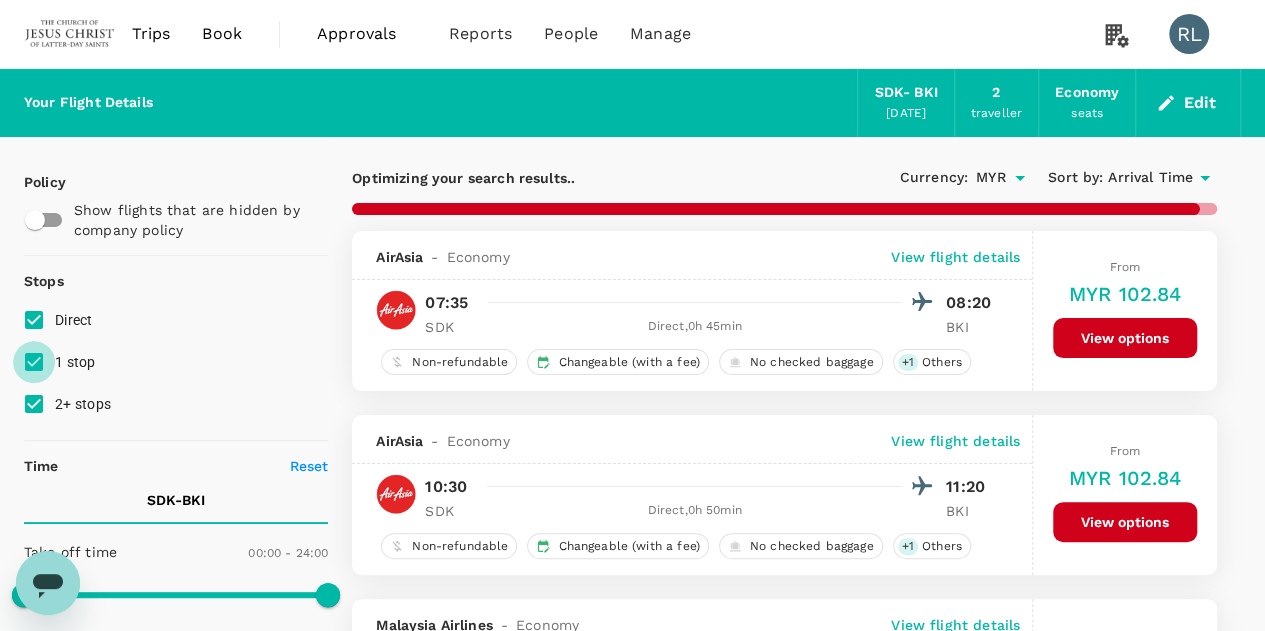 drag, startPoint x: 34, startPoint y: 358, endPoint x: 36, endPoint y: 386, distance: 28.071337 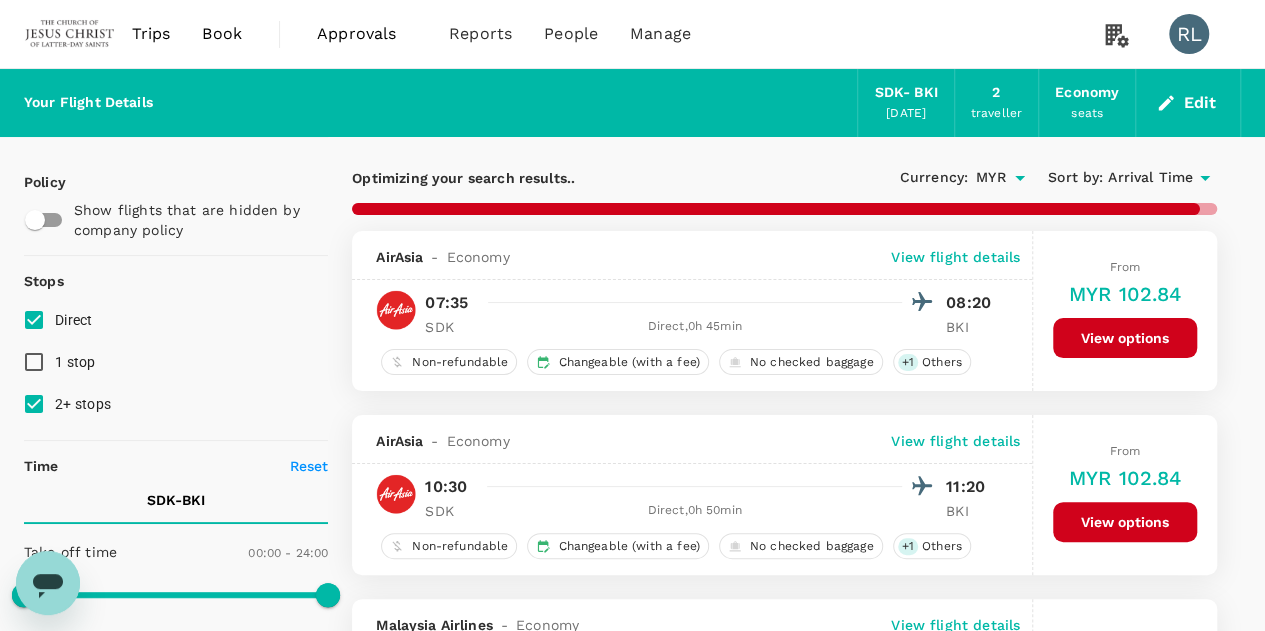 click on "2+ stops" at bounding box center [34, 404] 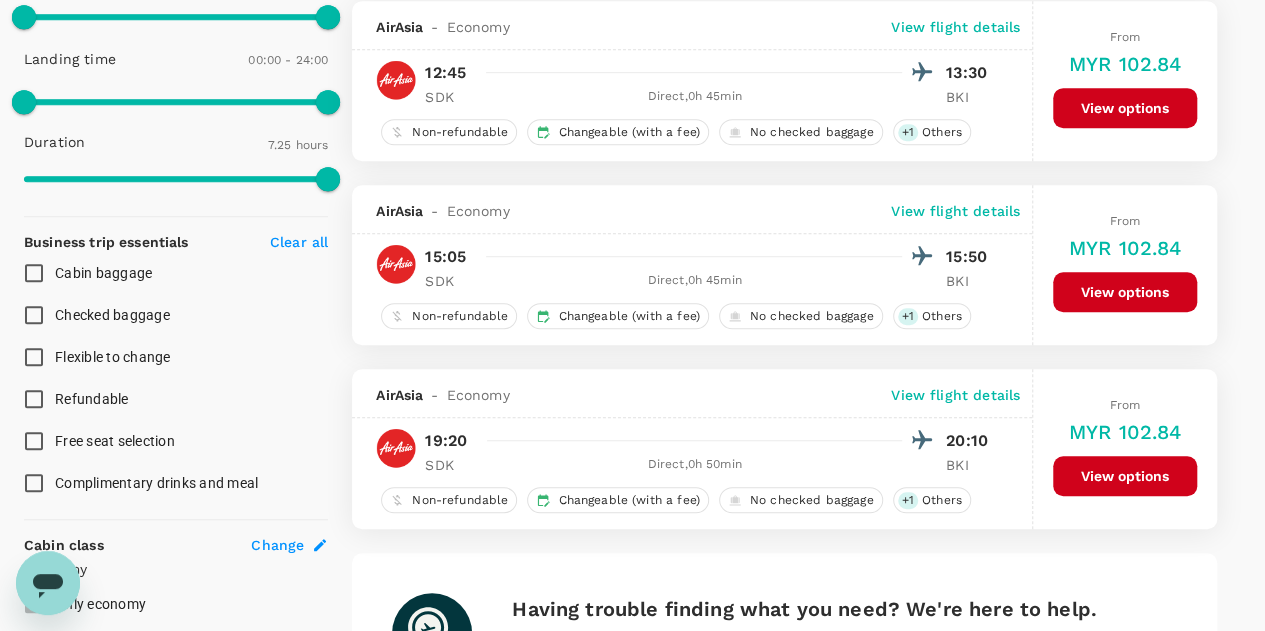 scroll, scrollTop: 600, scrollLeft: 0, axis: vertical 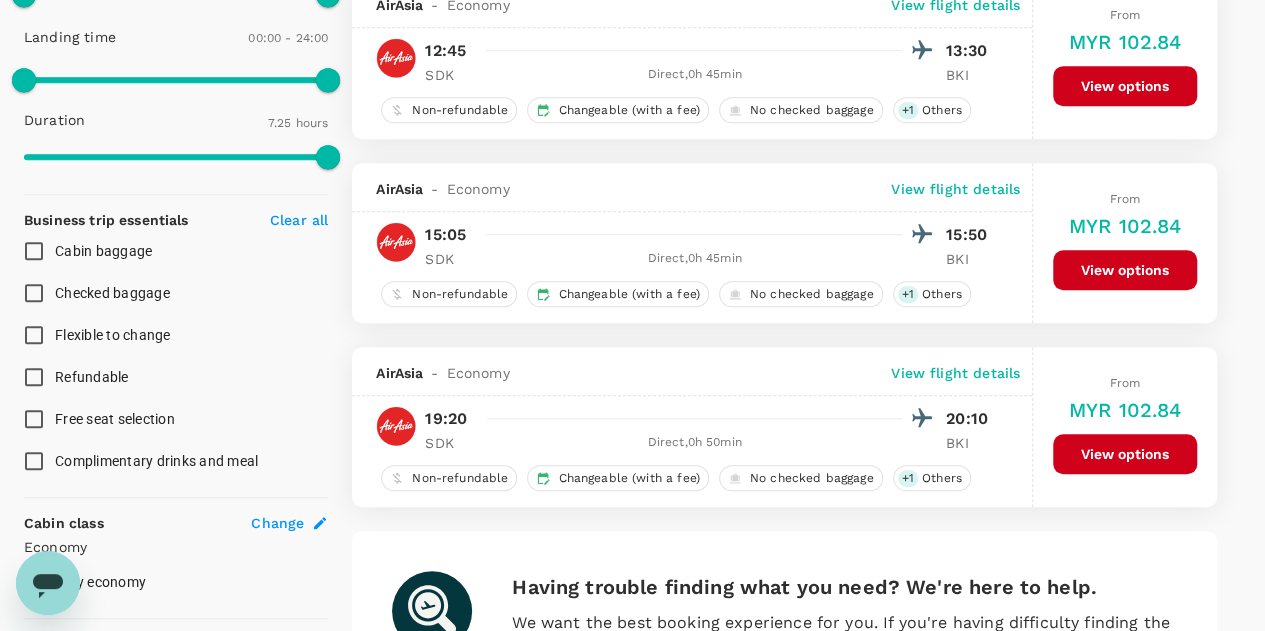 click on "View flight details" at bounding box center (955, 373) 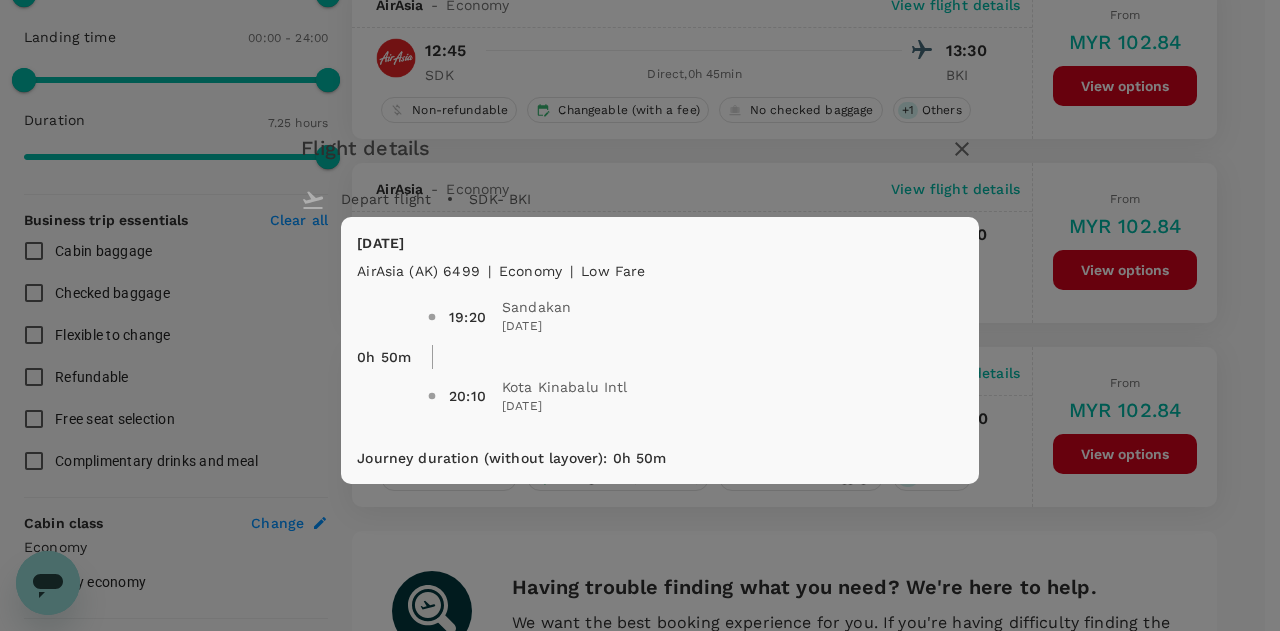 click 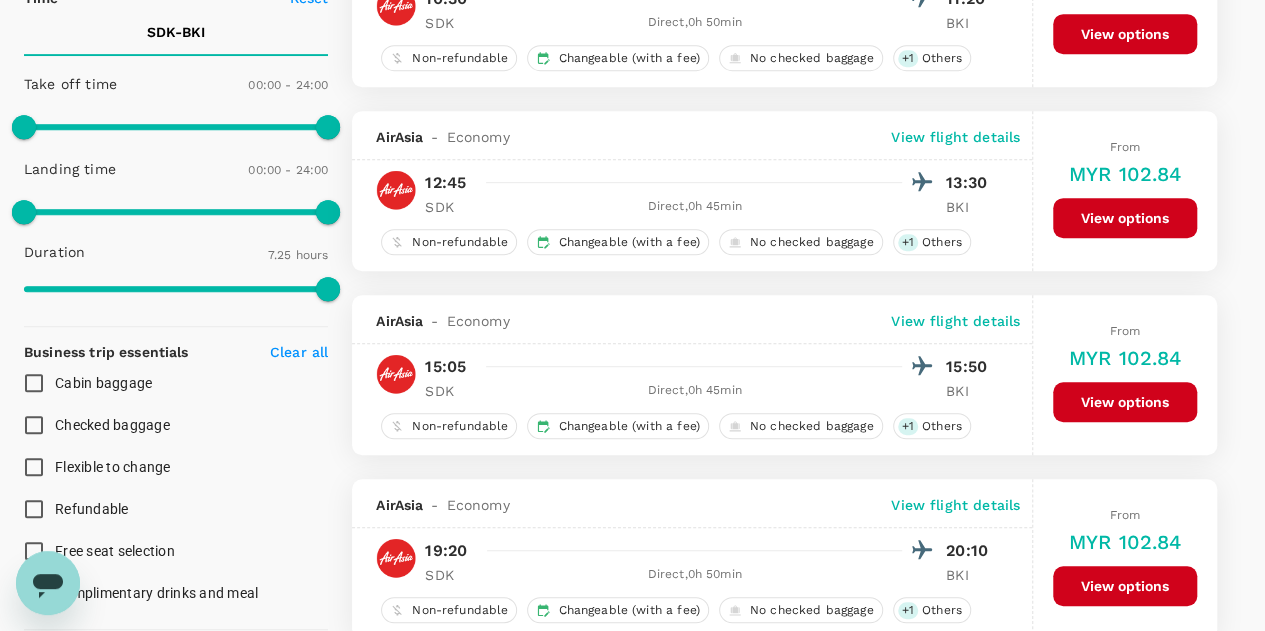 scroll, scrollTop: 500, scrollLeft: 0, axis: vertical 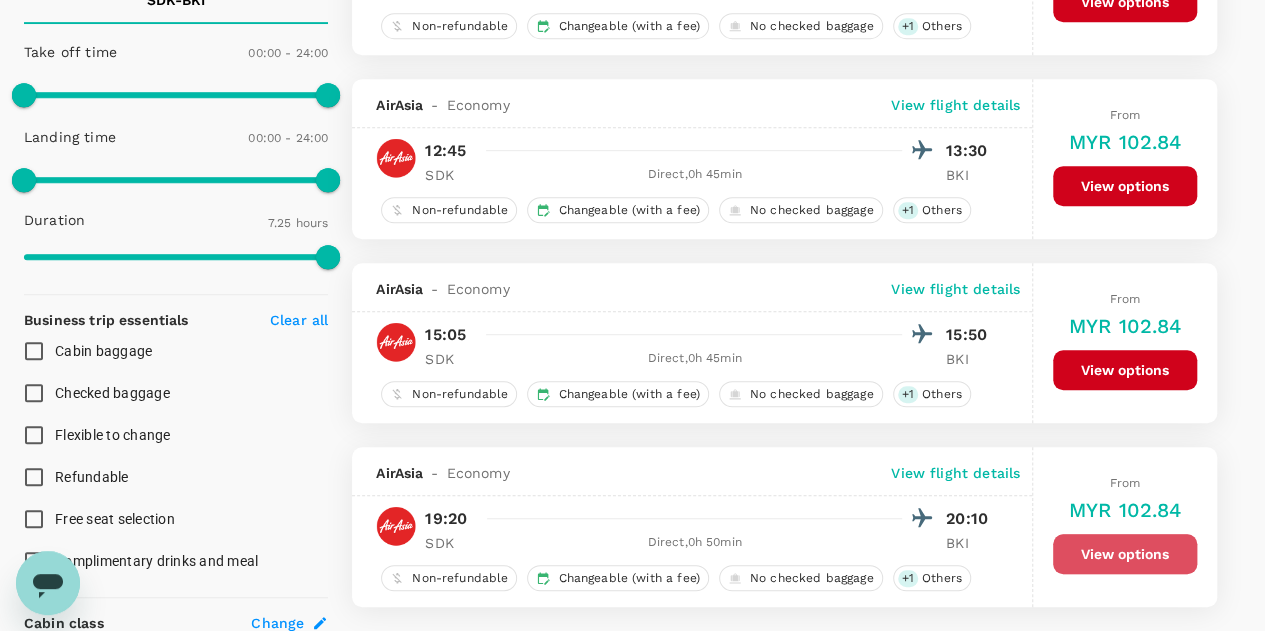 click on "View options" at bounding box center (1125, 554) 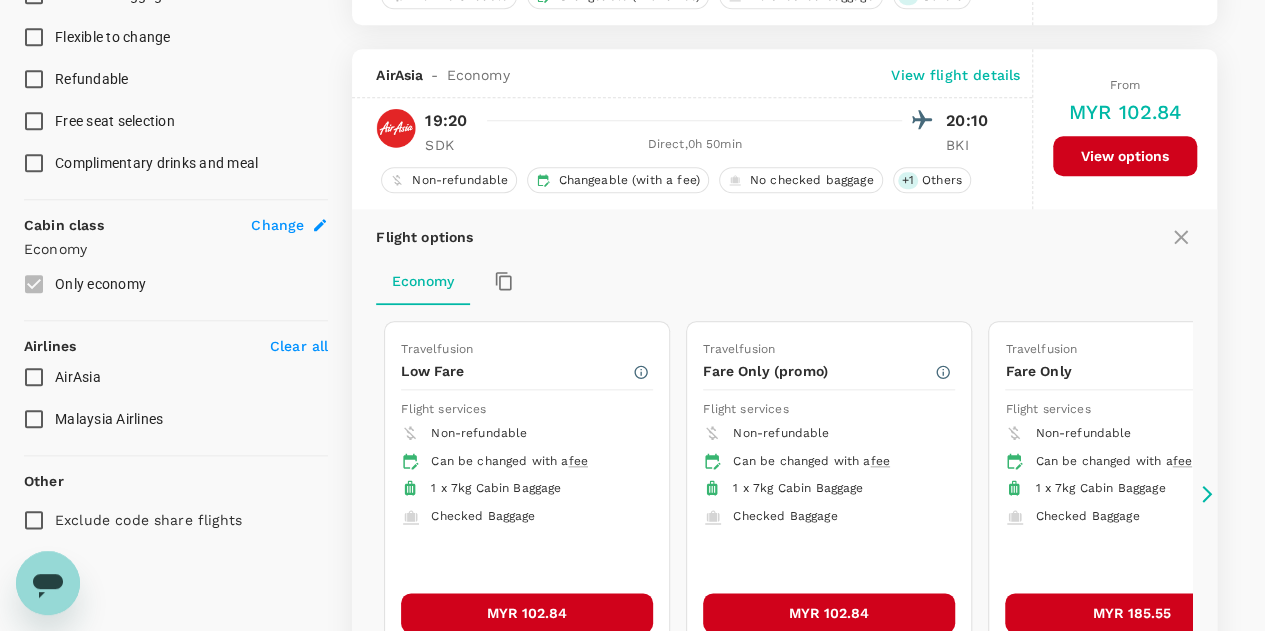 scroll, scrollTop: 944, scrollLeft: 0, axis: vertical 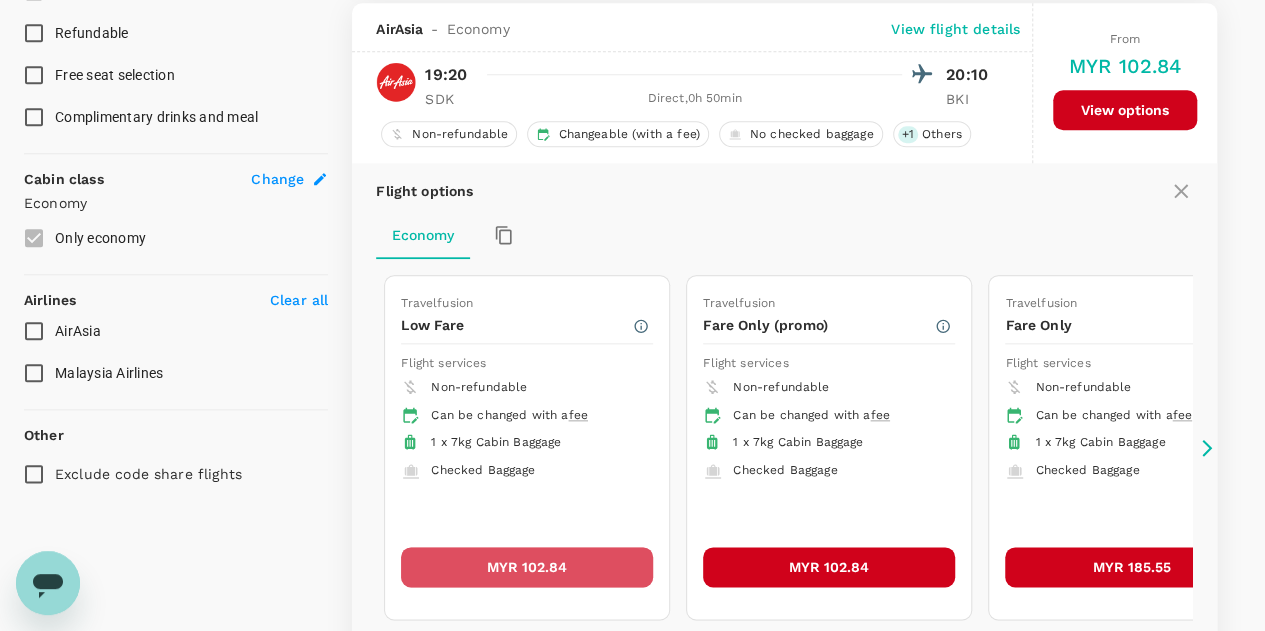 click on "MYR 102.84" at bounding box center [527, 567] 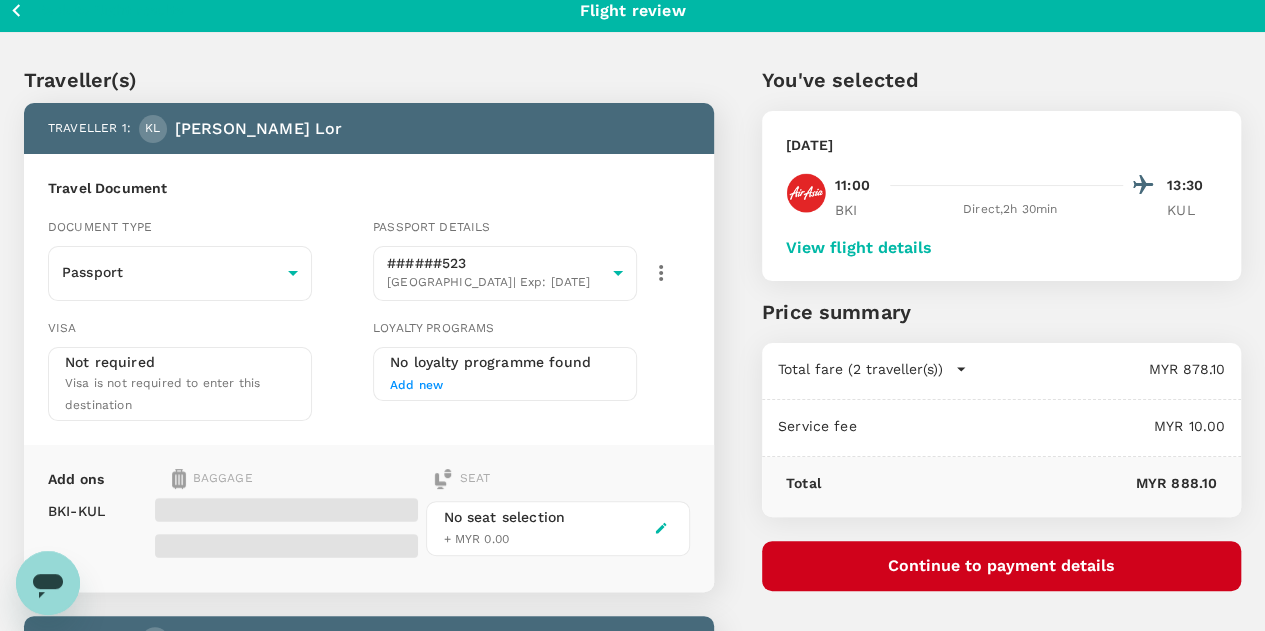 scroll, scrollTop: 0, scrollLeft: 0, axis: both 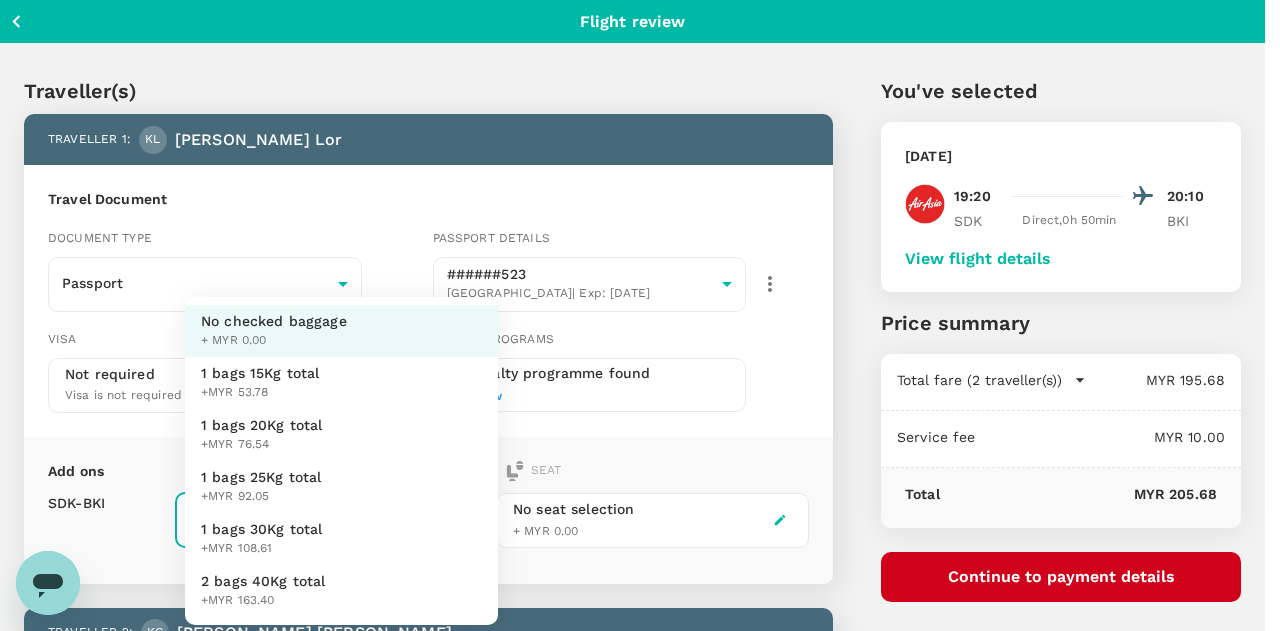click on "Back to flight results Flight review Traveller(s) Traveller   1 : KL Kyle Tountxawg   Lor Travel Document Document type Passport Passport ​ Passport details ######523 United States  | Exp:   20 Aug 2033 468e3f0d-04dc-4eba-a21b-10947594e704 ​ Visa Not required Visa is not required to enter this destination Loyalty programs No loyalty programme found Add new Add ons Baggage Seat SDK  -  BKI No checked baggage + MYR 0.00 ​ No seat selection + MYR 0.00 Traveller   2 : KC Karsten Jing-Yi   Chen Travel Document Document type Passport Passport ​ Passport details ######354 United States  | Exp:   06 Mar 2033 1404f55e-c01f-4e2d-95bf-8b90d3e5f946 ​ Visa Not required Visa is not required to enter this destination Loyalty programs No loyalty programme found Add new Add ons Baggage Seat SDK  -  BKI No checked baggage + MYR 0.00 ​ No seat selection + MYR 0.00 Special request Add any special requests here. Our support team will attend to it and reach out to you as soon as possible. Add request You've selected ," at bounding box center (640, 677) 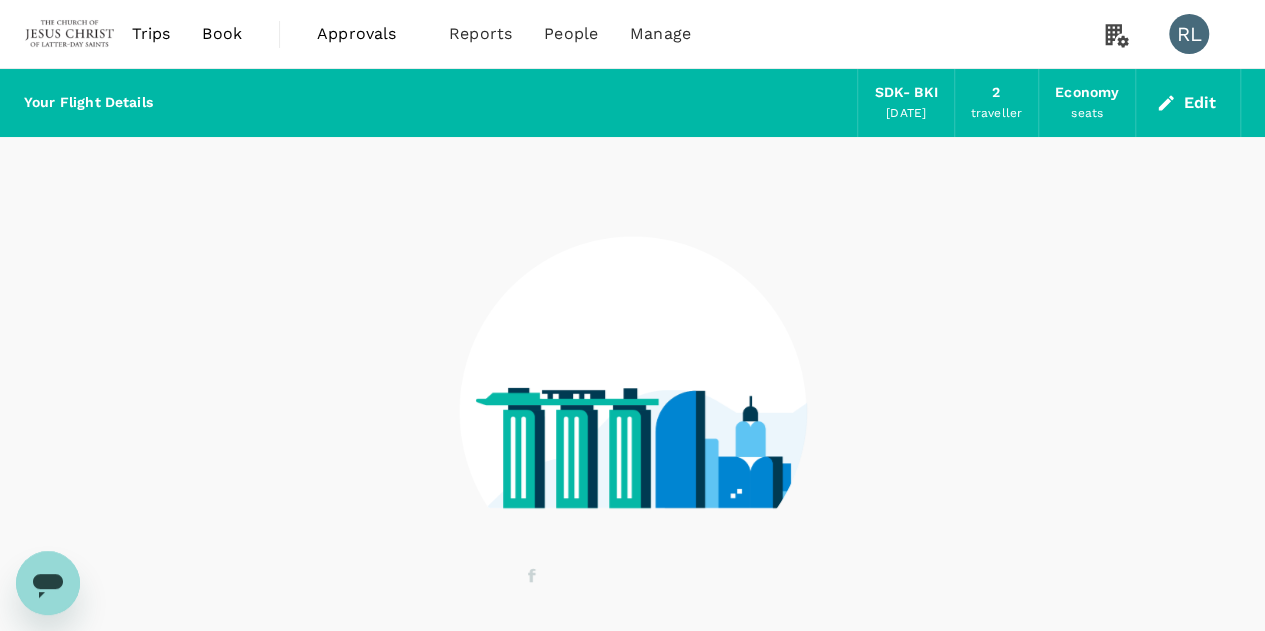 scroll, scrollTop: 112, scrollLeft: 0, axis: vertical 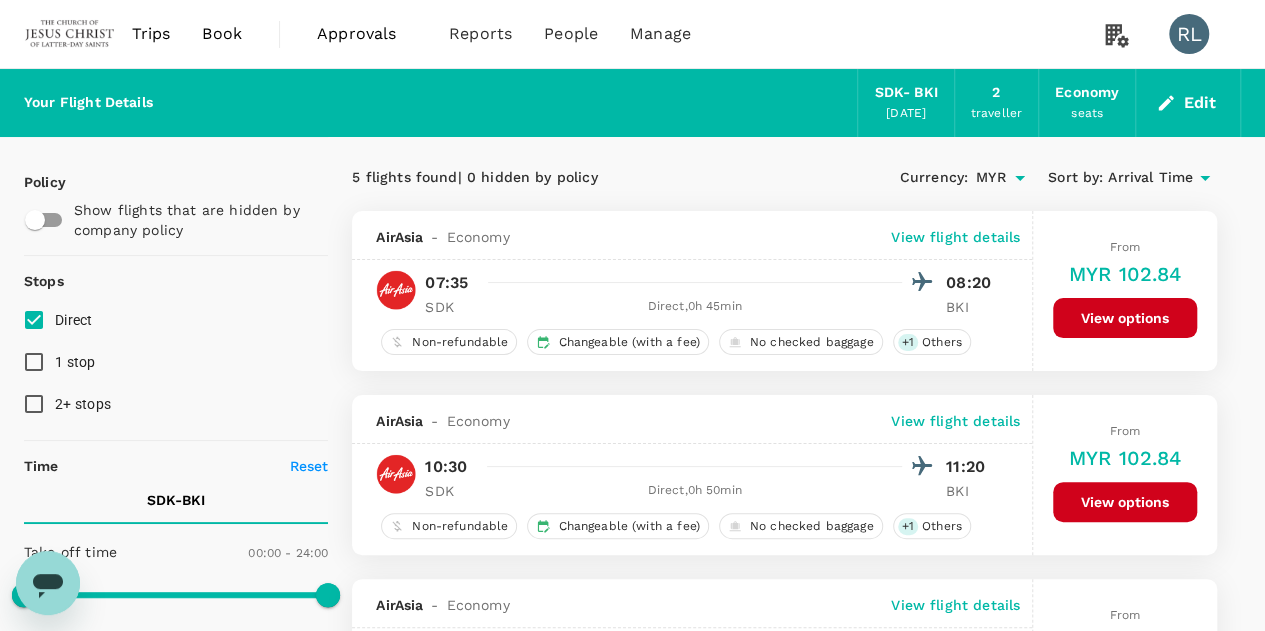 click on "Edit" at bounding box center [1188, 103] 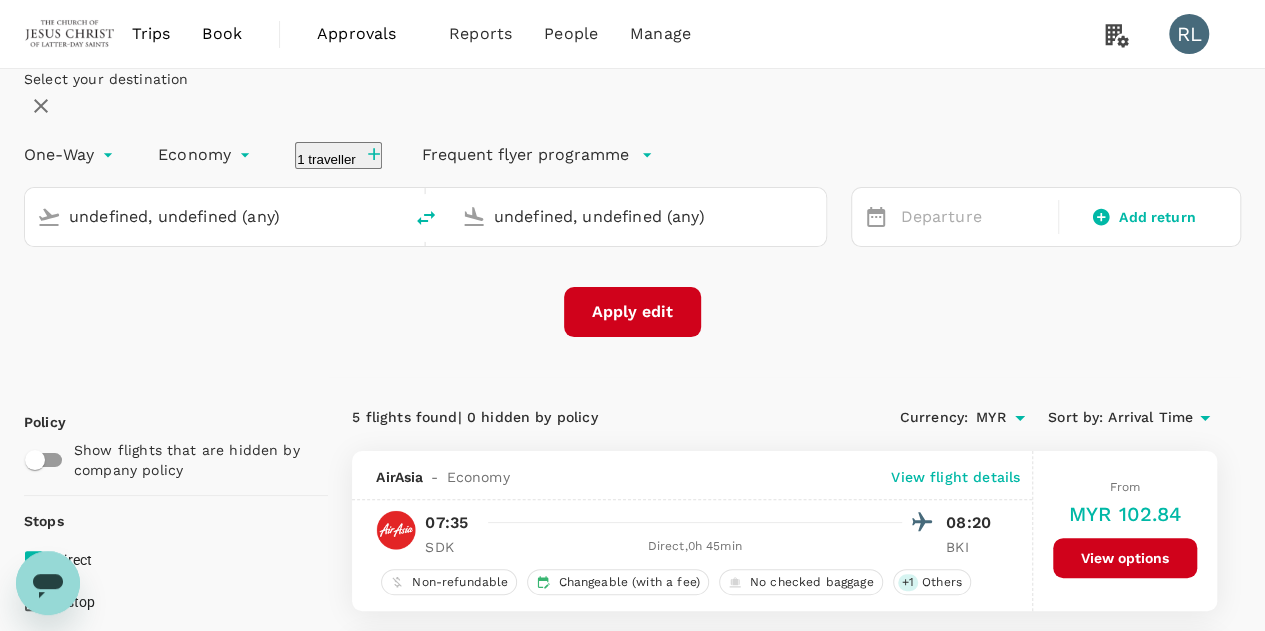 type 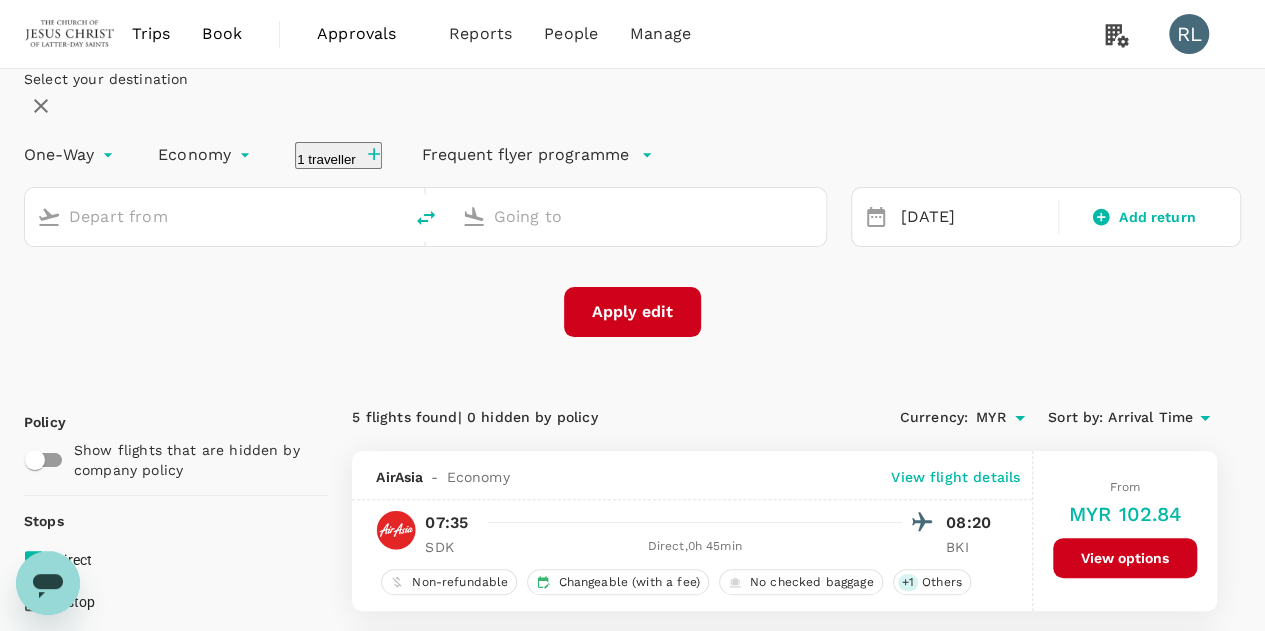 type on "Sandakan (SDK)" 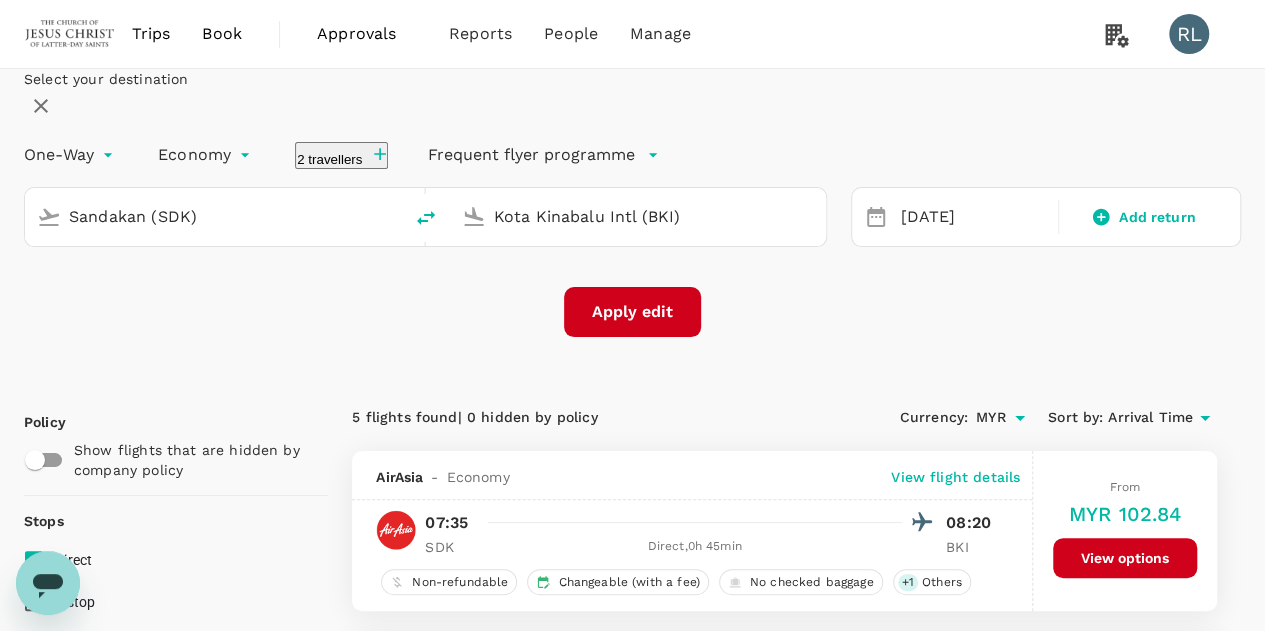 click on "Sandakan (SDK)" at bounding box center (214, 216) 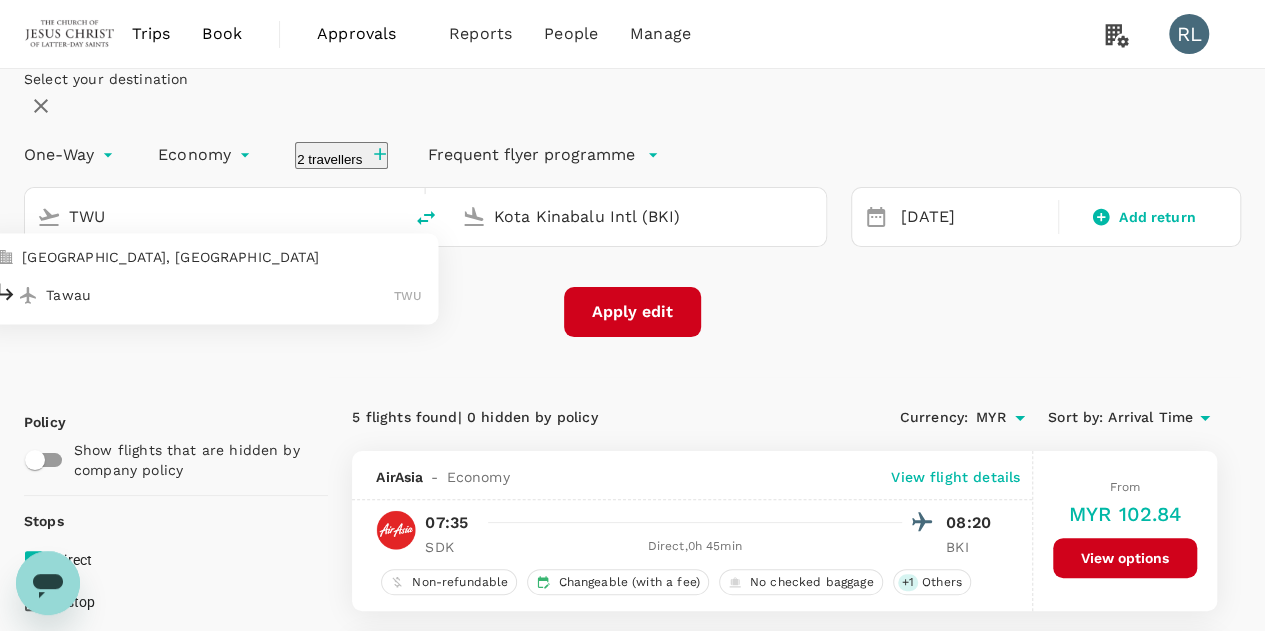 click on "Tawau" at bounding box center (220, 295) 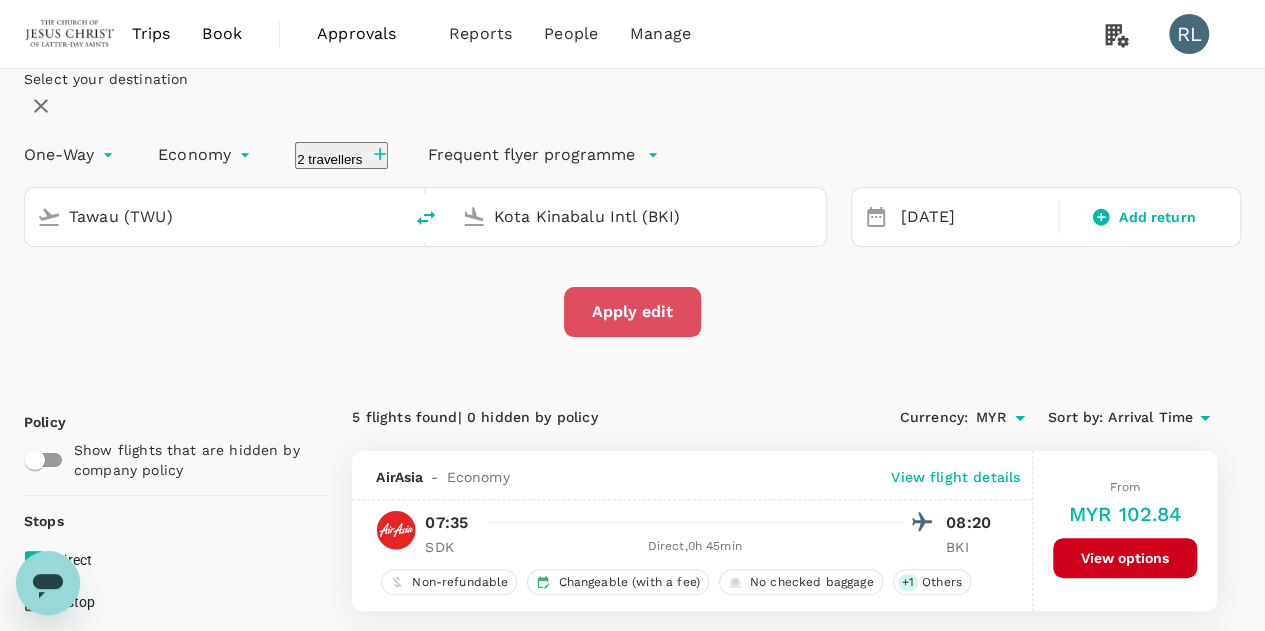 click on "Apply edit" at bounding box center (632, 312) 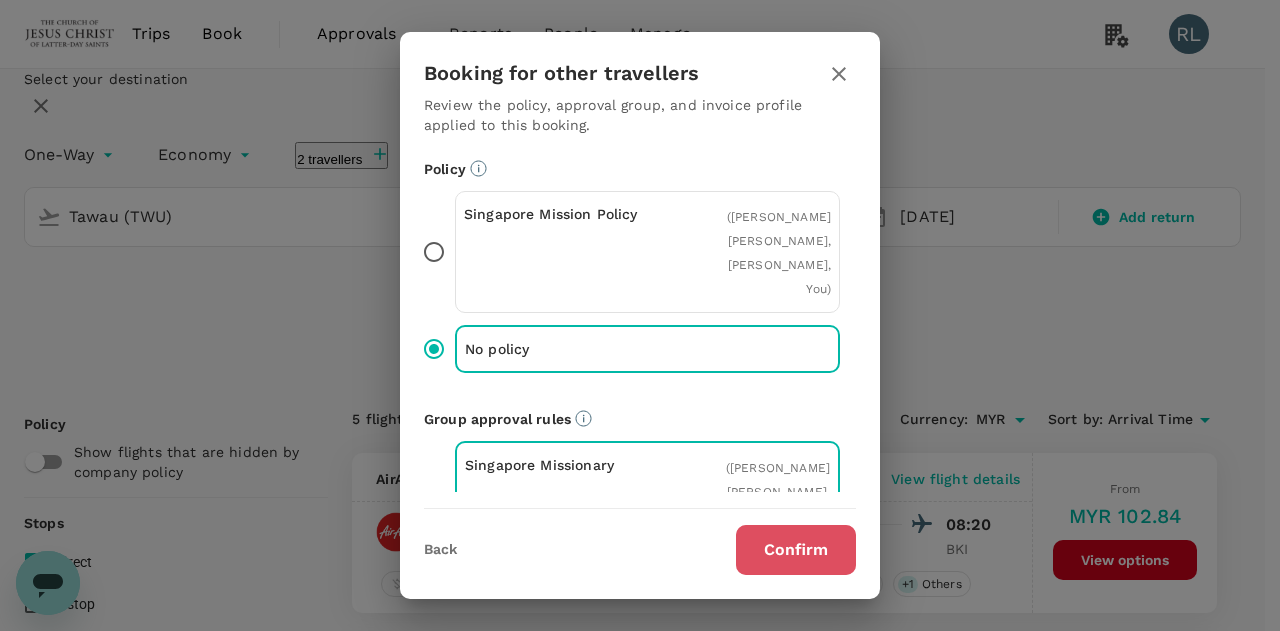 click on "Confirm" at bounding box center (796, 550) 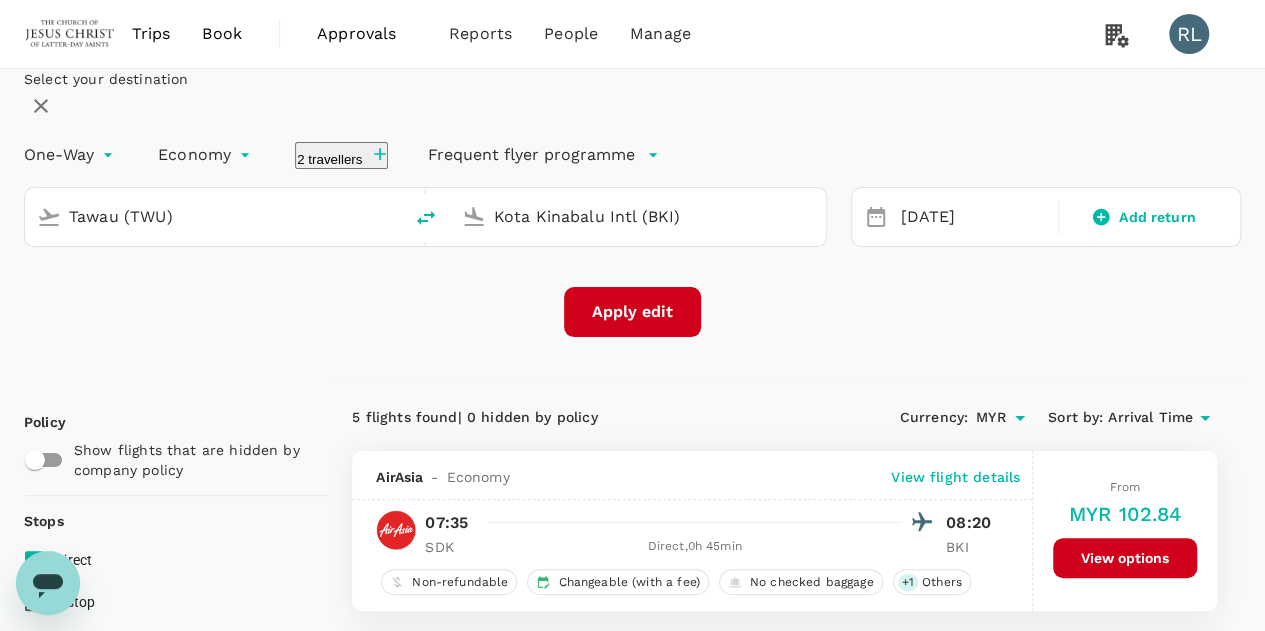 checkbox on "false" 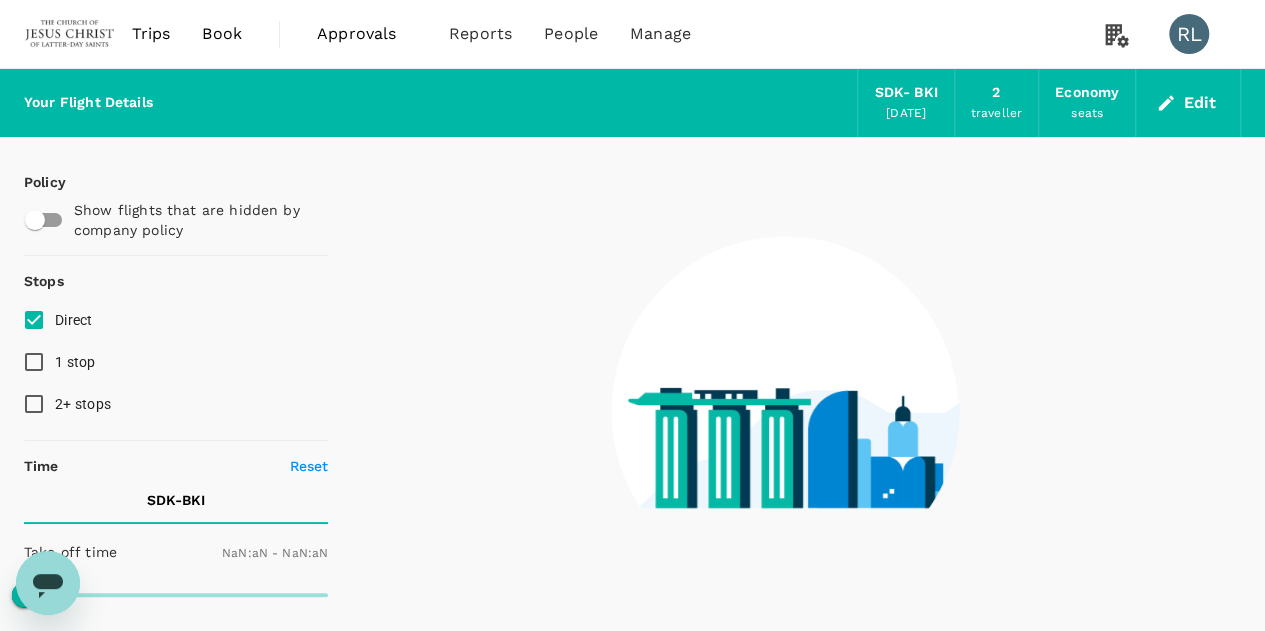 type on "1440" 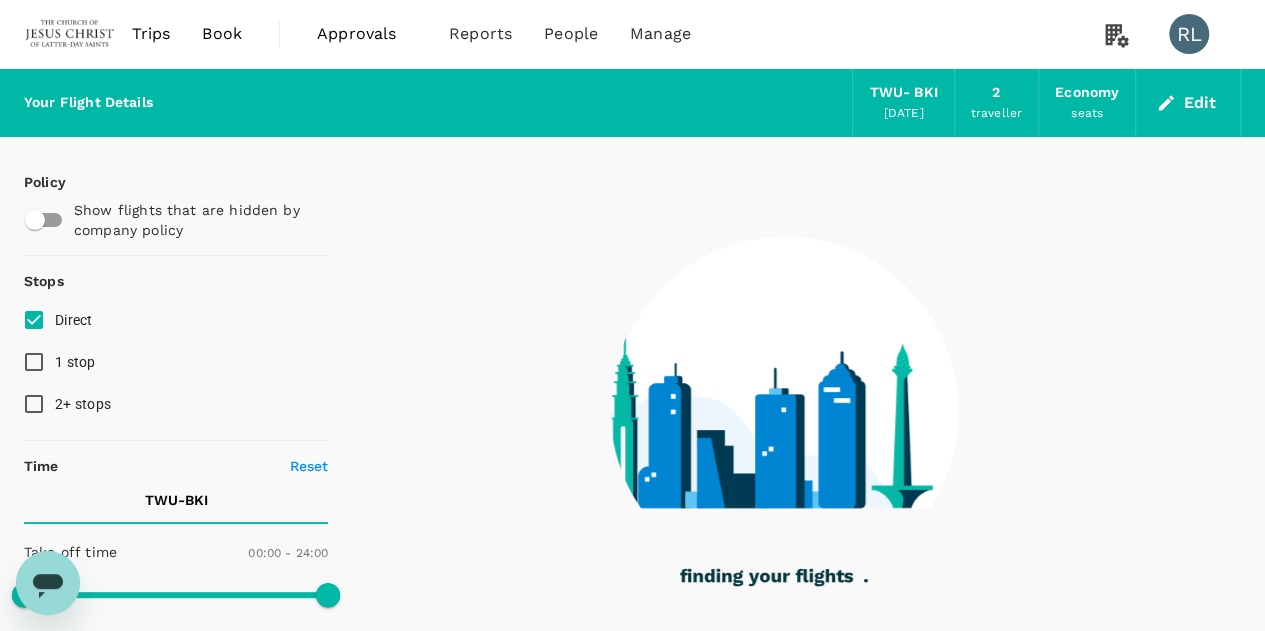 type on "325" 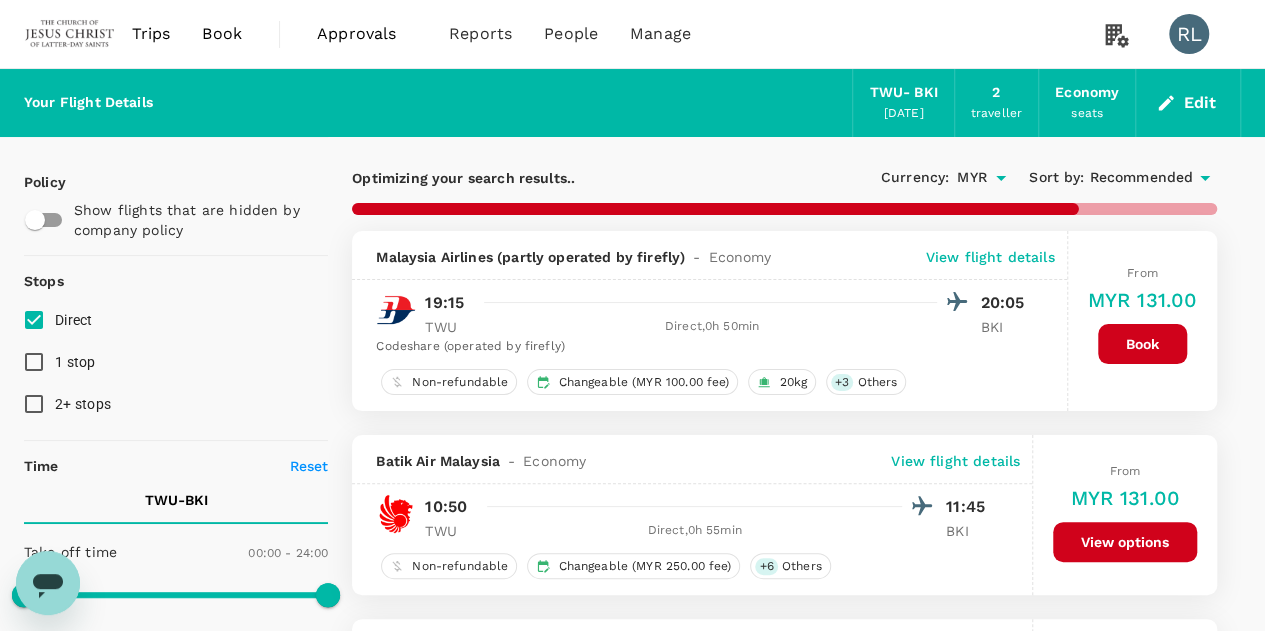click on "Recommended" at bounding box center (1141, 178) 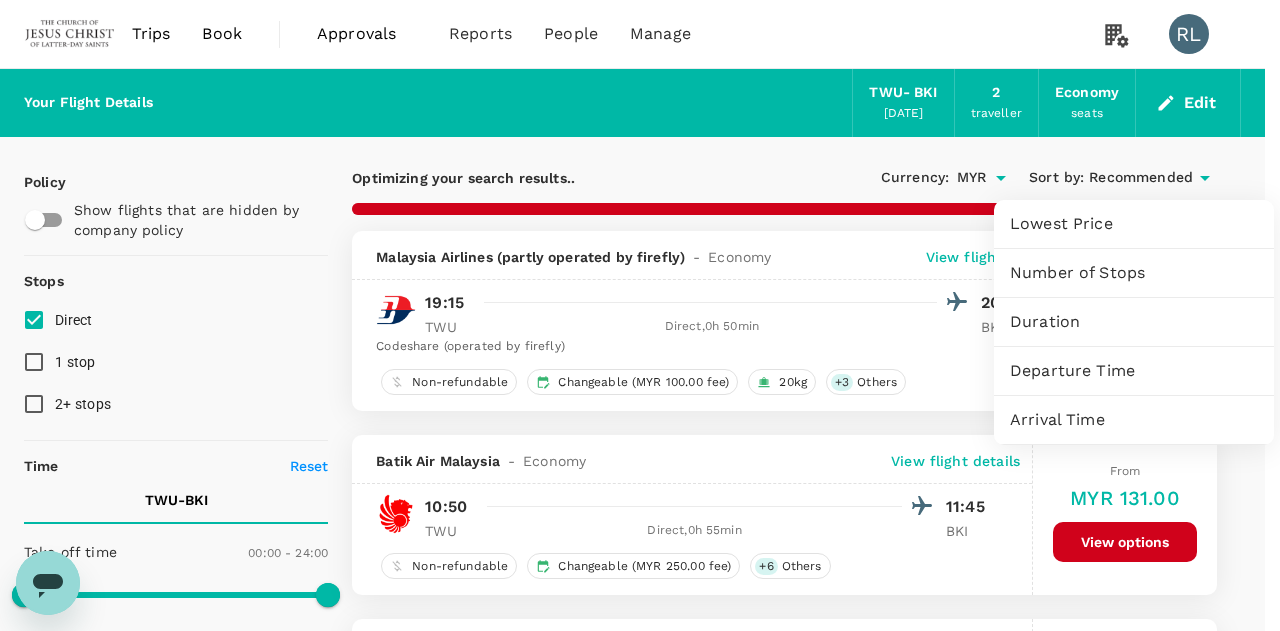 click on "Arrival Time" at bounding box center (1134, 420) 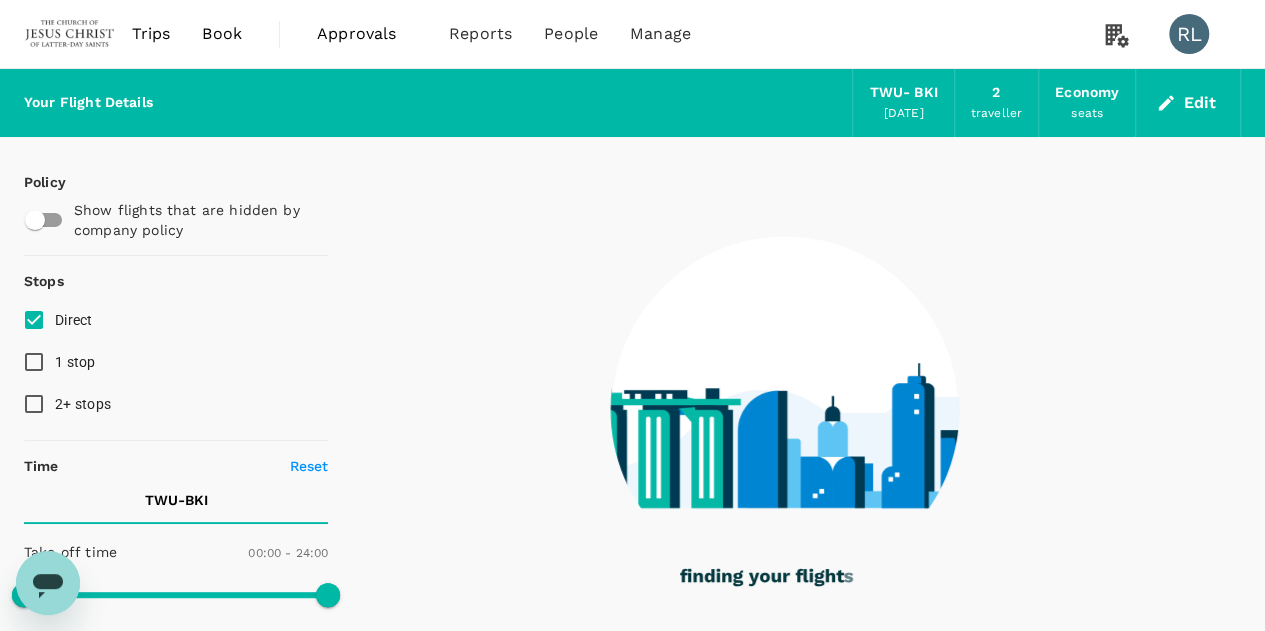 type on "485" 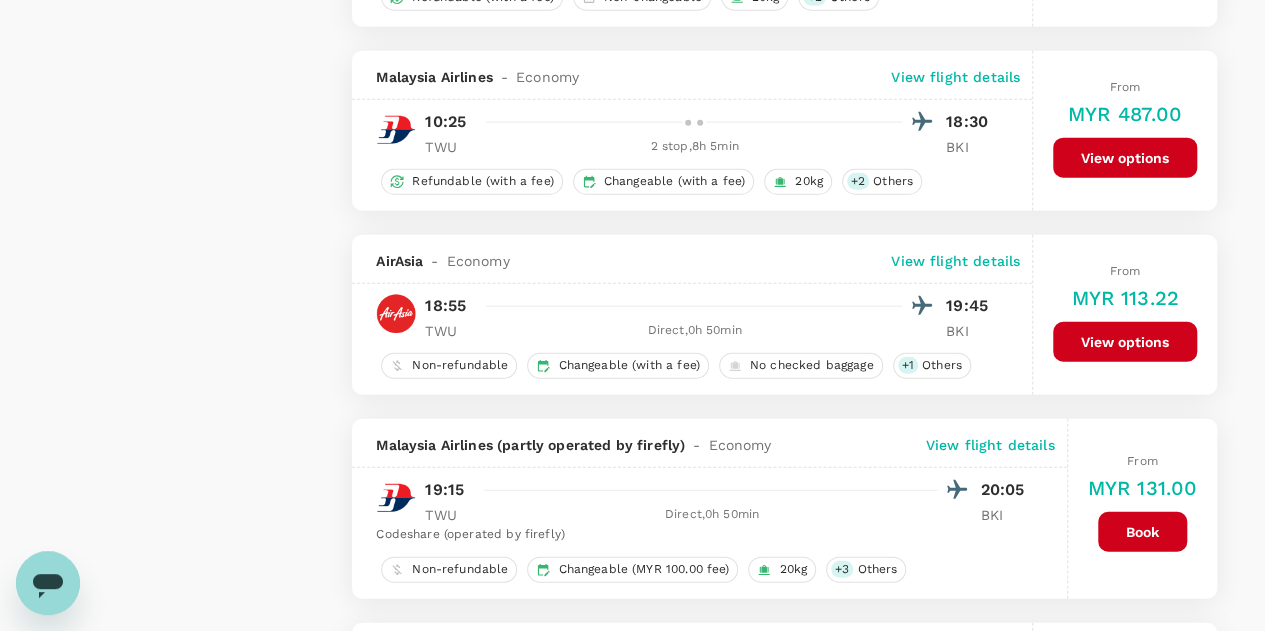 scroll, scrollTop: 2400, scrollLeft: 0, axis: vertical 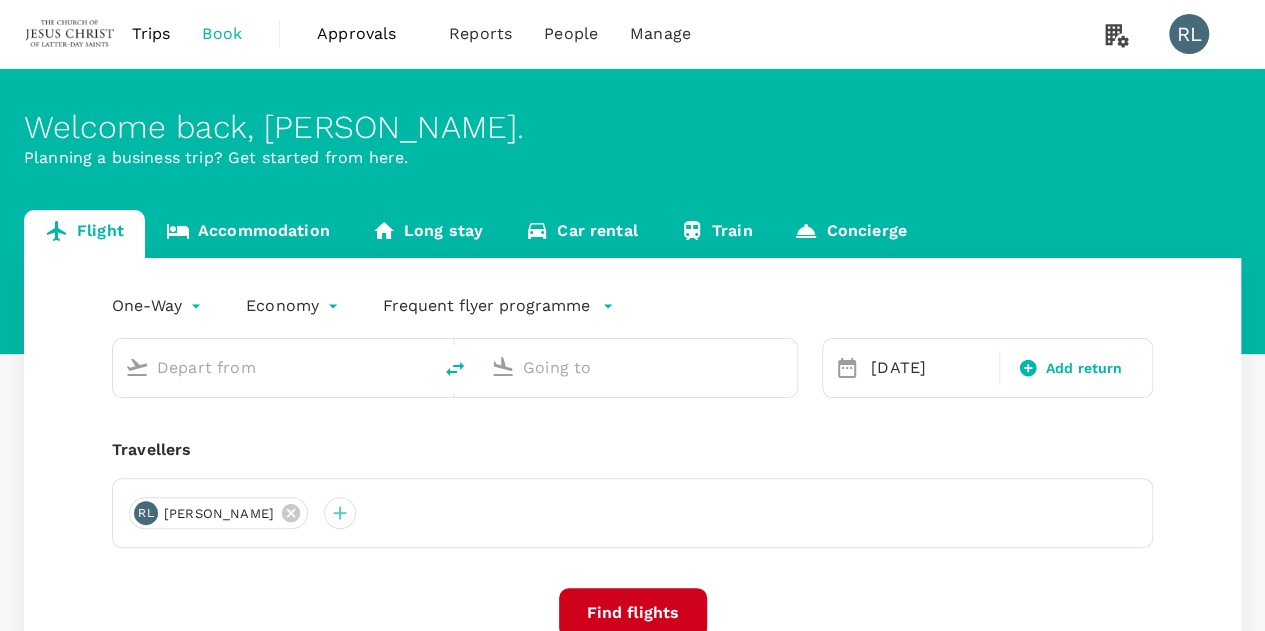 type 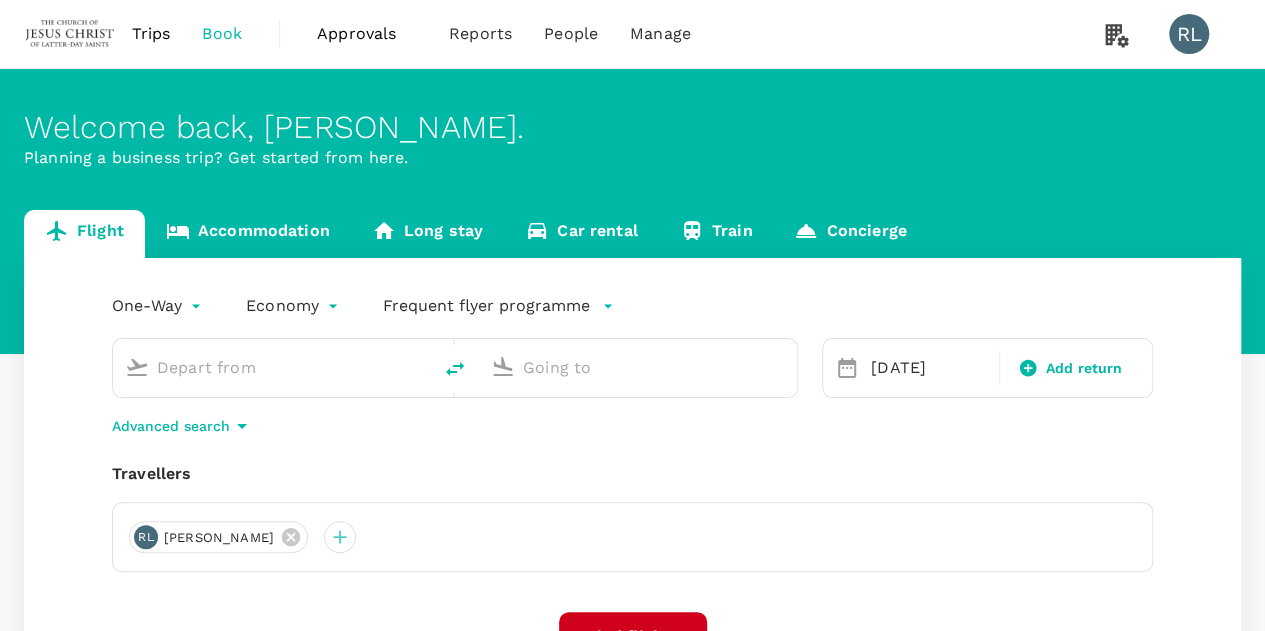 type on "Tawau (TWU)" 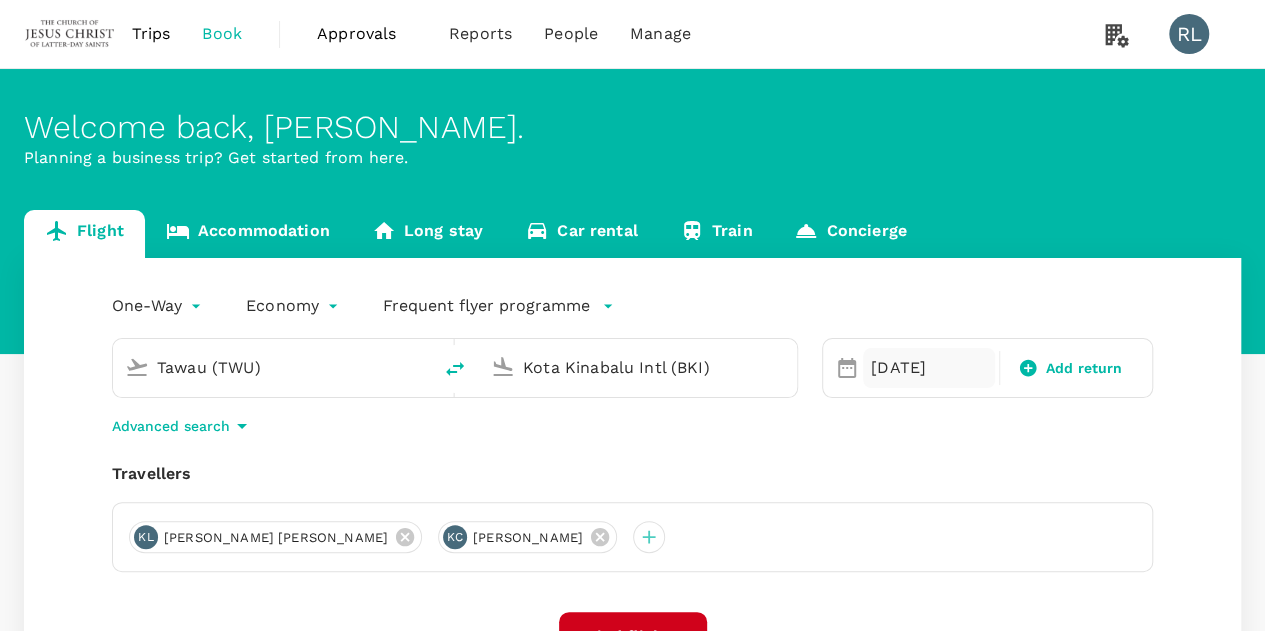 click on "[DATE]" at bounding box center [929, 368] 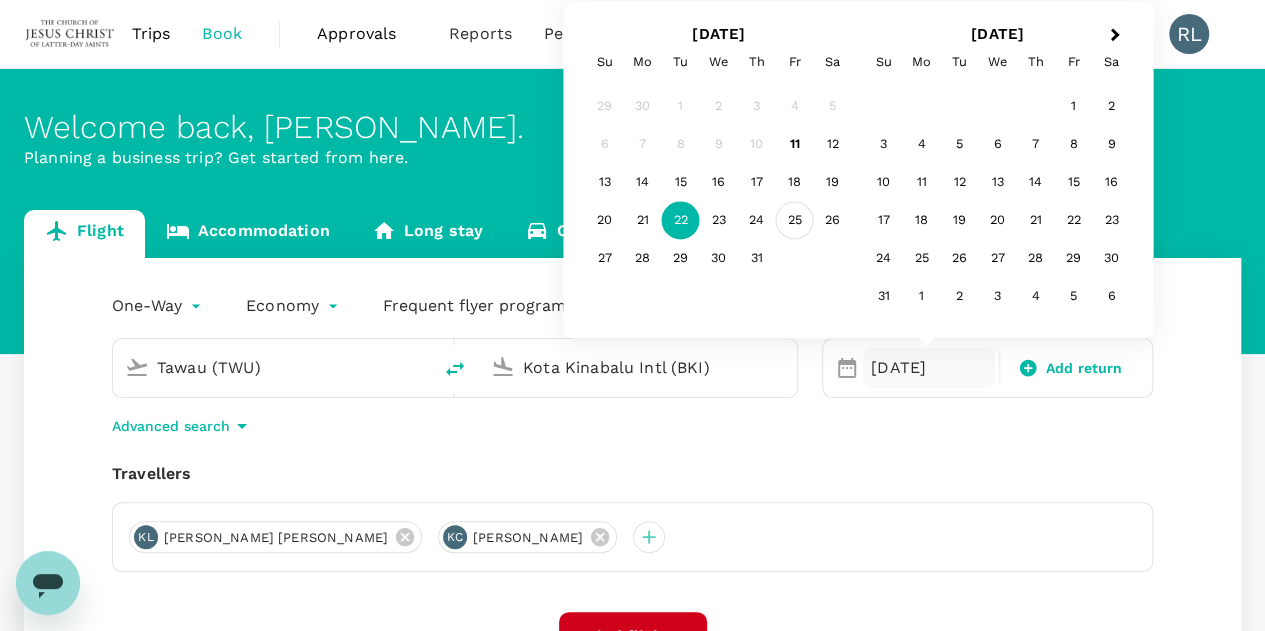 scroll, scrollTop: 0, scrollLeft: 0, axis: both 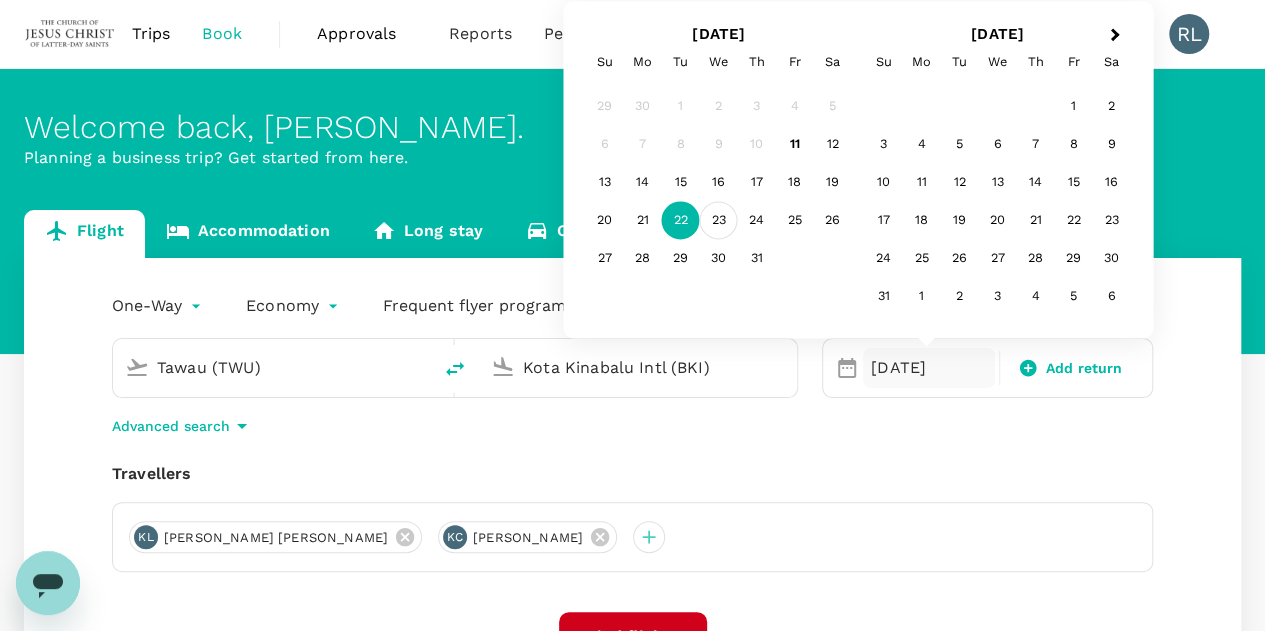 click on "23" at bounding box center [719, 221] 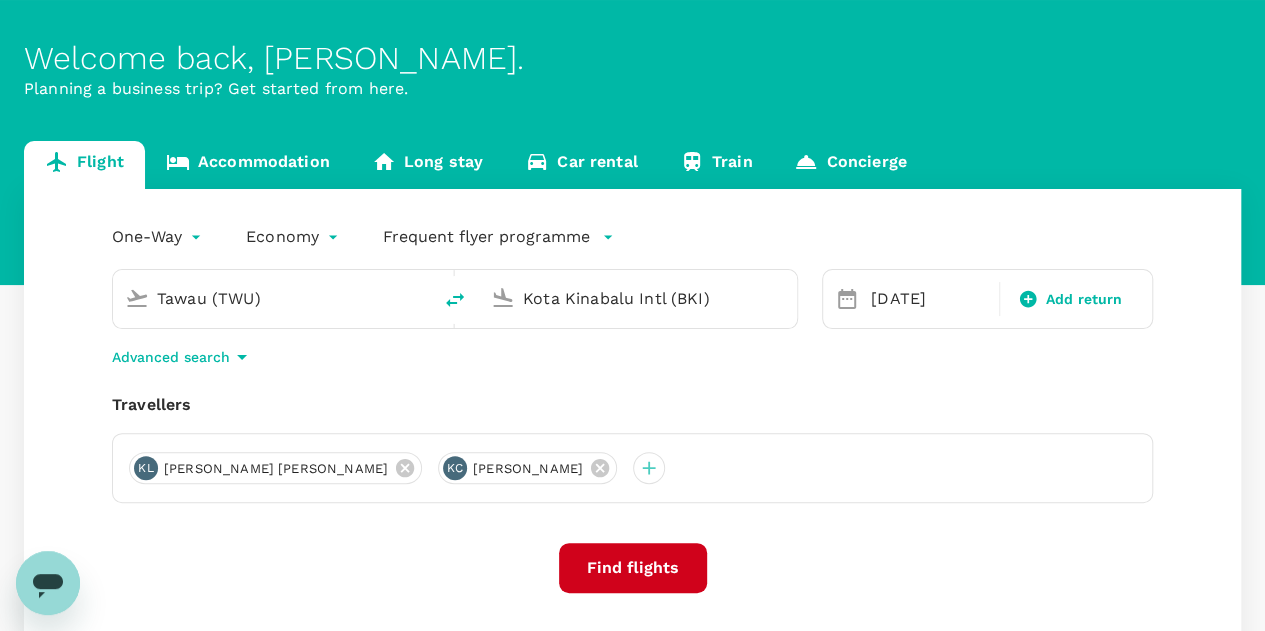scroll, scrollTop: 100, scrollLeft: 0, axis: vertical 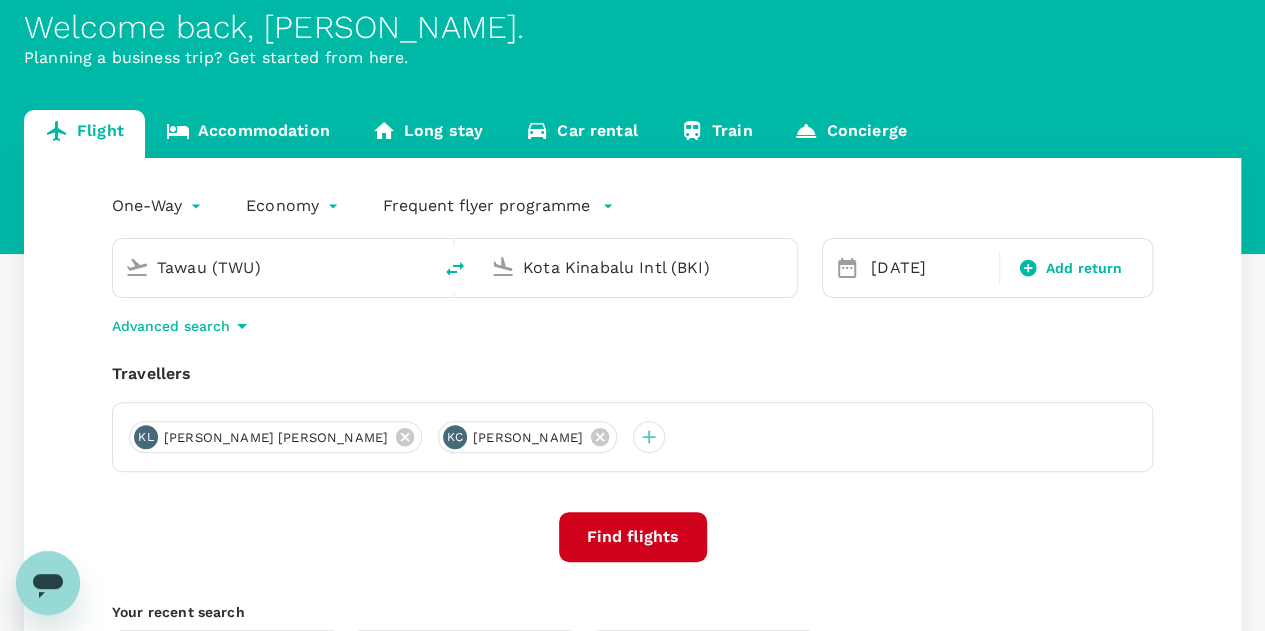 click on "Find flights" at bounding box center [633, 537] 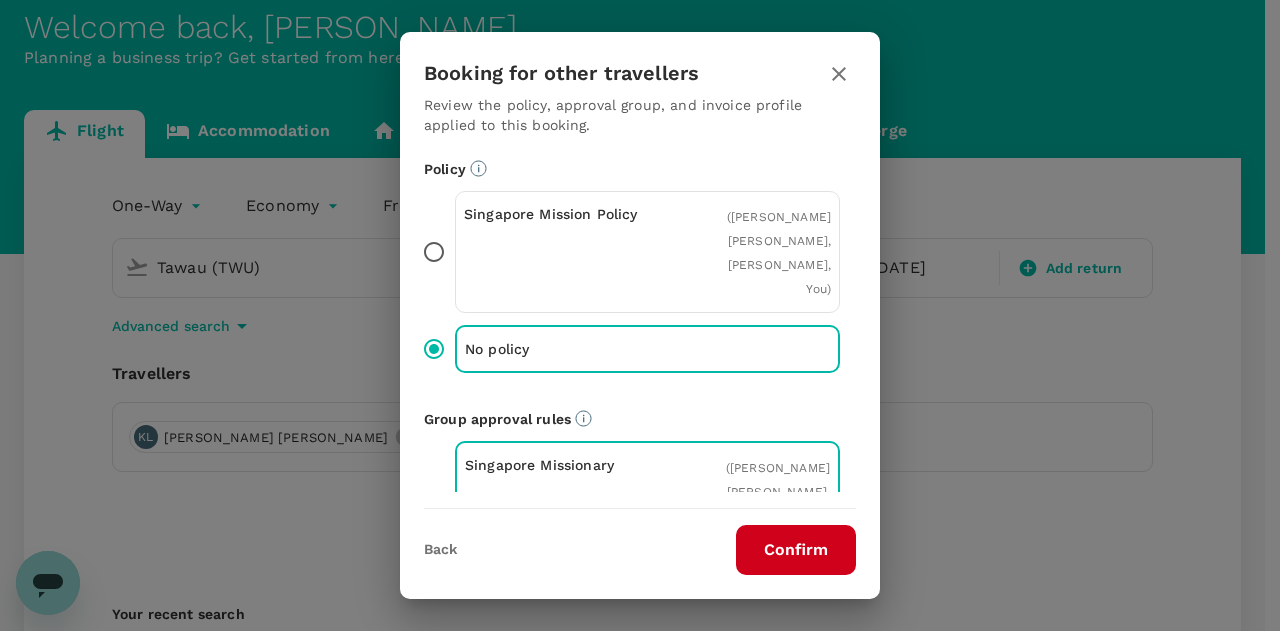 click on "Confirm" at bounding box center (796, 550) 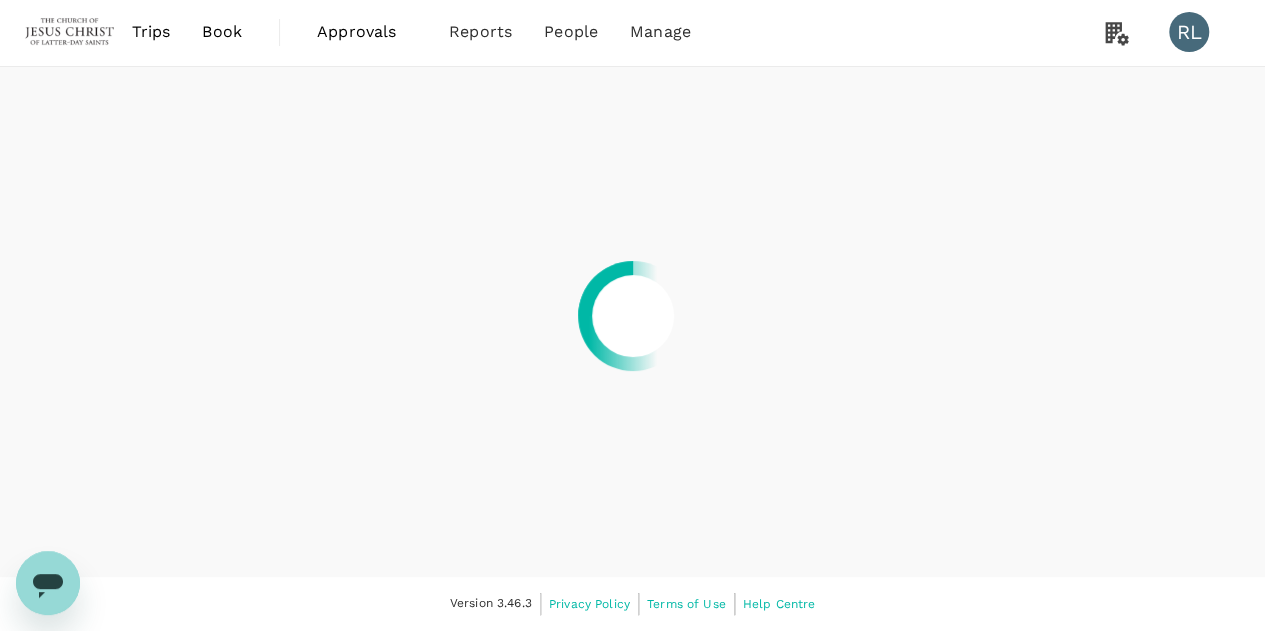 scroll, scrollTop: 0, scrollLeft: 0, axis: both 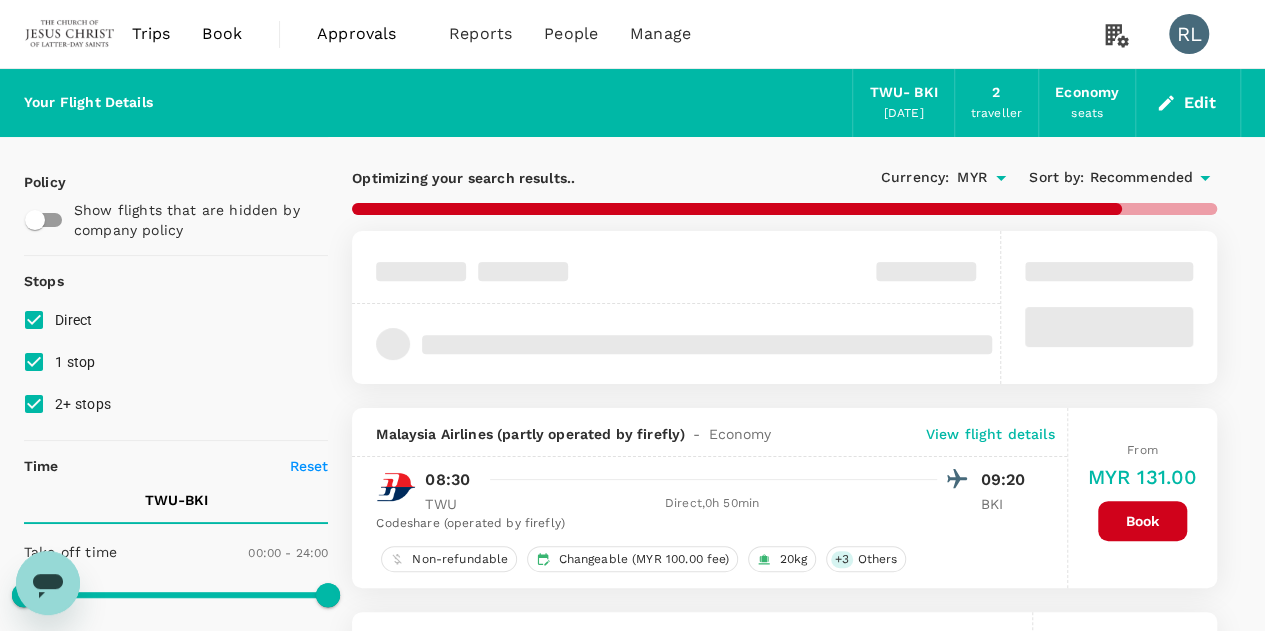 type on "485" 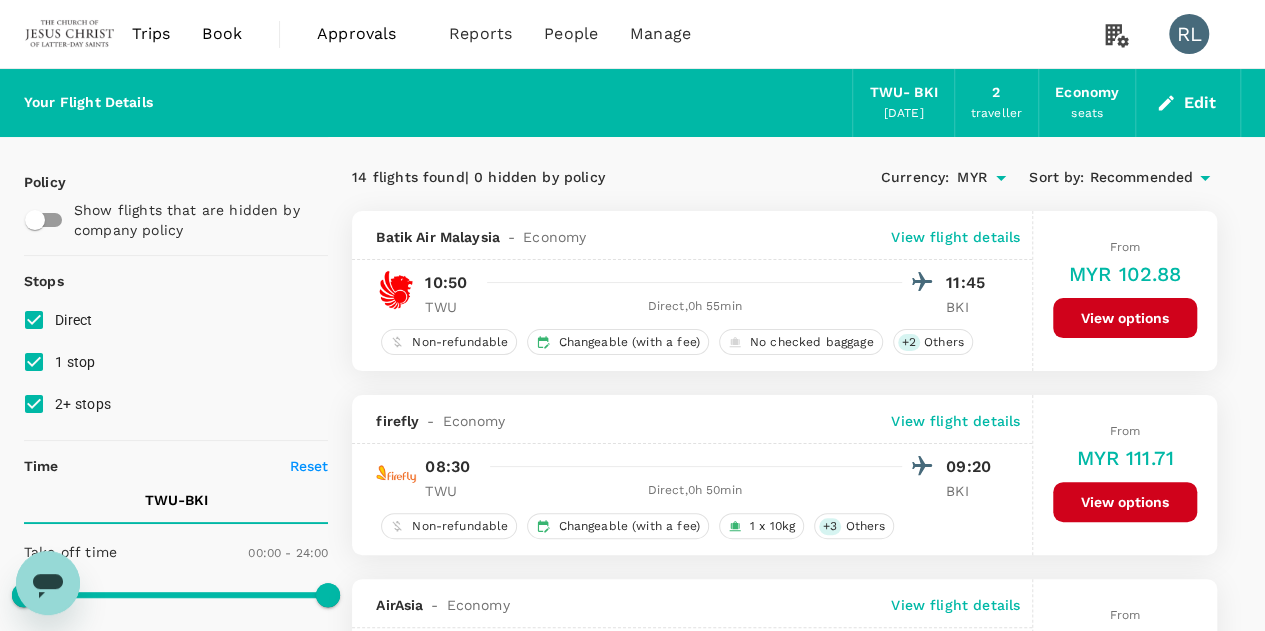 click on "Recommended" at bounding box center (1141, 178) 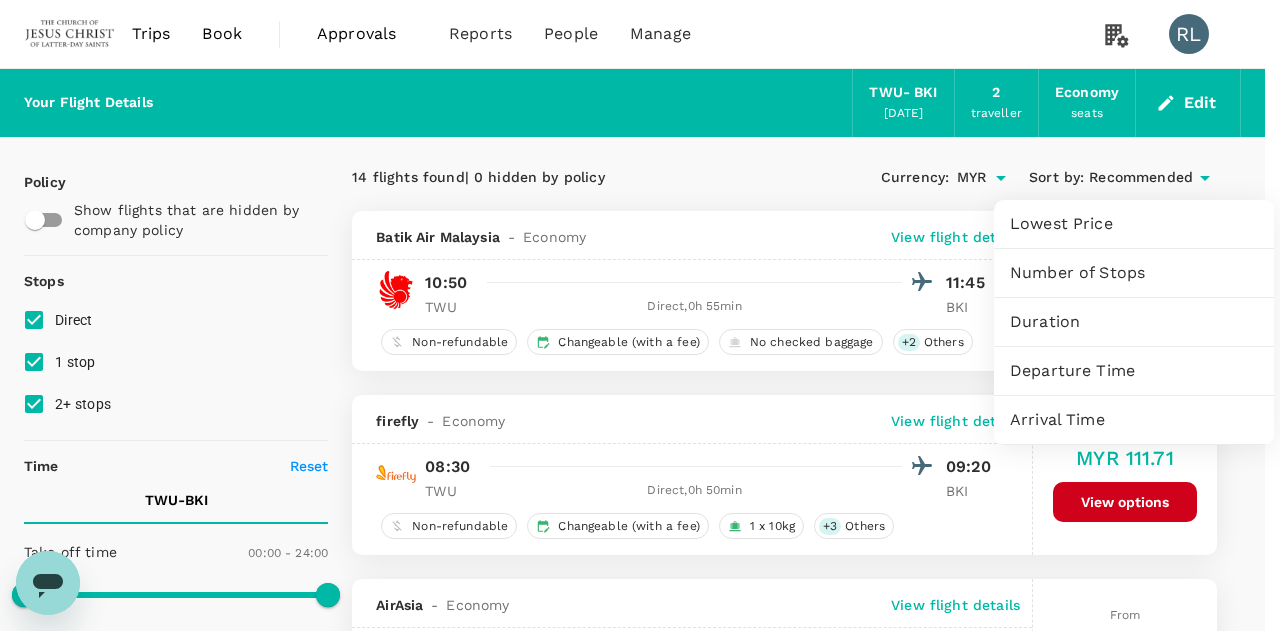 click on "Arrival Time" at bounding box center (1134, 420) 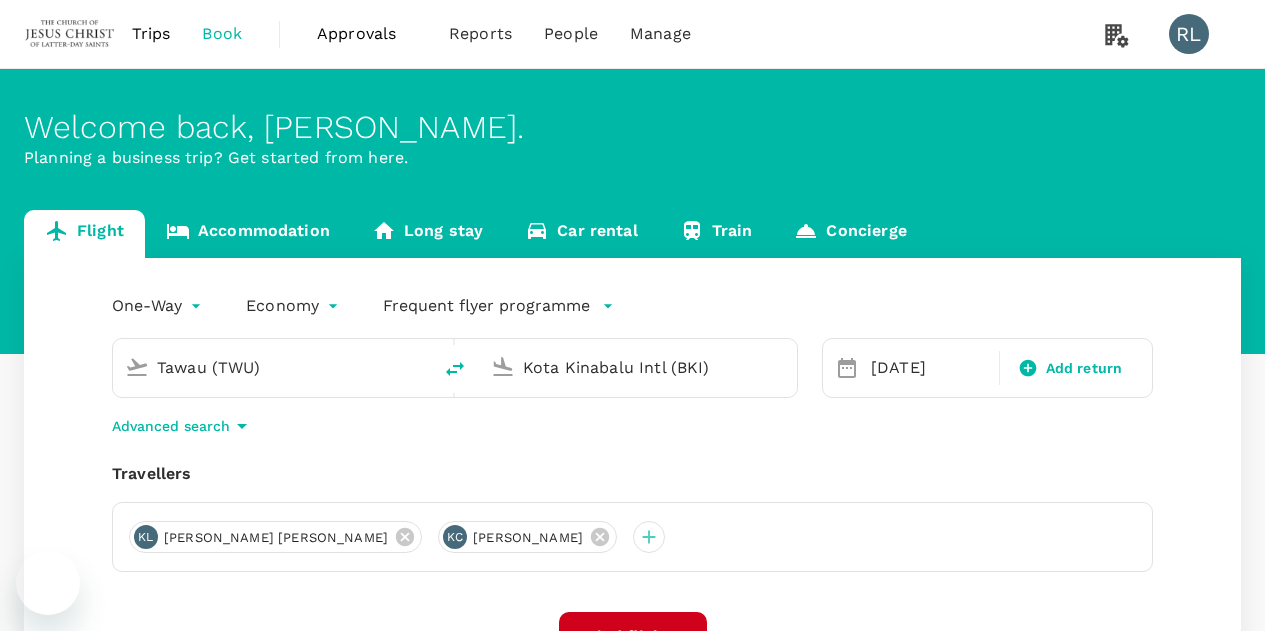 scroll, scrollTop: 0, scrollLeft: 0, axis: both 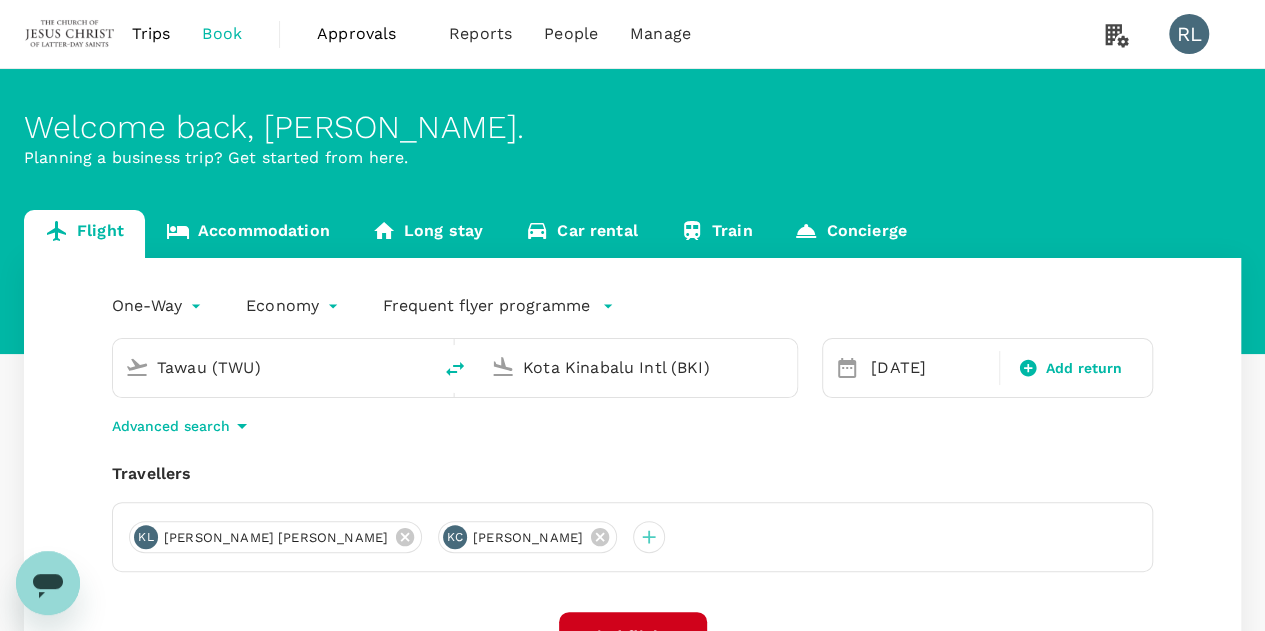 type 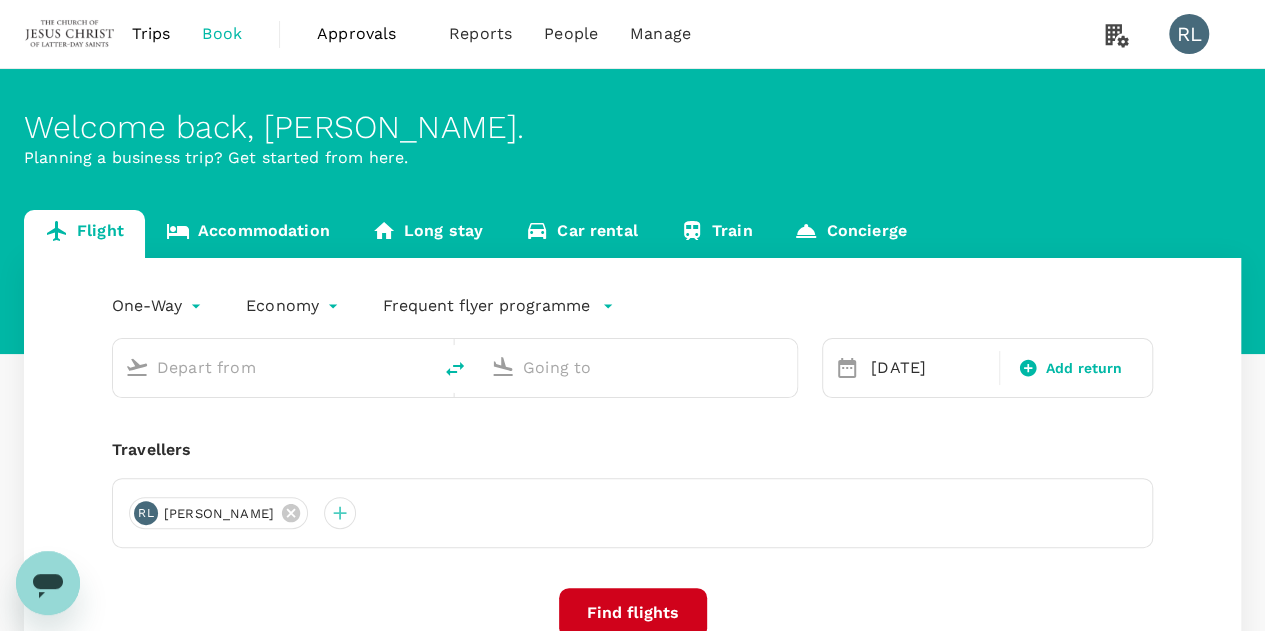 type on "Tawau (TWU)" 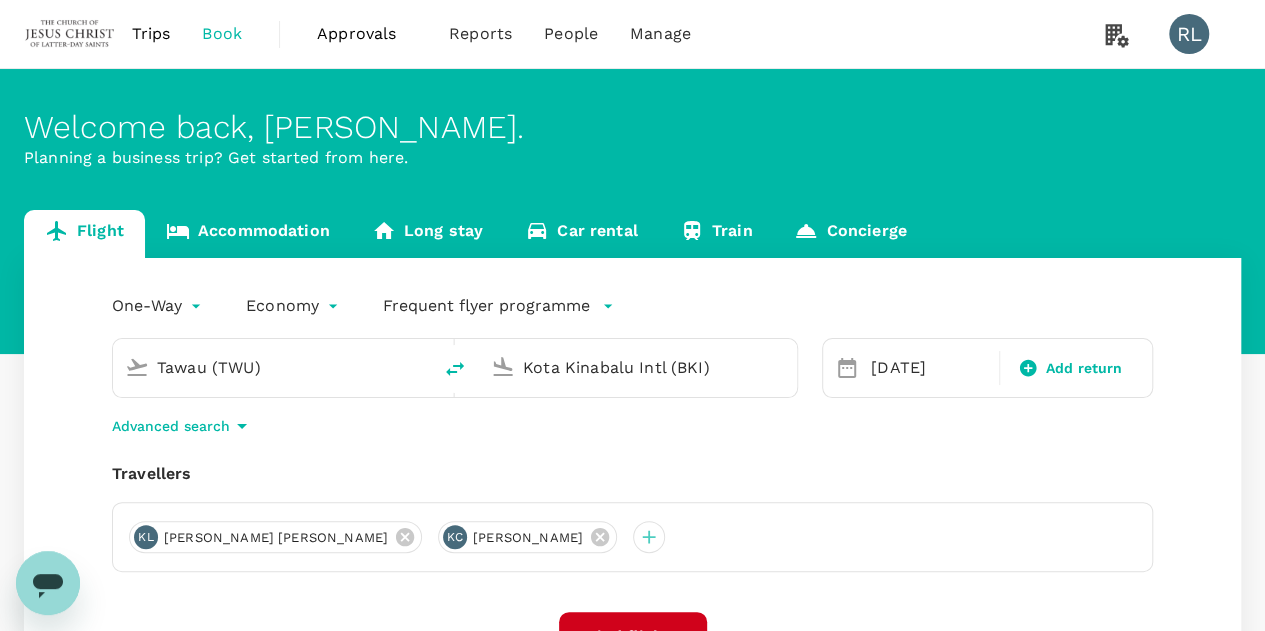 click on "Kota Kinabalu Intl (BKI)" at bounding box center (639, 367) 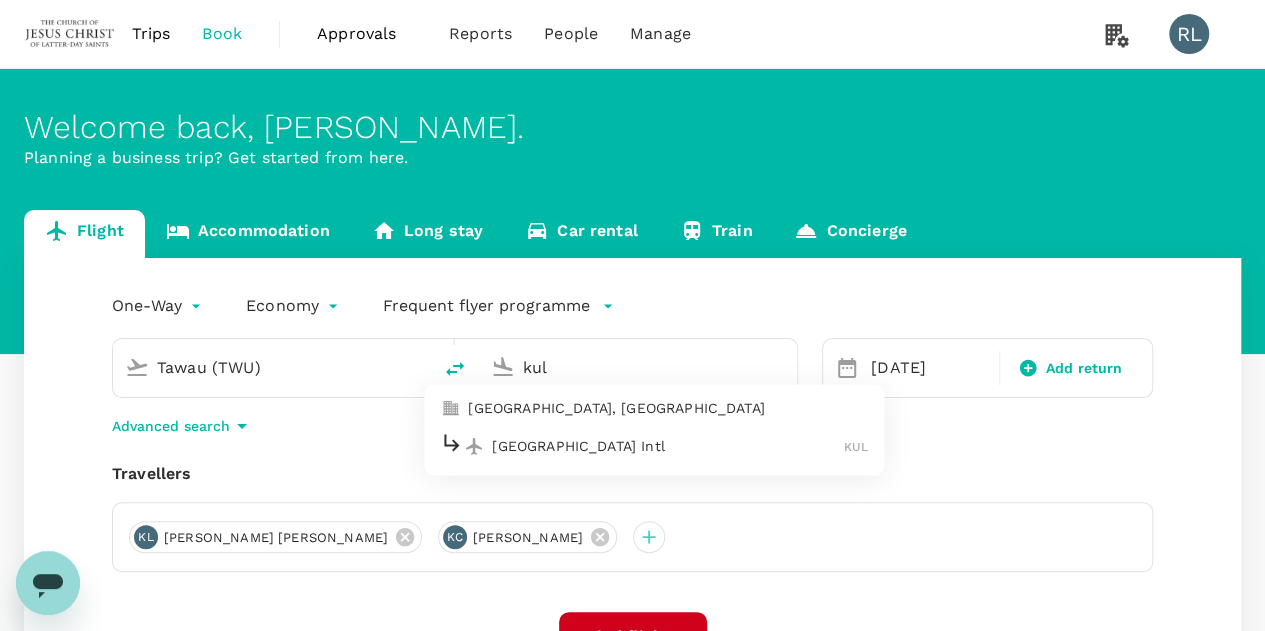 click on "[GEOGRAPHIC_DATA] Intl" at bounding box center (668, 446) 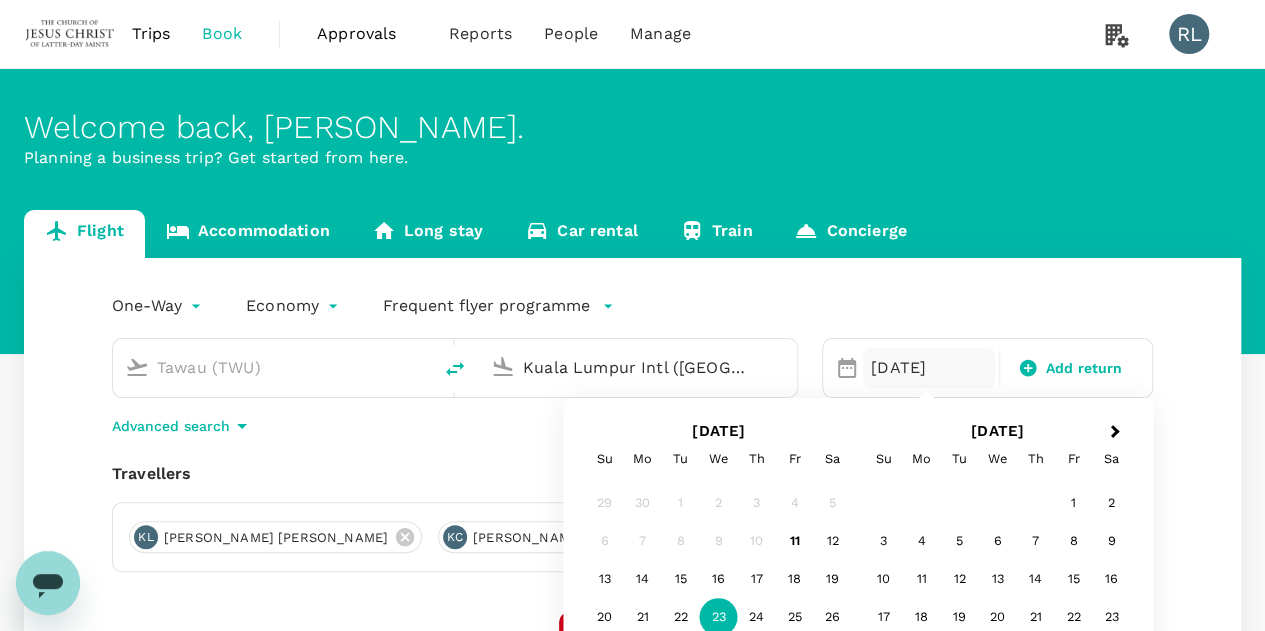 scroll, scrollTop: 100, scrollLeft: 0, axis: vertical 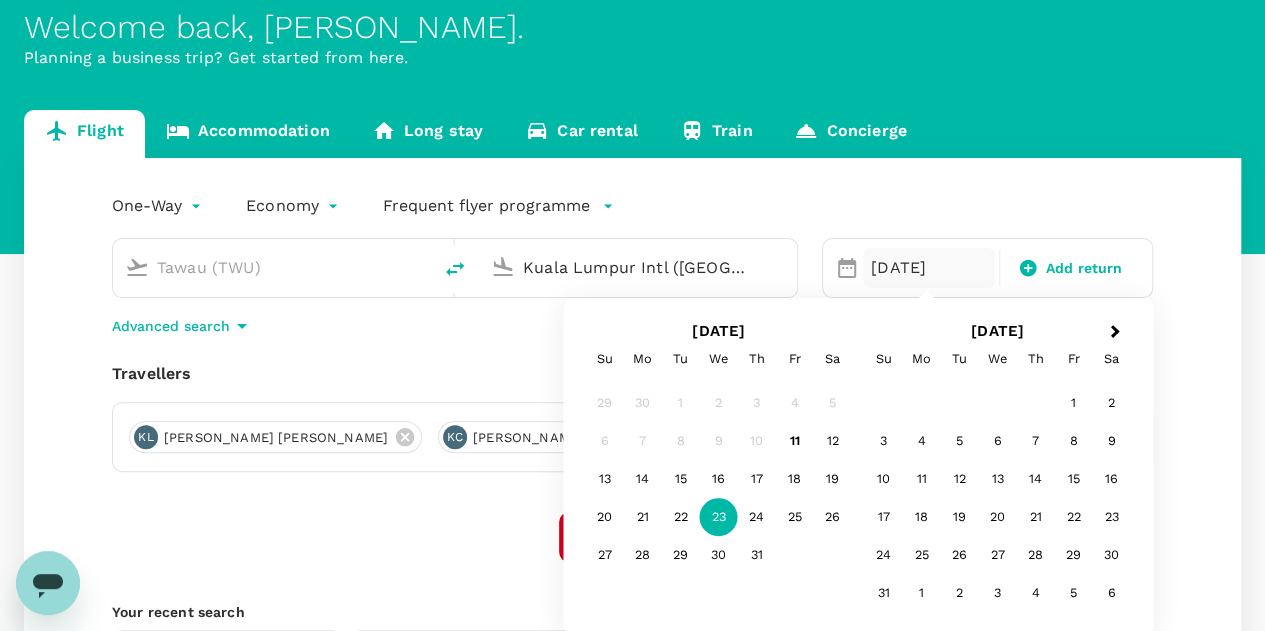 type on "Kuala Lumpur Intl ([GEOGRAPHIC_DATA])" 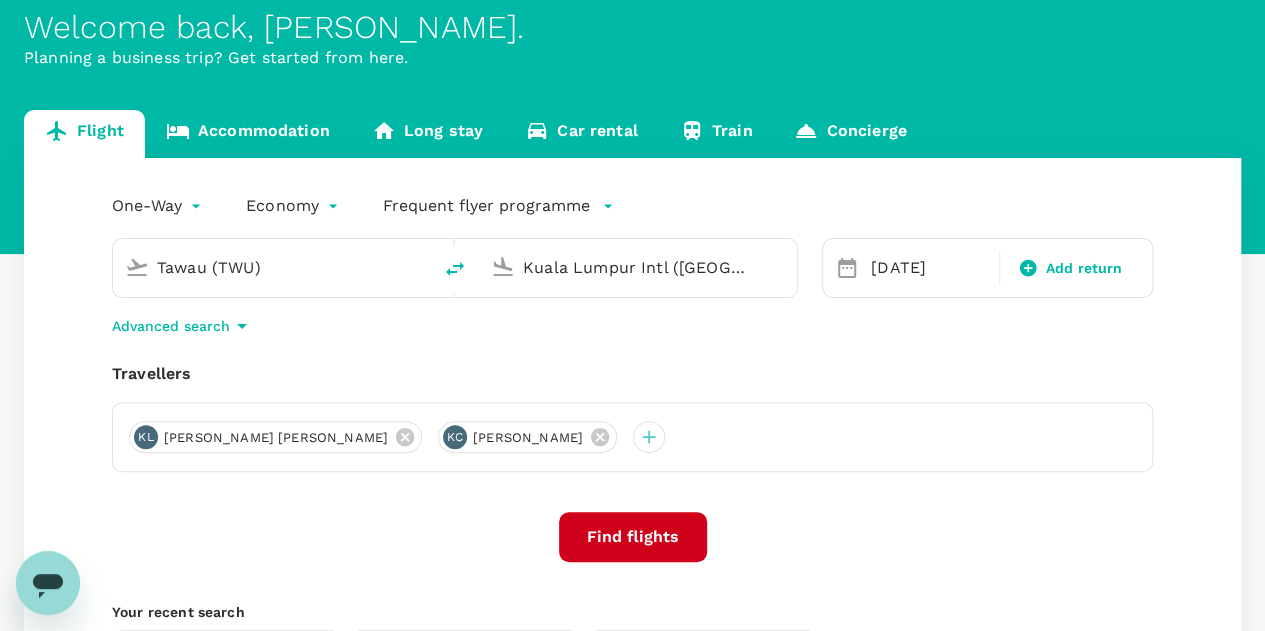 click on "One-Way oneway Economy economy Frequent flyer programme [GEOGRAPHIC_DATA] ([GEOGRAPHIC_DATA]) [GEOGRAPHIC_DATA] Intl ([GEOGRAPHIC_DATA]) [DATE] Add return Advanced search Travellers   [PERSON_NAME] Tountxawg [PERSON_NAME] [PERSON_NAME] Find flights Your recent search Flight to [GEOGRAPHIC_DATA] TWU - BKI [DATE] · 2 Travellers Flight to [GEOGRAPHIC_DATA] SDK - BKI [DATE] · 2 Travellers Flight to [GEOGRAPHIC_DATA] BKI - [GEOGRAPHIC_DATA] [DATE] · 2 Travellers" at bounding box center (632, 449) 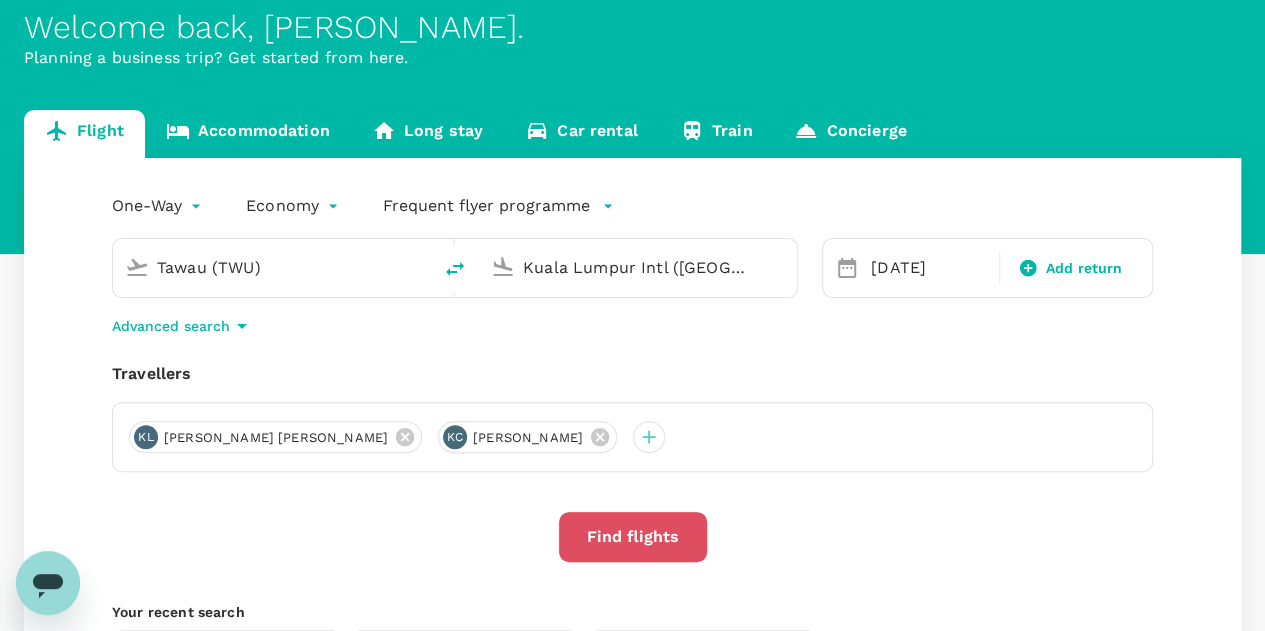 click on "Find flights" at bounding box center (633, 537) 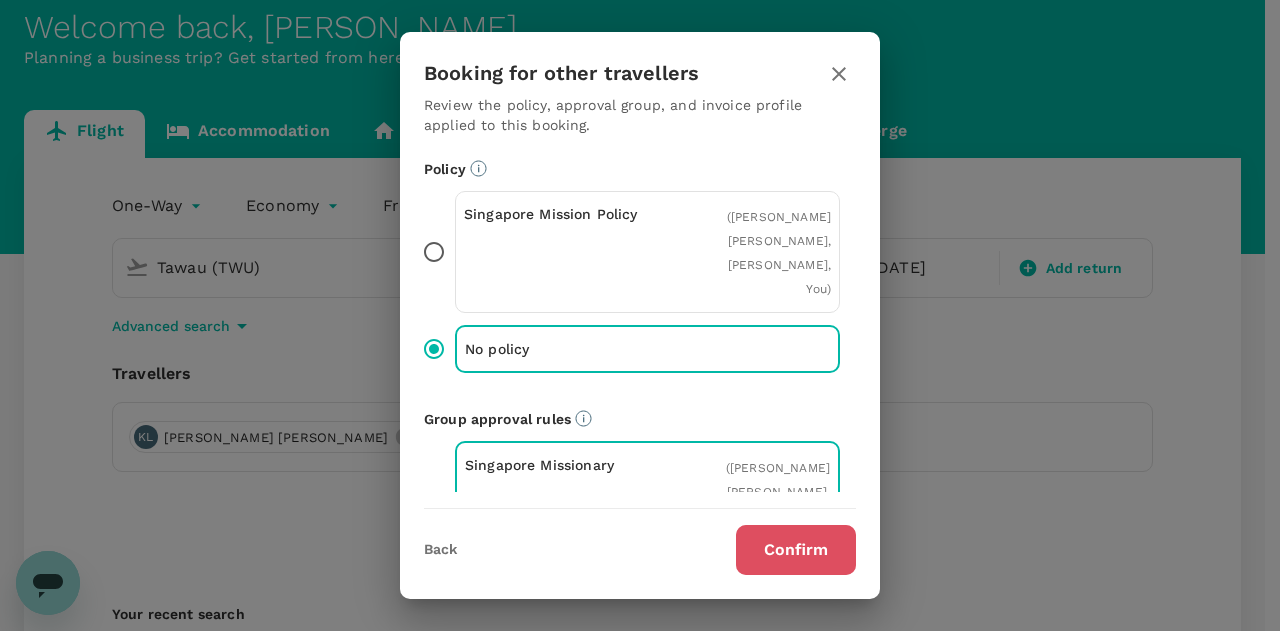 click on "Confirm" at bounding box center [796, 550] 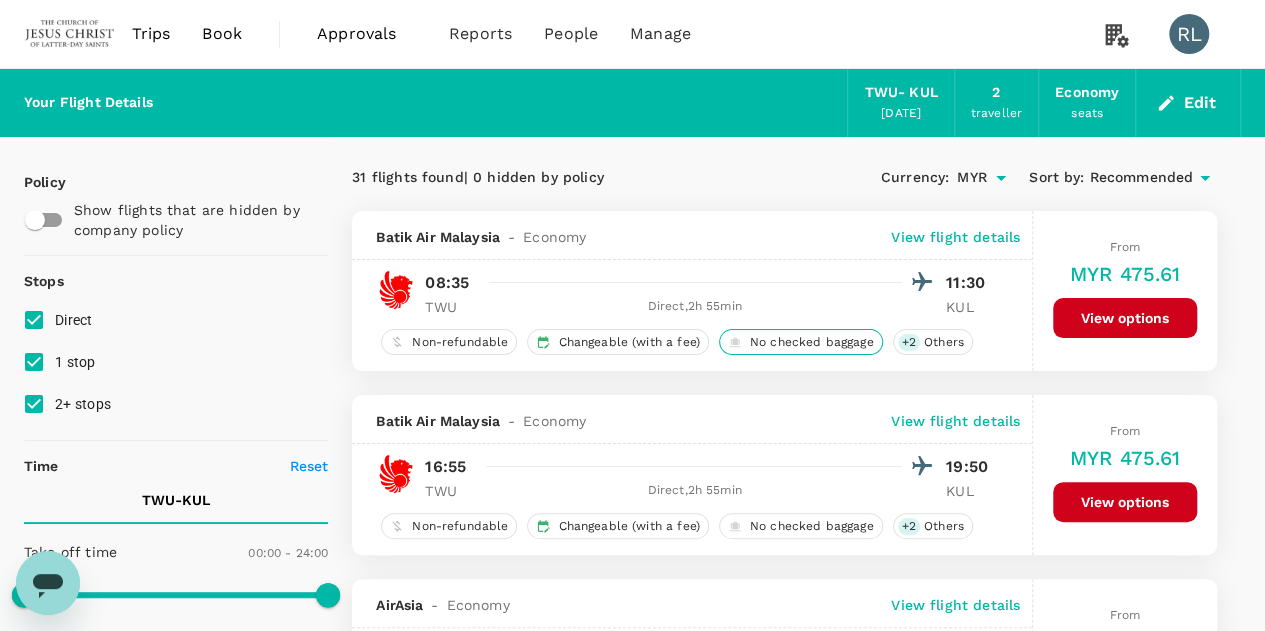 scroll, scrollTop: 100, scrollLeft: 0, axis: vertical 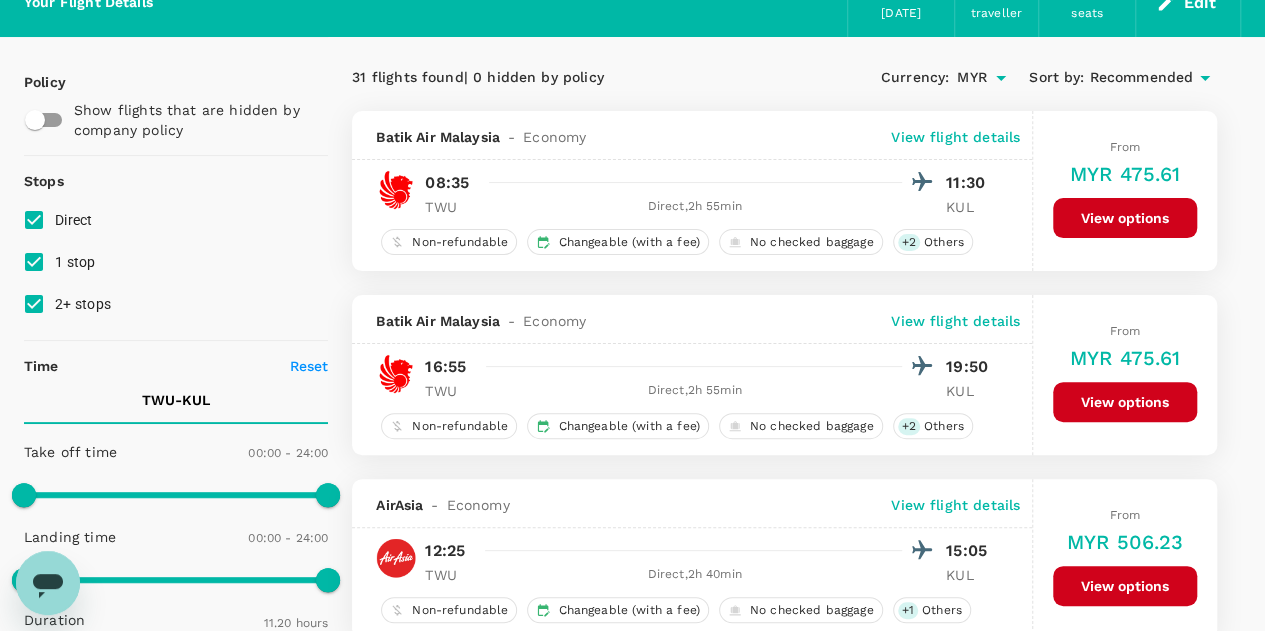 click on "Recommended" at bounding box center [1141, 78] 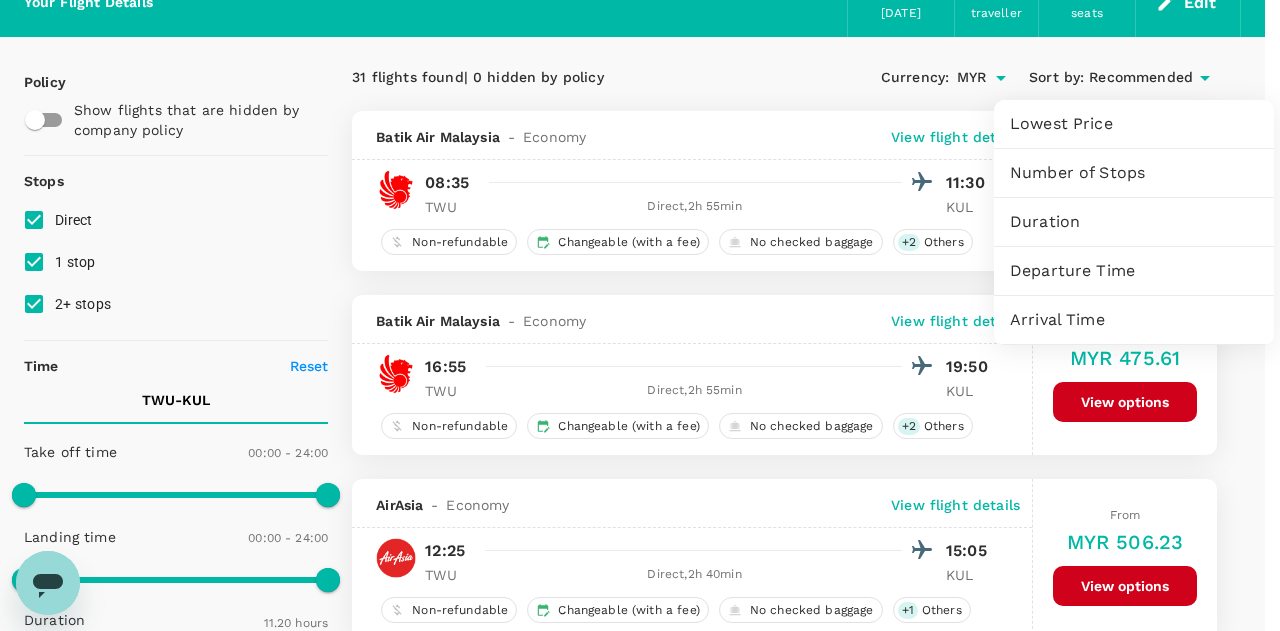click on "Arrival Time" at bounding box center (1134, 320) 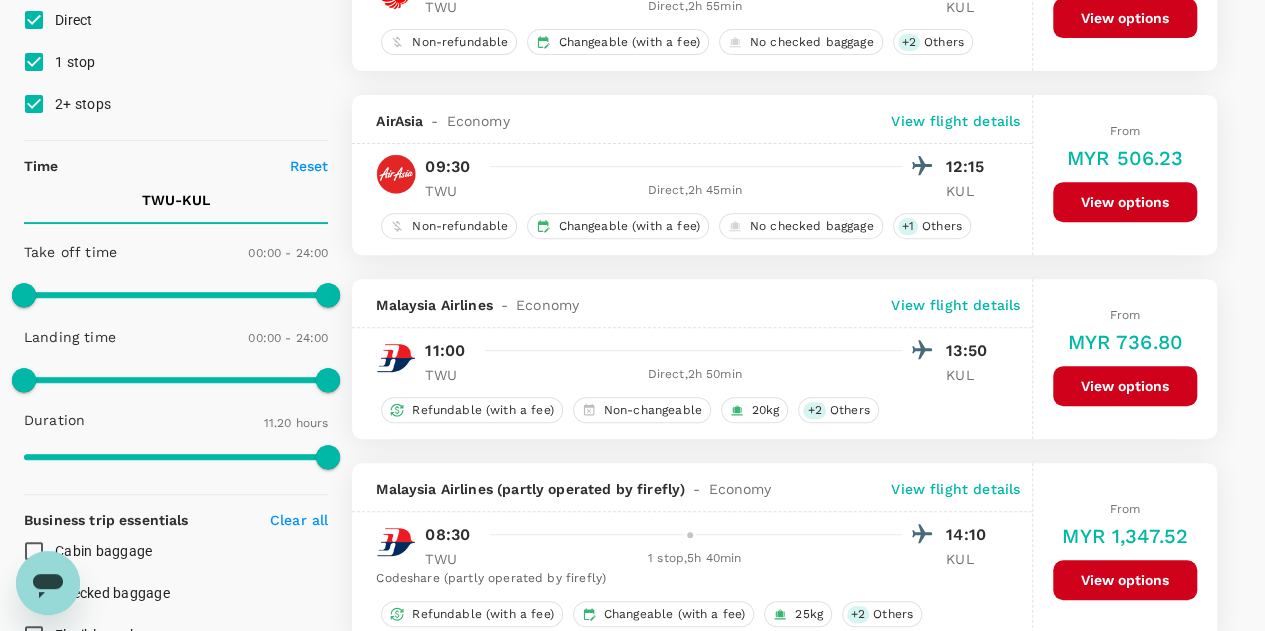 scroll, scrollTop: 200, scrollLeft: 0, axis: vertical 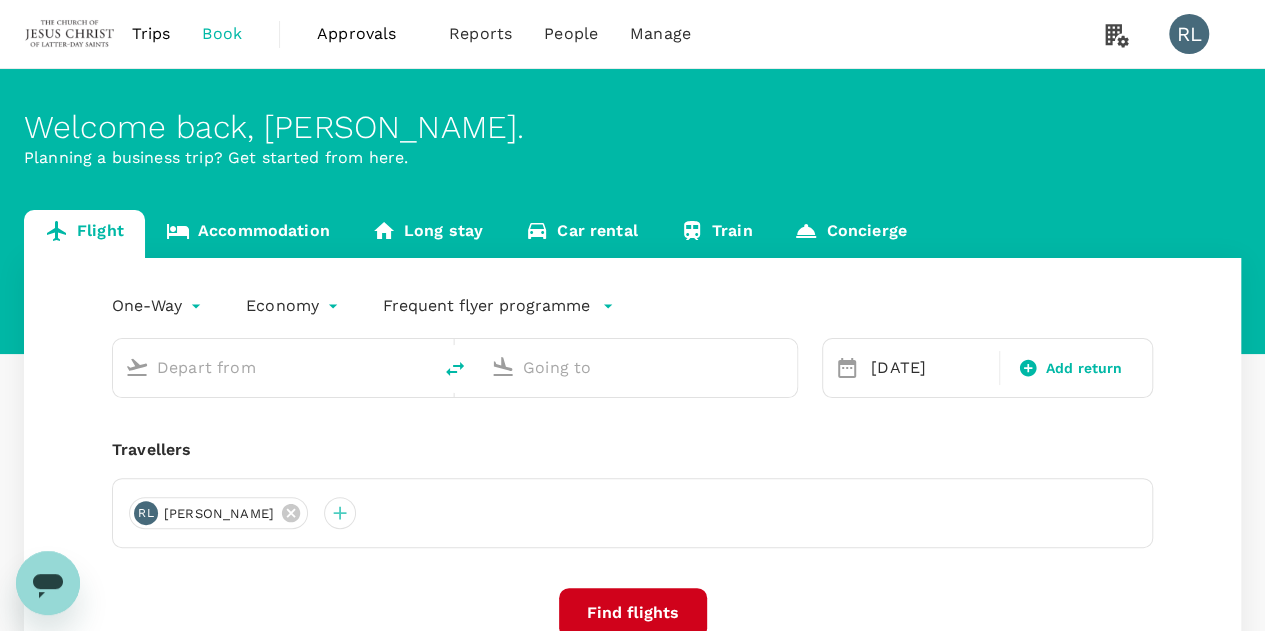 type on "Tawau (TWU)" 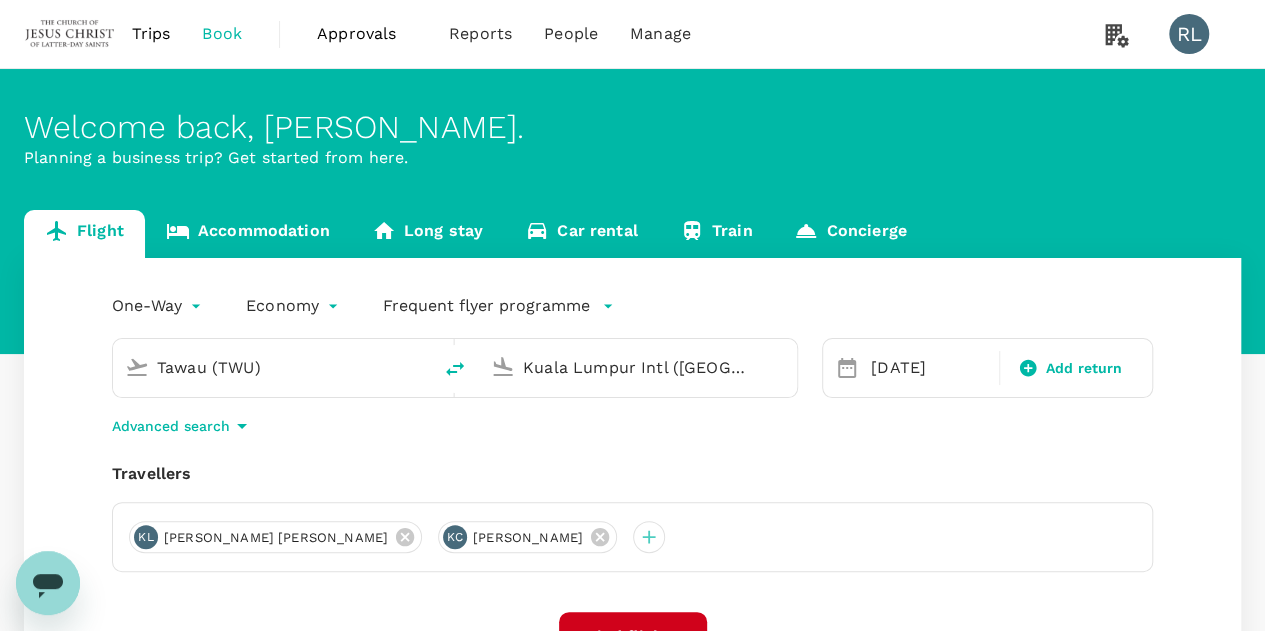 type 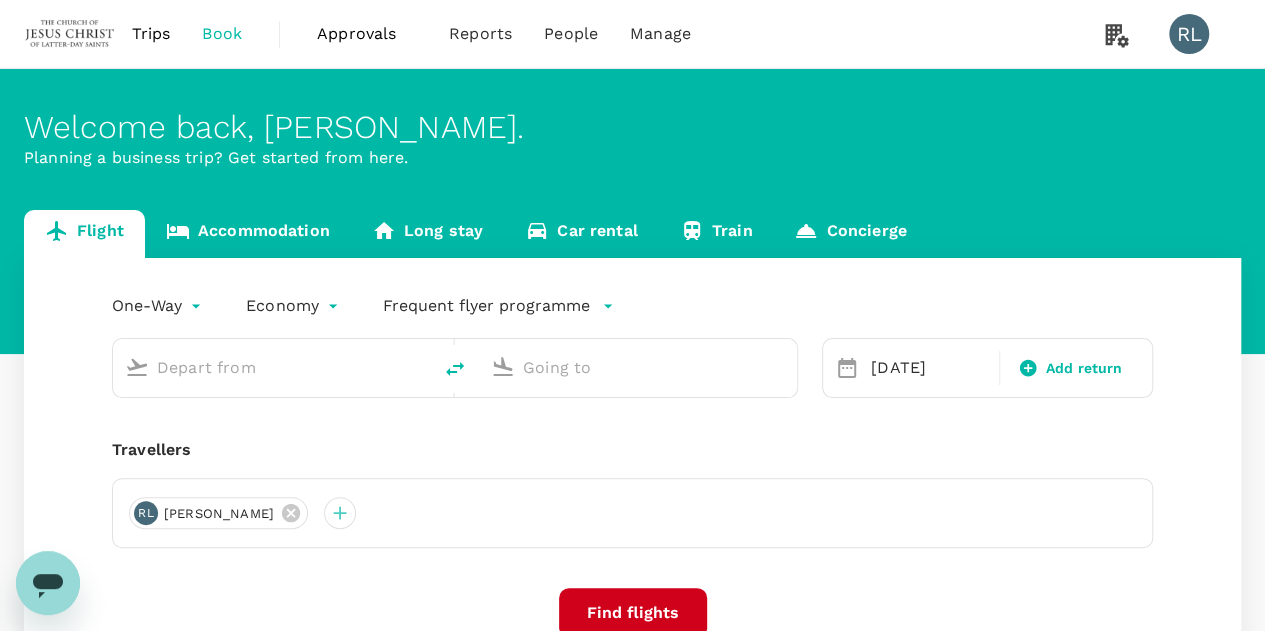 type on "Tawau (TWU)" 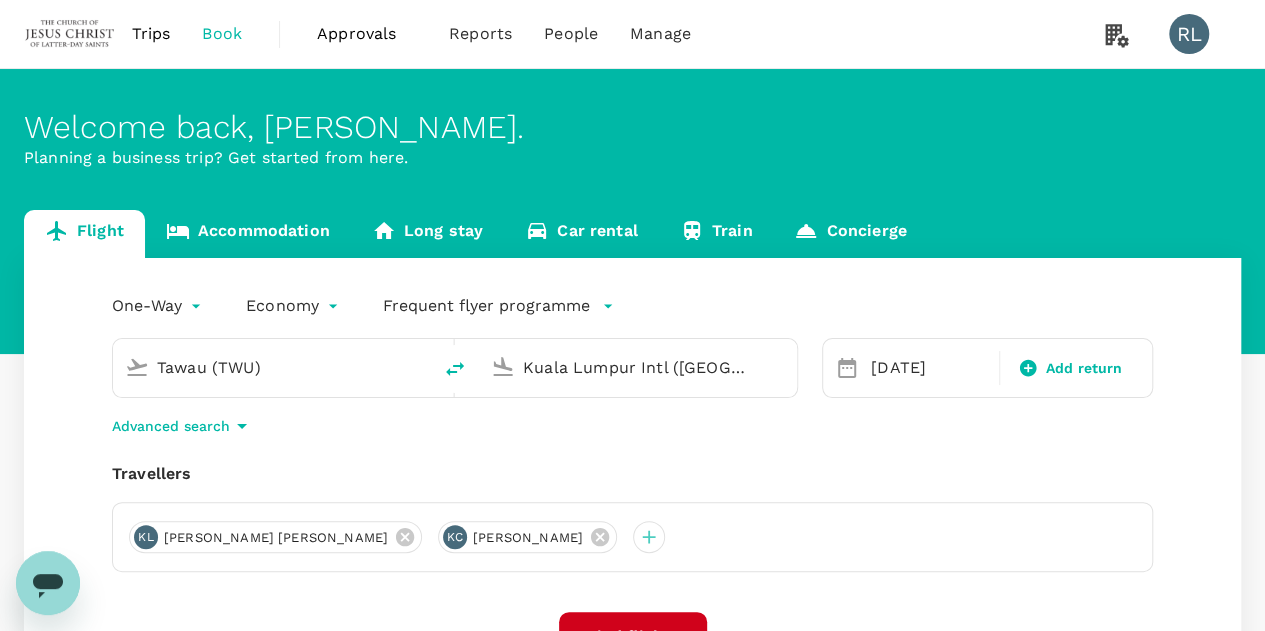 drag, startPoint x: 728, startPoint y: 361, endPoint x: 443, endPoint y: 358, distance: 285.01578 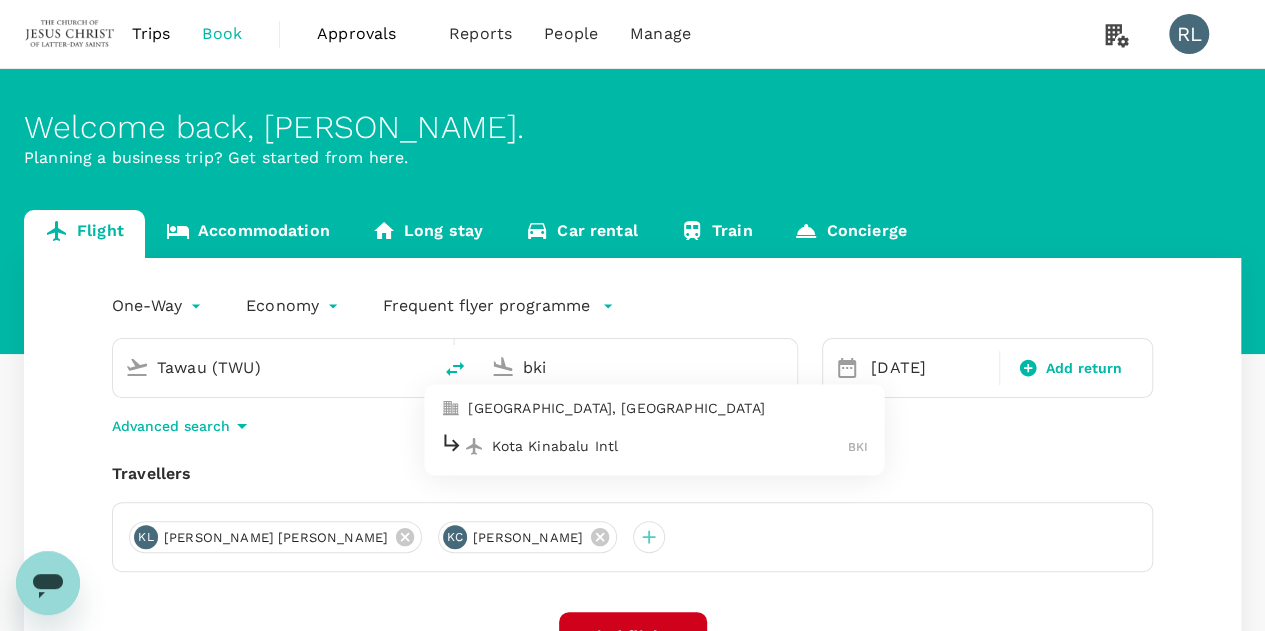 click on "Kota Kinabalu Intl" at bounding box center [670, 446] 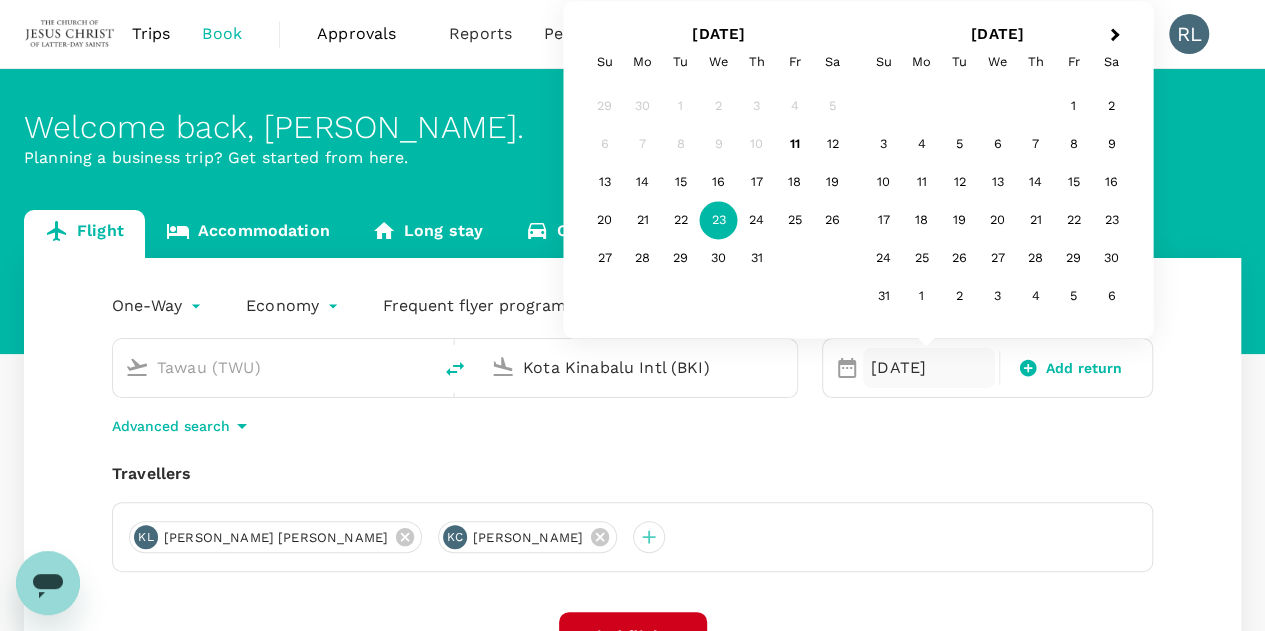 type on "Kota Kinabalu Intl (BKI)" 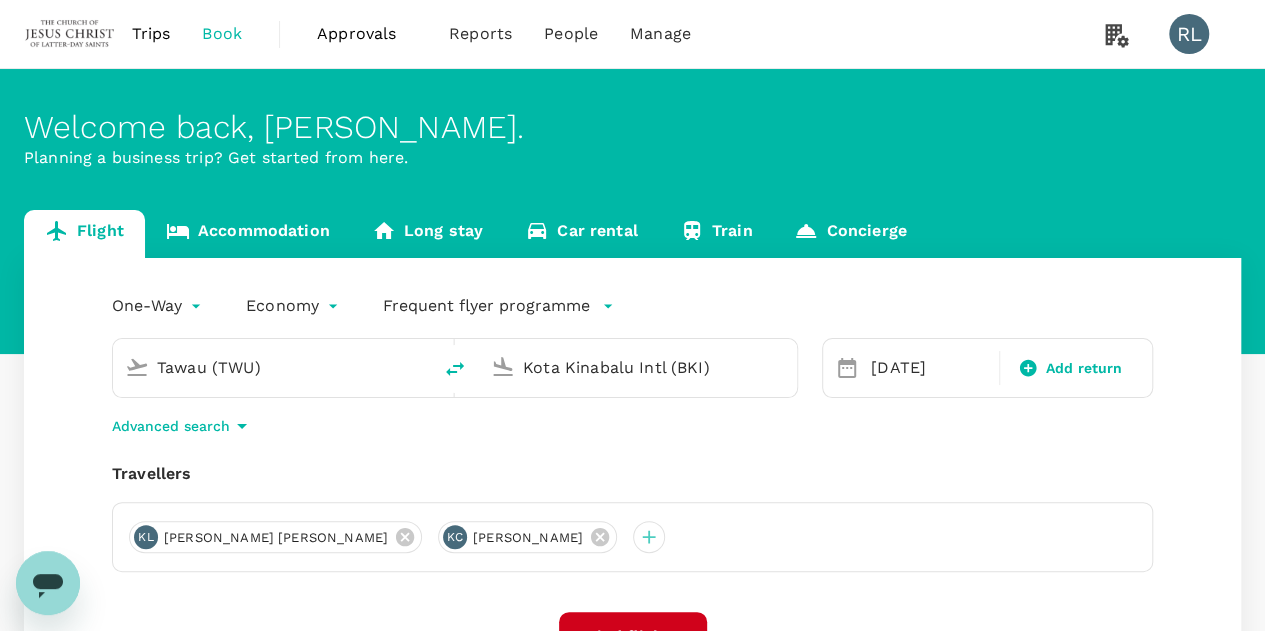 click on "Kota Kinabalu Intl (BKI)" at bounding box center [639, 367] 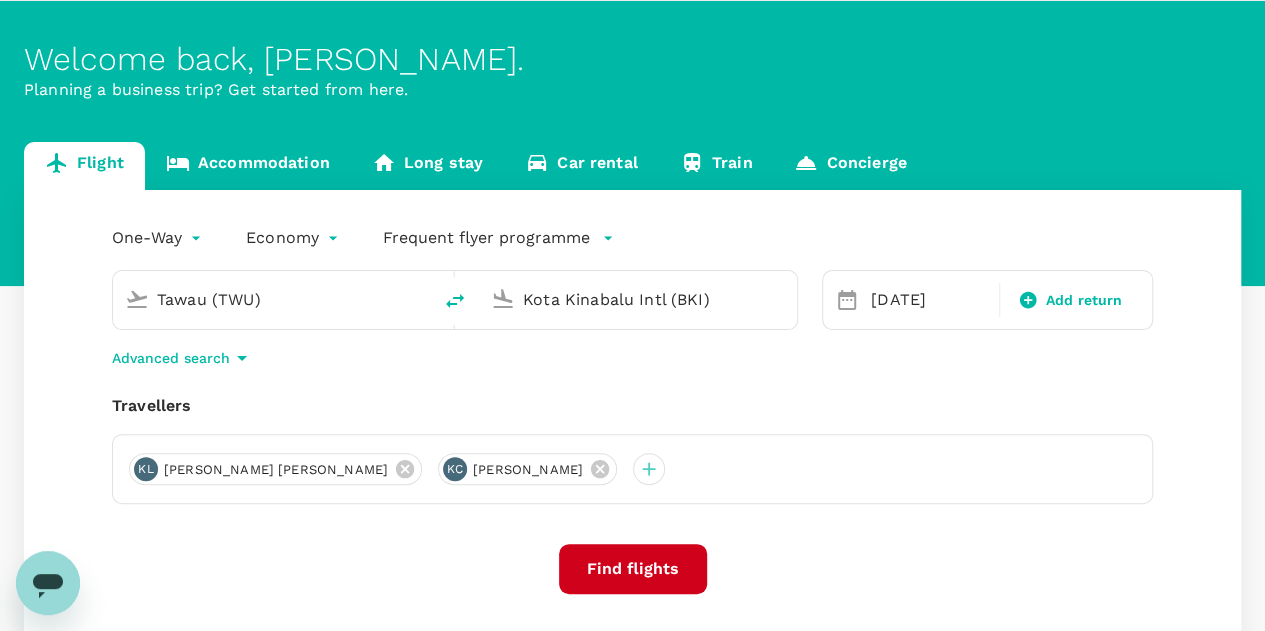 scroll, scrollTop: 100, scrollLeft: 0, axis: vertical 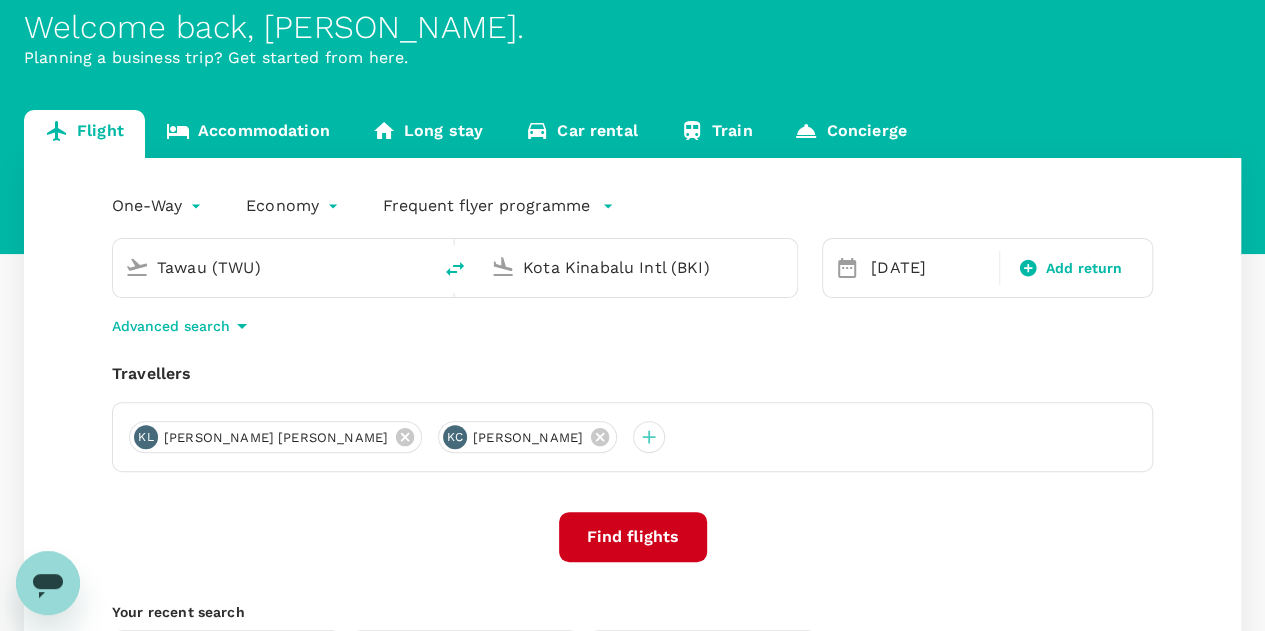 click on "Find flights" at bounding box center (633, 537) 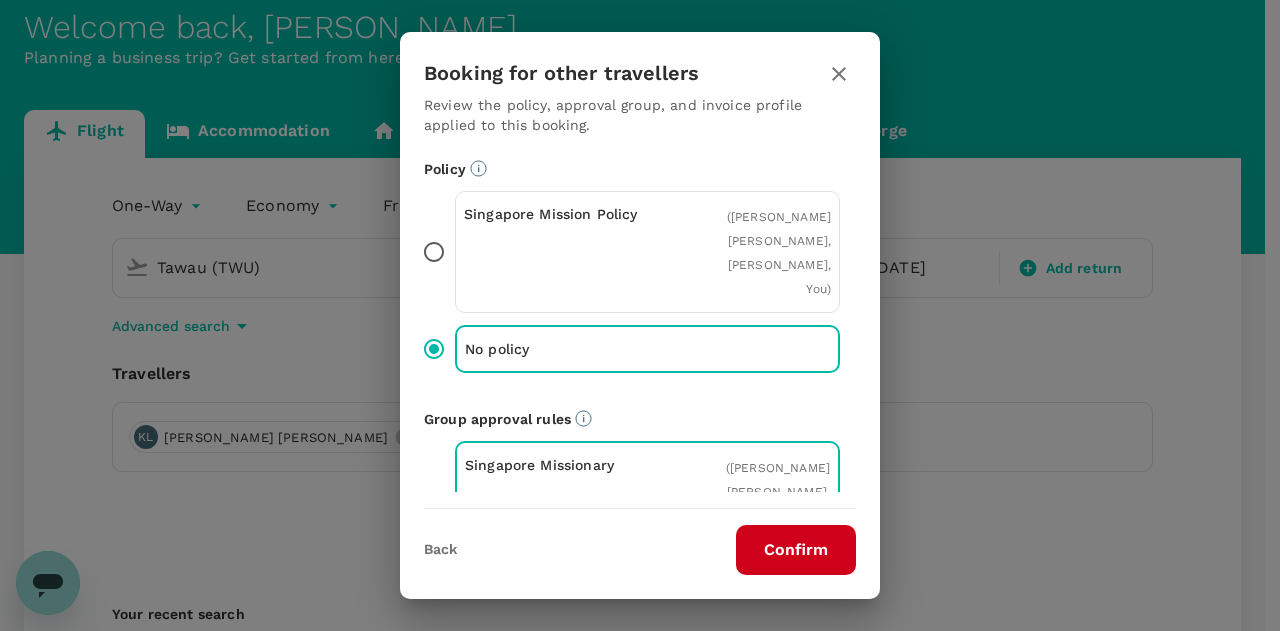 click on "Confirm" at bounding box center (796, 550) 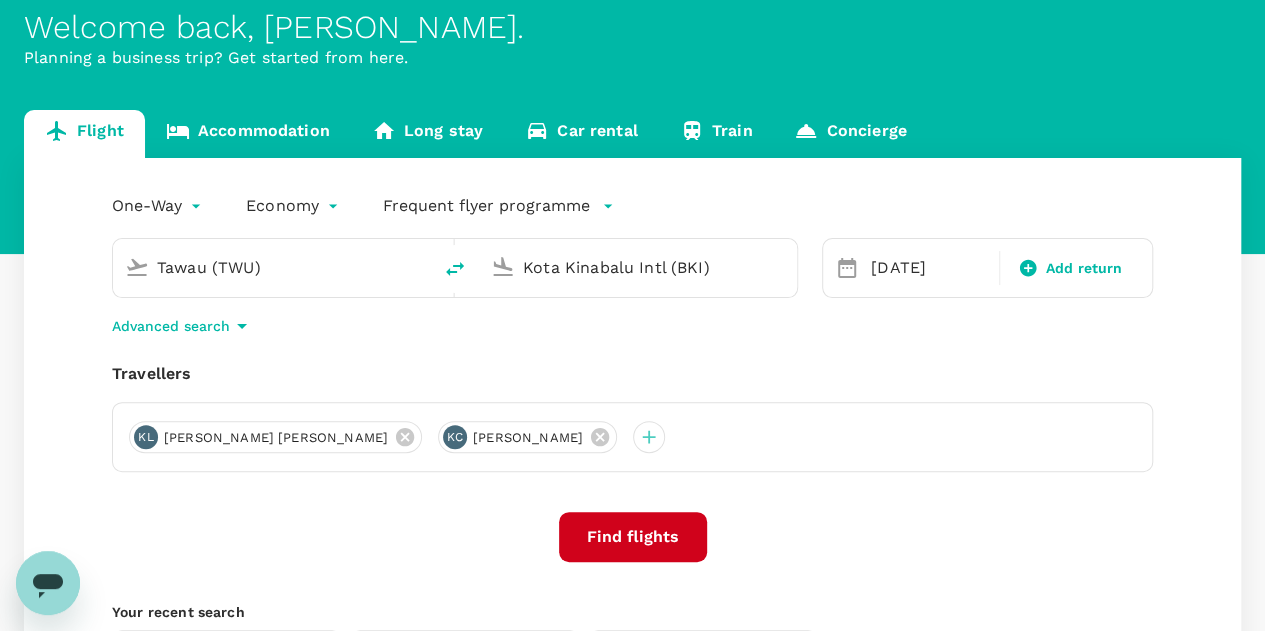 scroll, scrollTop: 0, scrollLeft: 0, axis: both 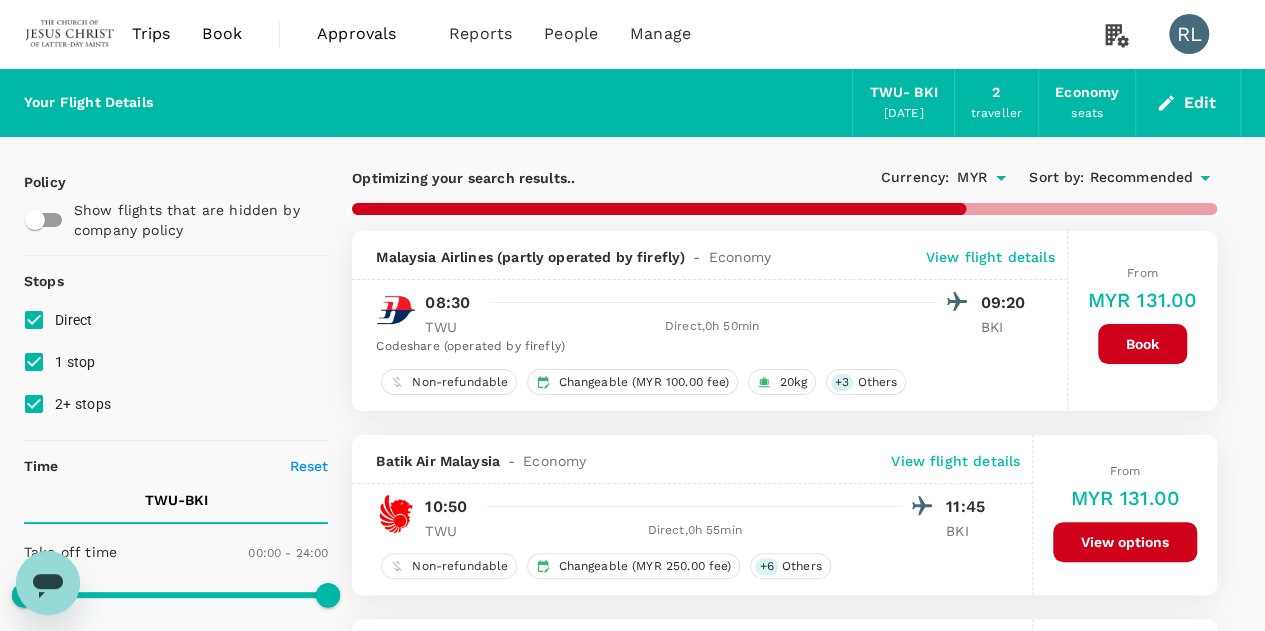 type on "485" 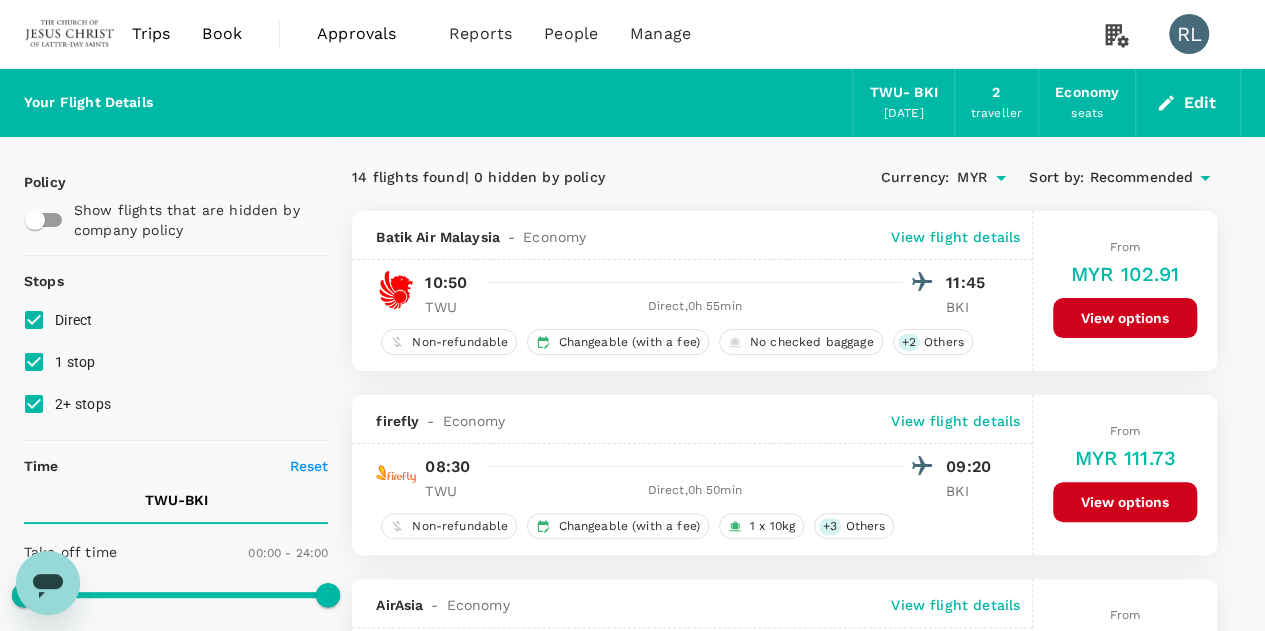 click on "Recommended" at bounding box center (1141, 178) 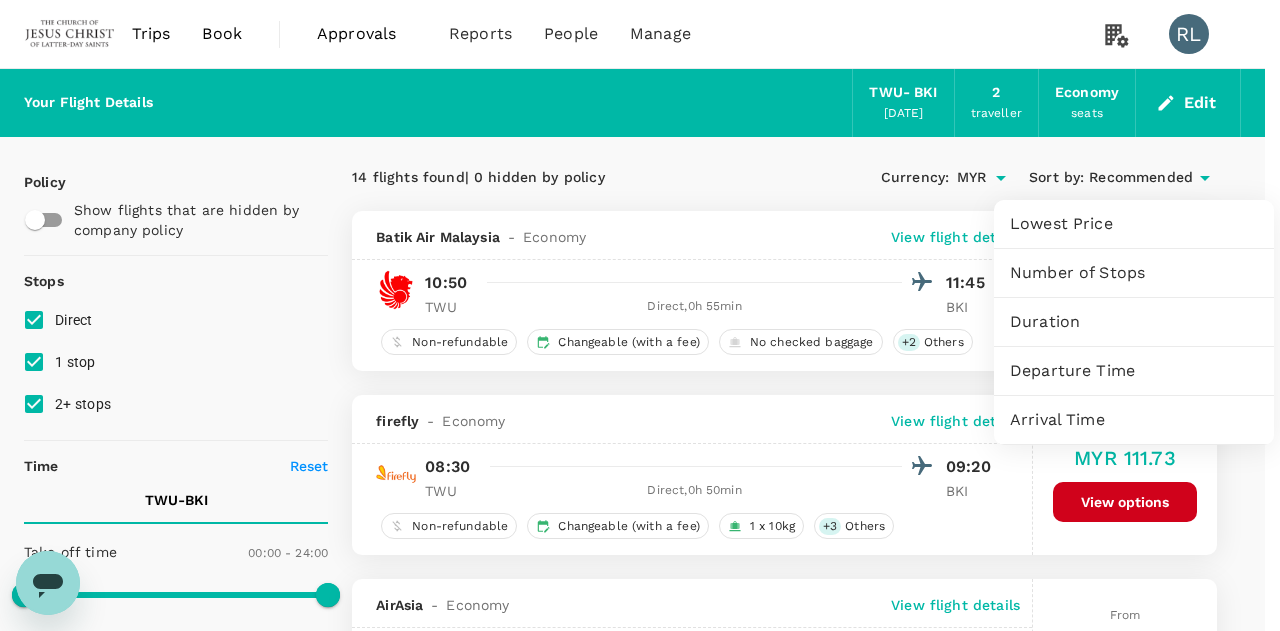 click on "Departure Time" at bounding box center (1134, 371) 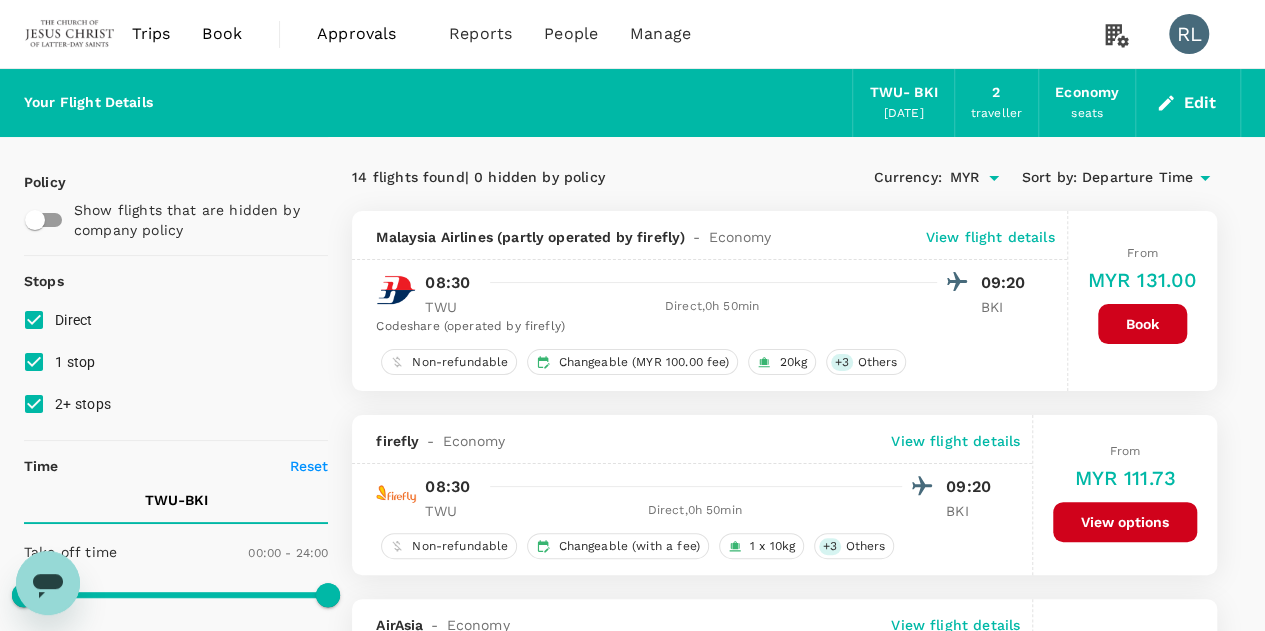 scroll, scrollTop: 100, scrollLeft: 0, axis: vertical 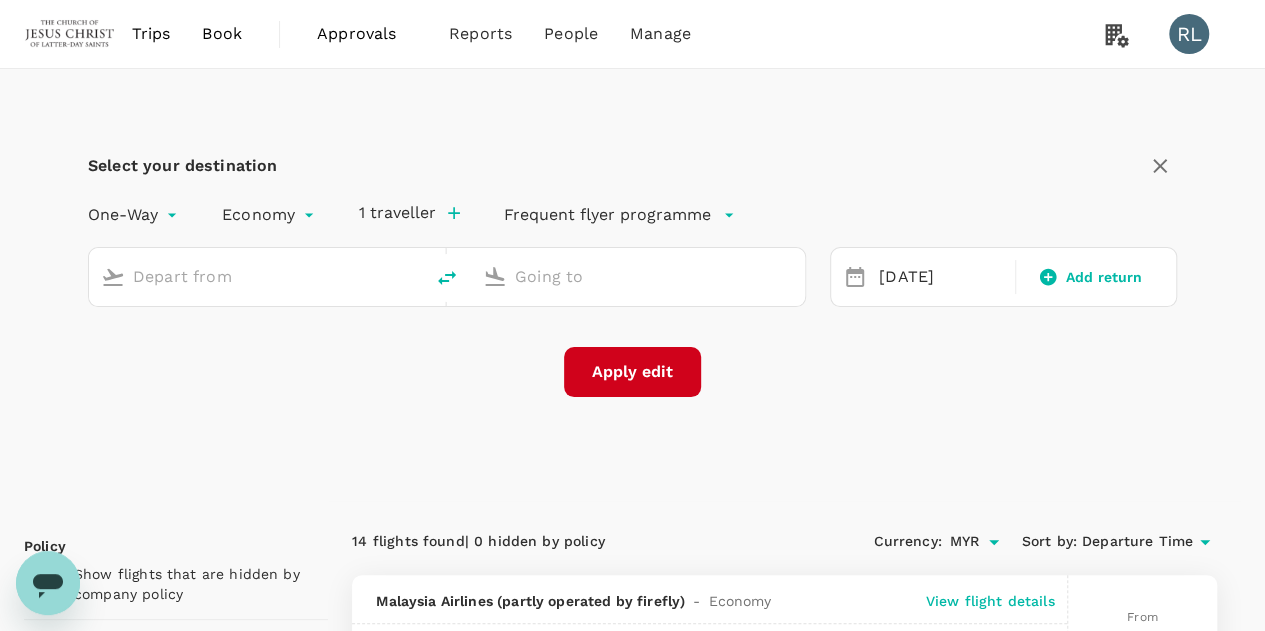 type on "Tawau (TWU)" 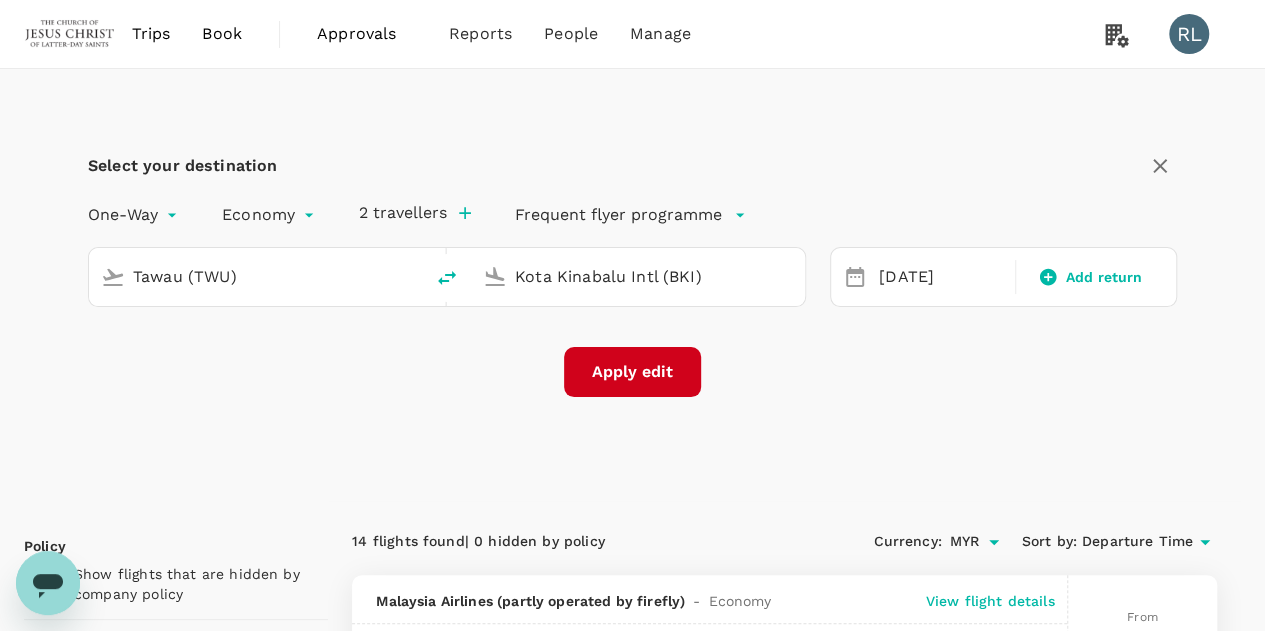 drag, startPoint x: 280, startPoint y: 269, endPoint x: 53, endPoint y: 275, distance: 227.07928 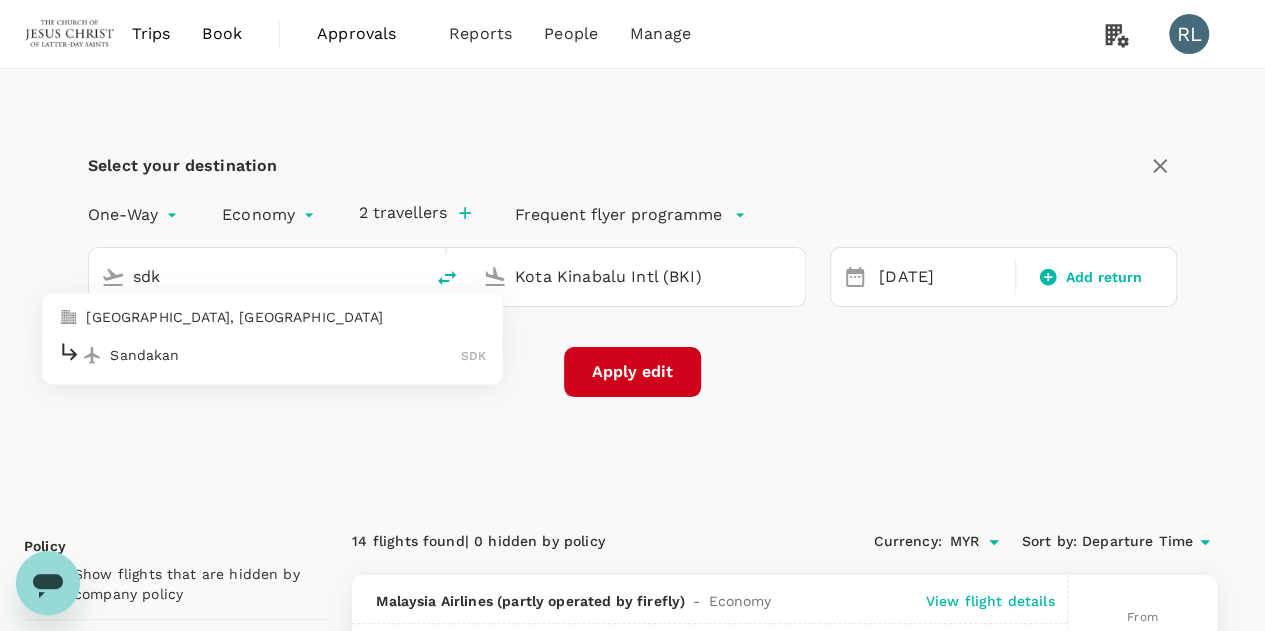 click on "Sandakan" at bounding box center (285, 355) 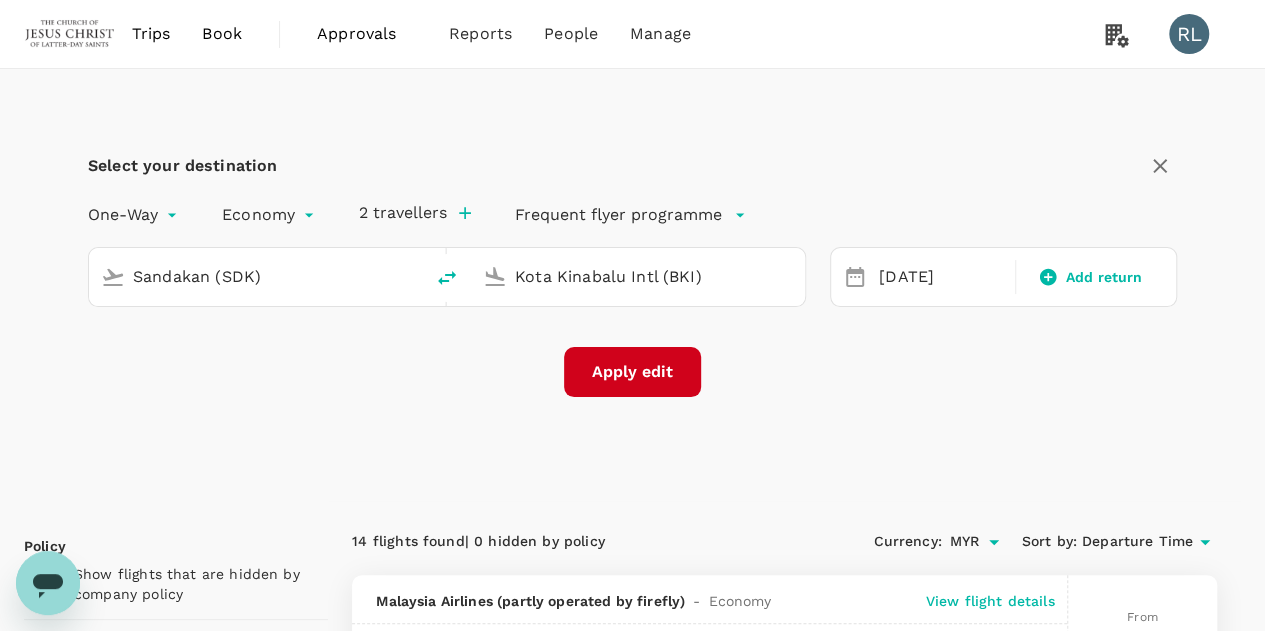click on "Apply edit" at bounding box center [632, 372] 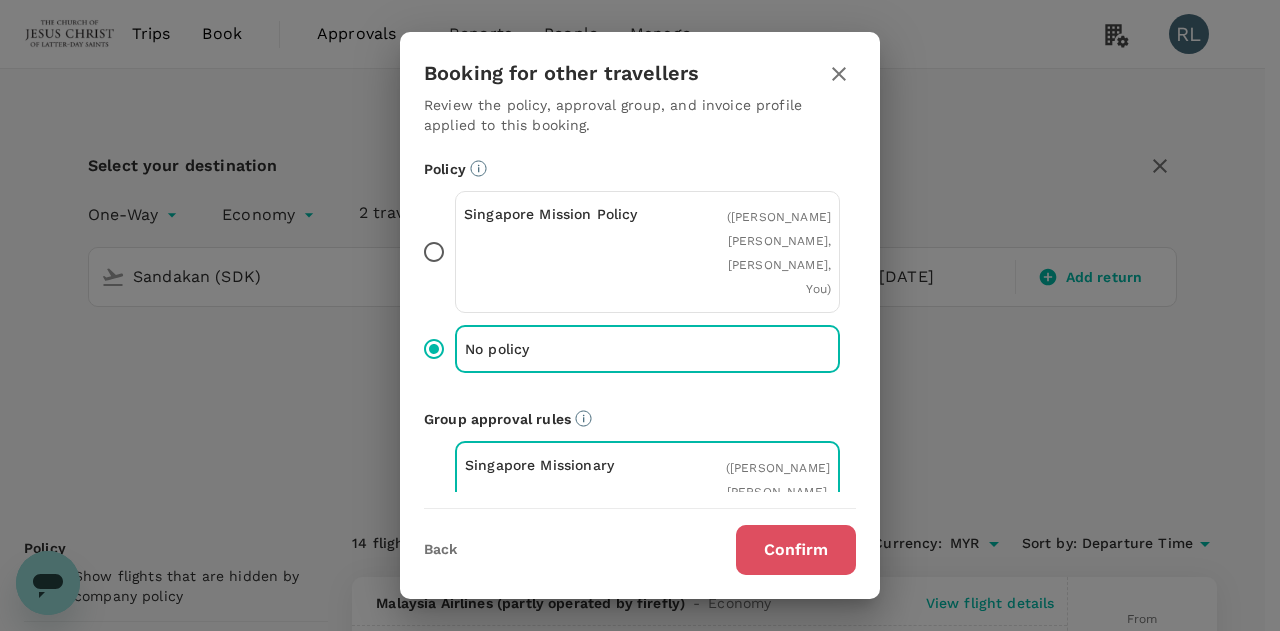 click on "Confirm" at bounding box center (796, 550) 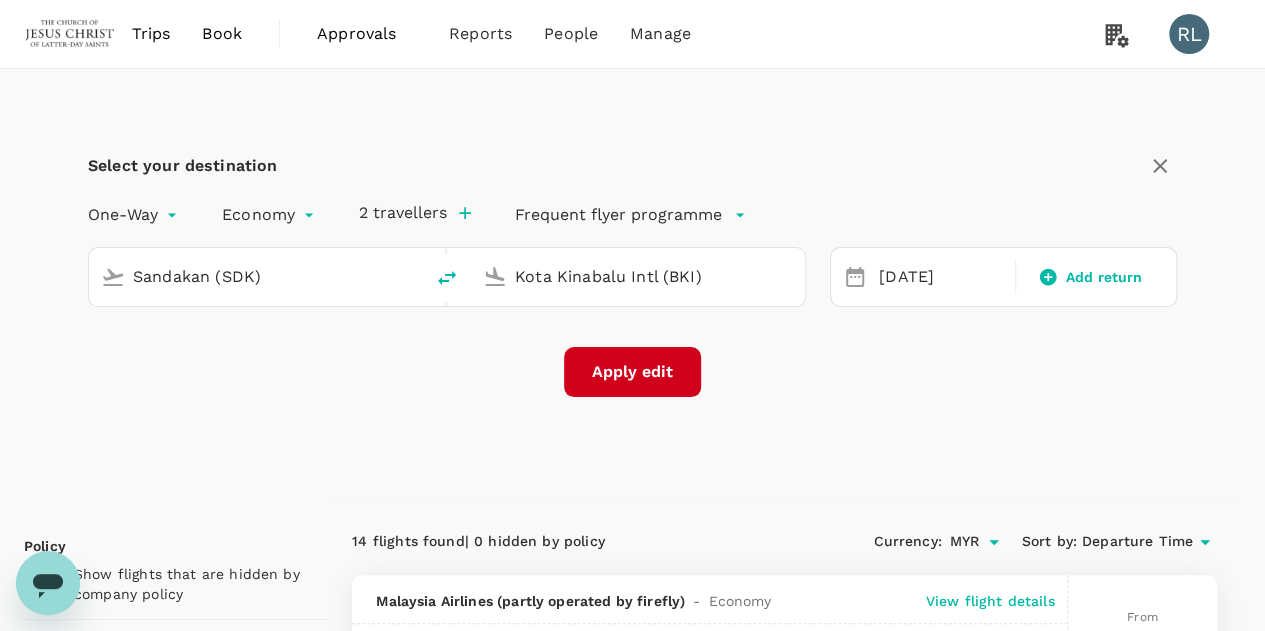 checkbox on "false" 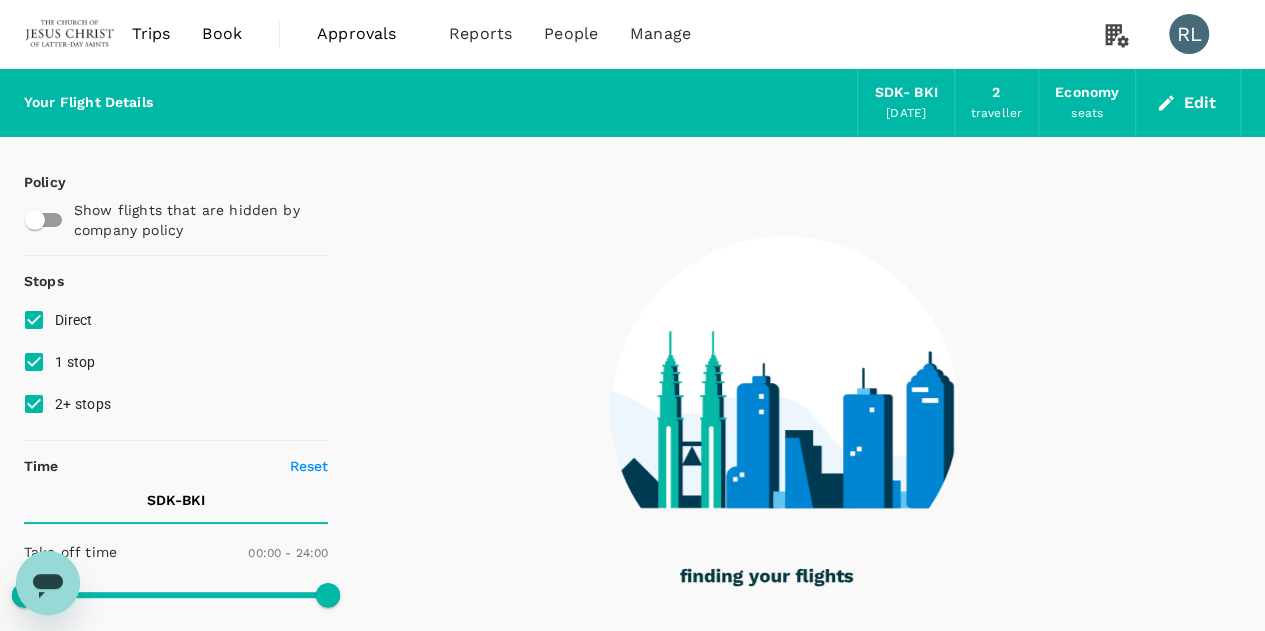 type on "265" 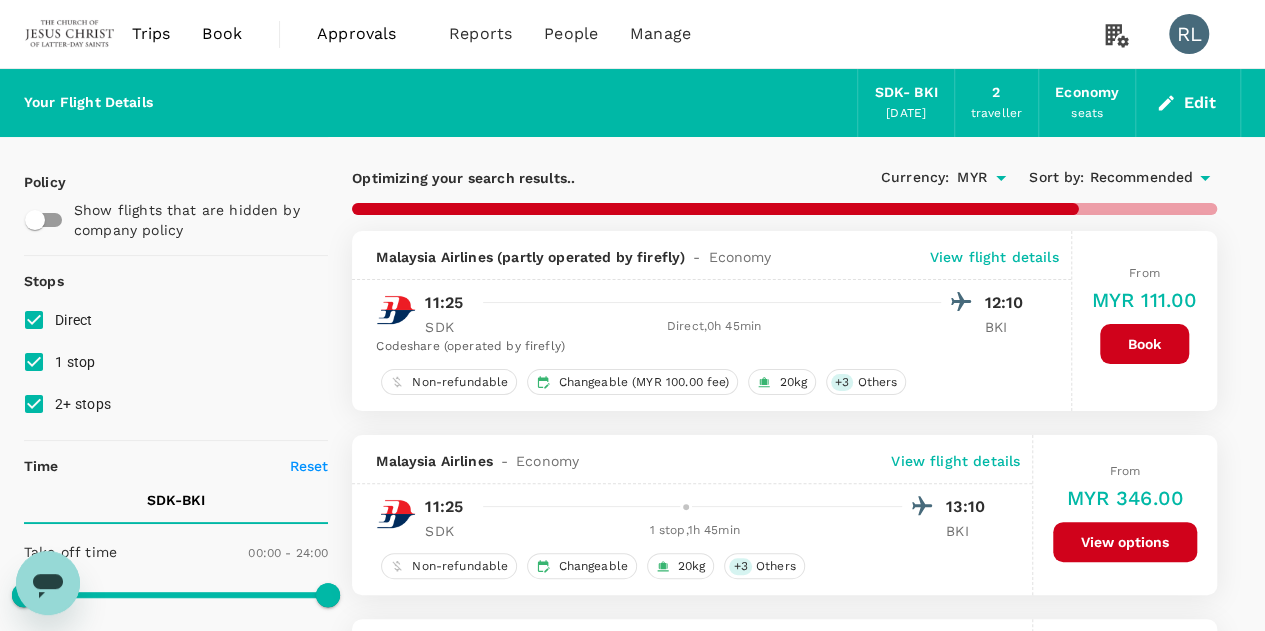 type on "445" 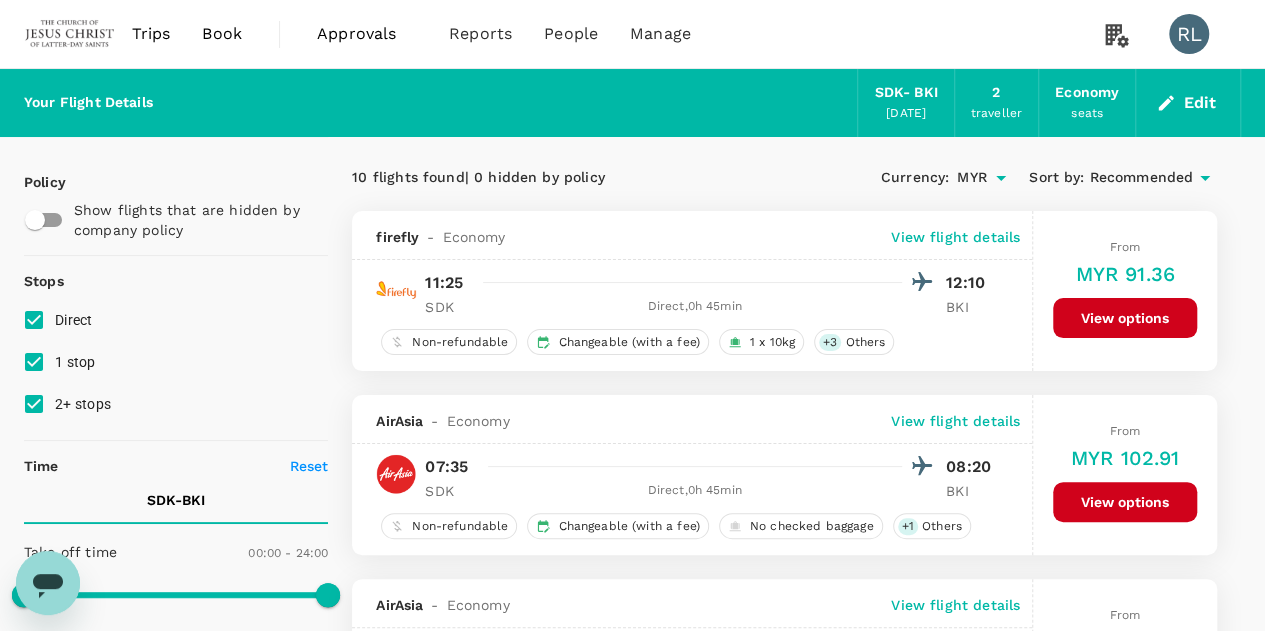 click on "Recommended" at bounding box center (1141, 178) 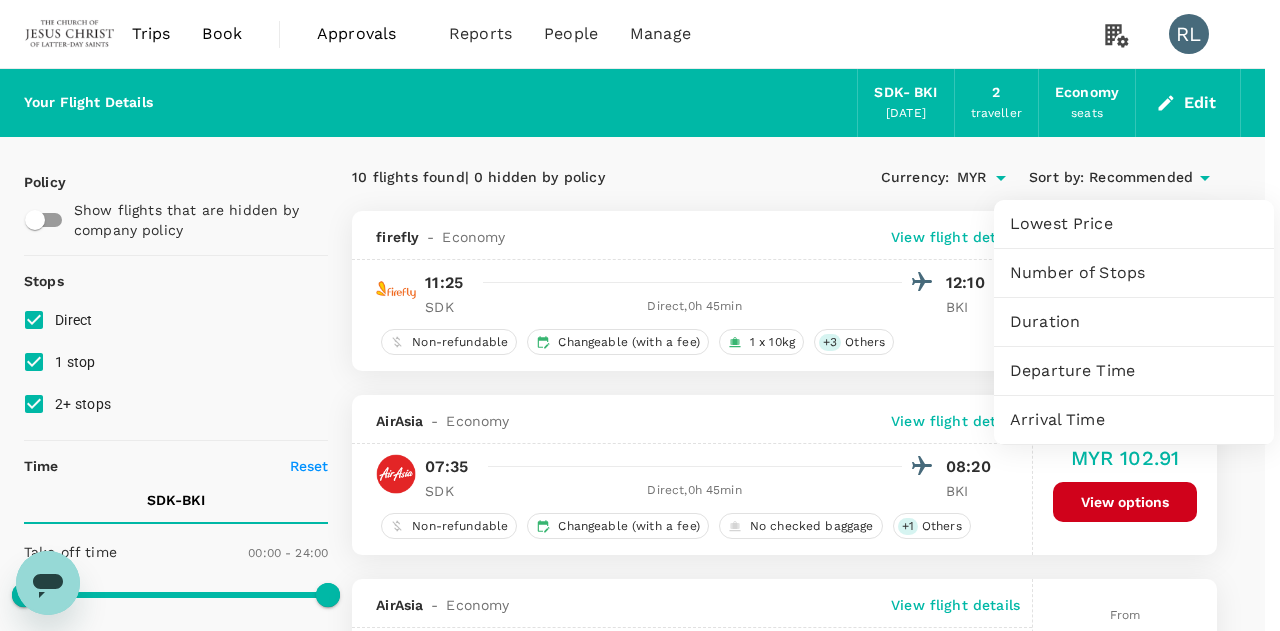 click on "Departure Time" at bounding box center [1134, 371] 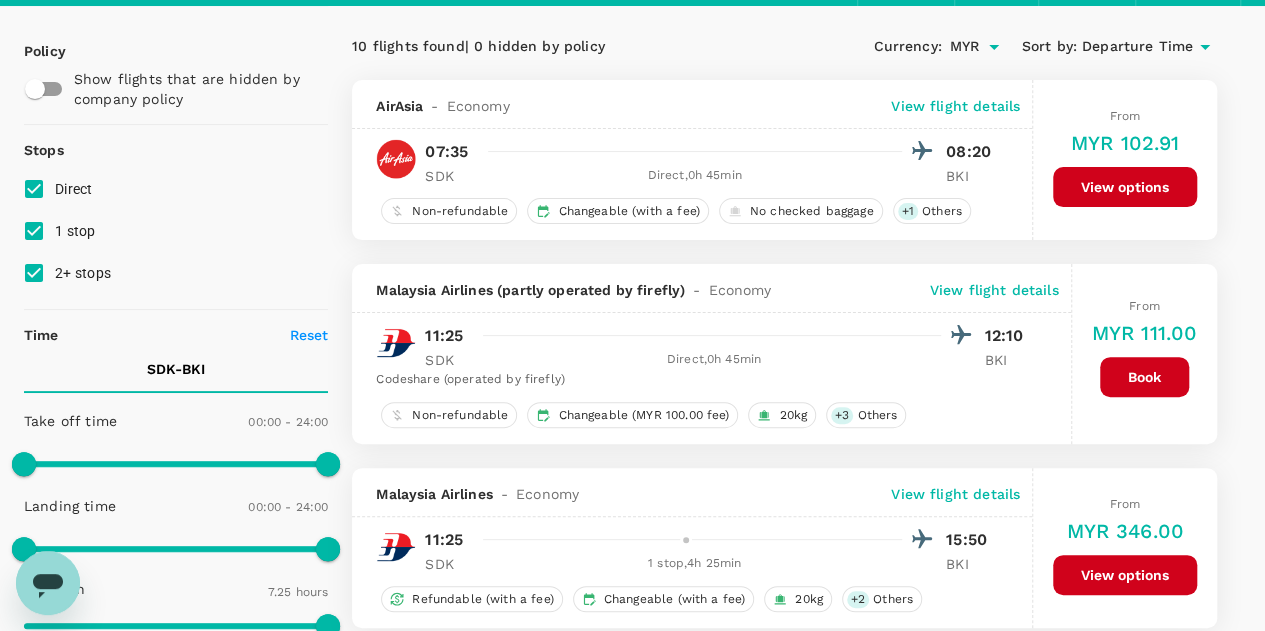 scroll, scrollTop: 100, scrollLeft: 0, axis: vertical 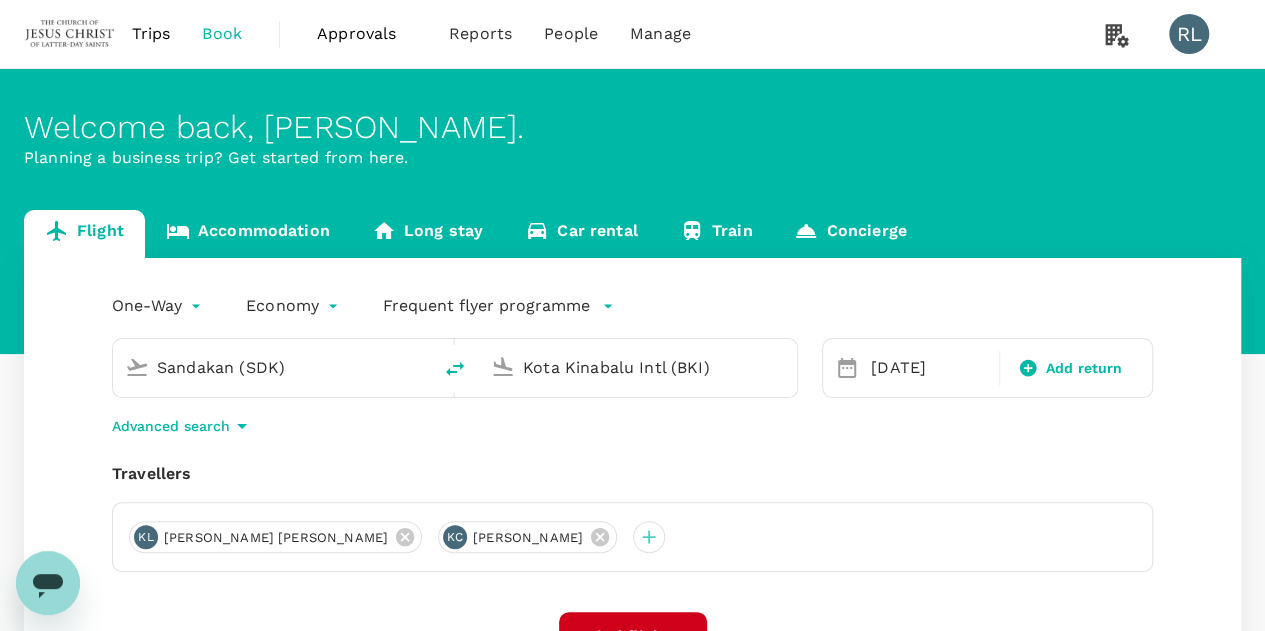 type on "Sandakan (SDK)" 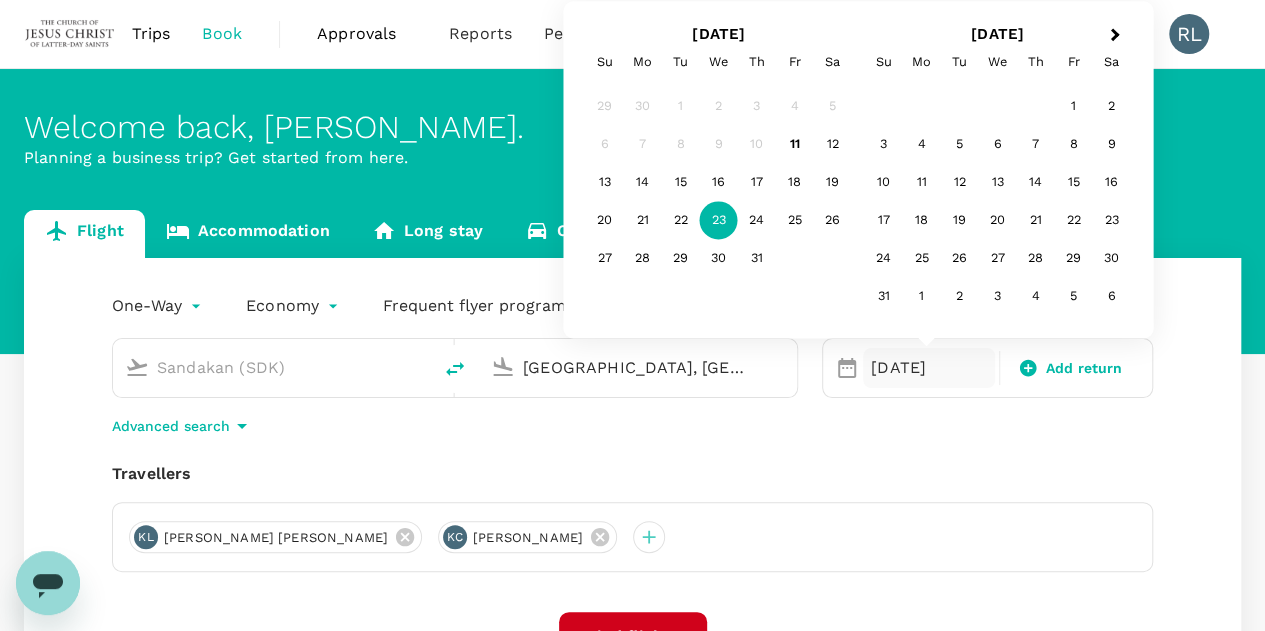 type on "[GEOGRAPHIC_DATA], [GEOGRAPHIC_DATA] (any)" 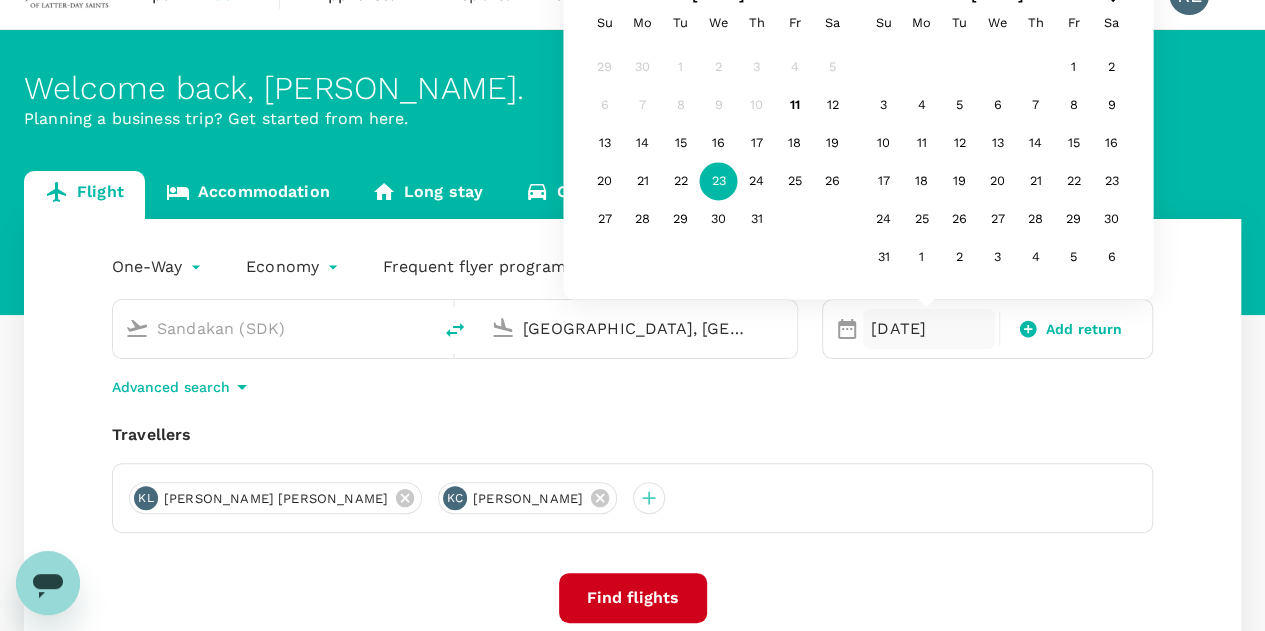 scroll, scrollTop: 100, scrollLeft: 0, axis: vertical 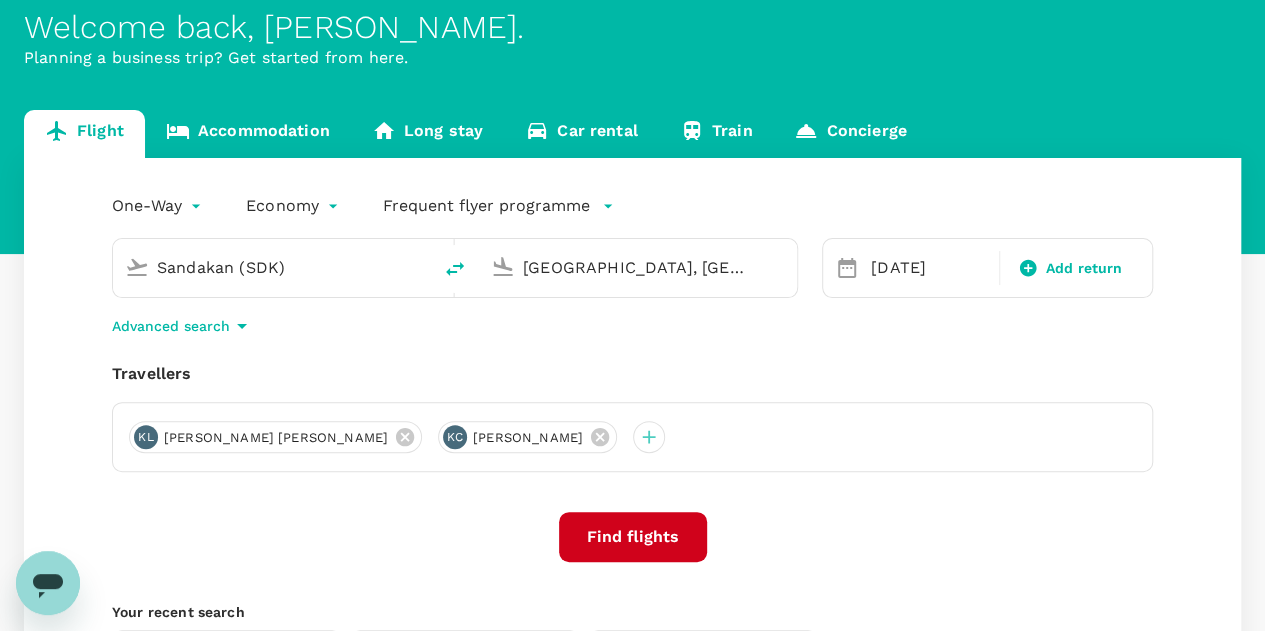 click on "One-Way oneway Economy economy Frequent flyer programme Sandakan (SDK) [GEOGRAPHIC_DATA], [GEOGRAPHIC_DATA] (any) Selected date: [DATE] [DATE] Add return Advanced search Travellers   [PERSON_NAME] [PERSON_NAME] [PERSON_NAME] Find flights Your recent search Flight to [GEOGRAPHIC_DATA] TWU - BKI [DATE] · 2 Travellers Flight to [GEOGRAPHIC_DATA] [GEOGRAPHIC_DATA] - [GEOGRAPHIC_DATA] [DATE] · 2 Travellers Flight to [GEOGRAPHIC_DATA] TWU - BKI [DATE] · 2 Travellers" at bounding box center [632, 449] 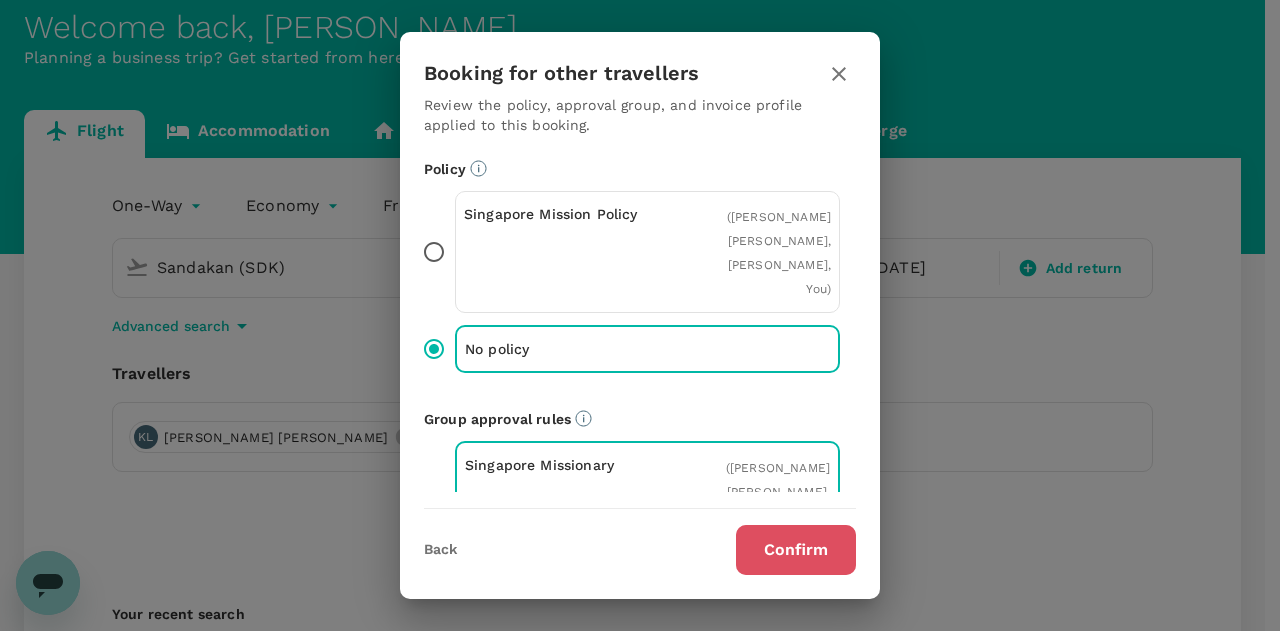 drag, startPoint x: 784, startPoint y: 557, endPoint x: 803, endPoint y: 561, distance: 19.416489 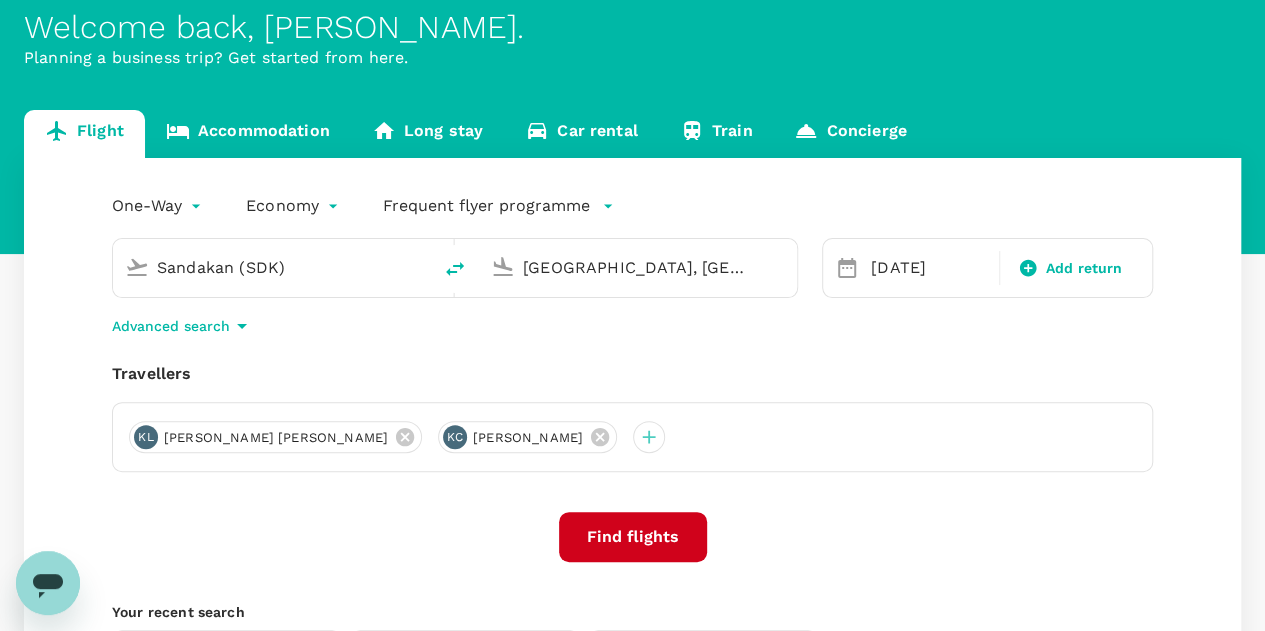 scroll, scrollTop: 0, scrollLeft: 0, axis: both 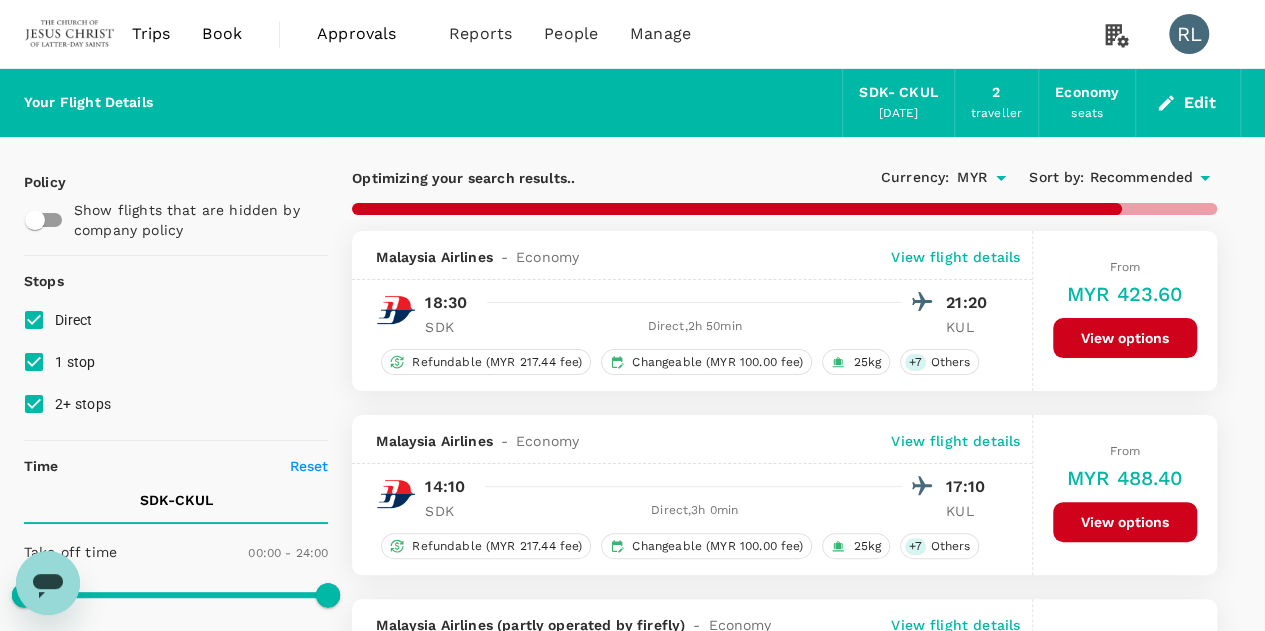 type on "1235" 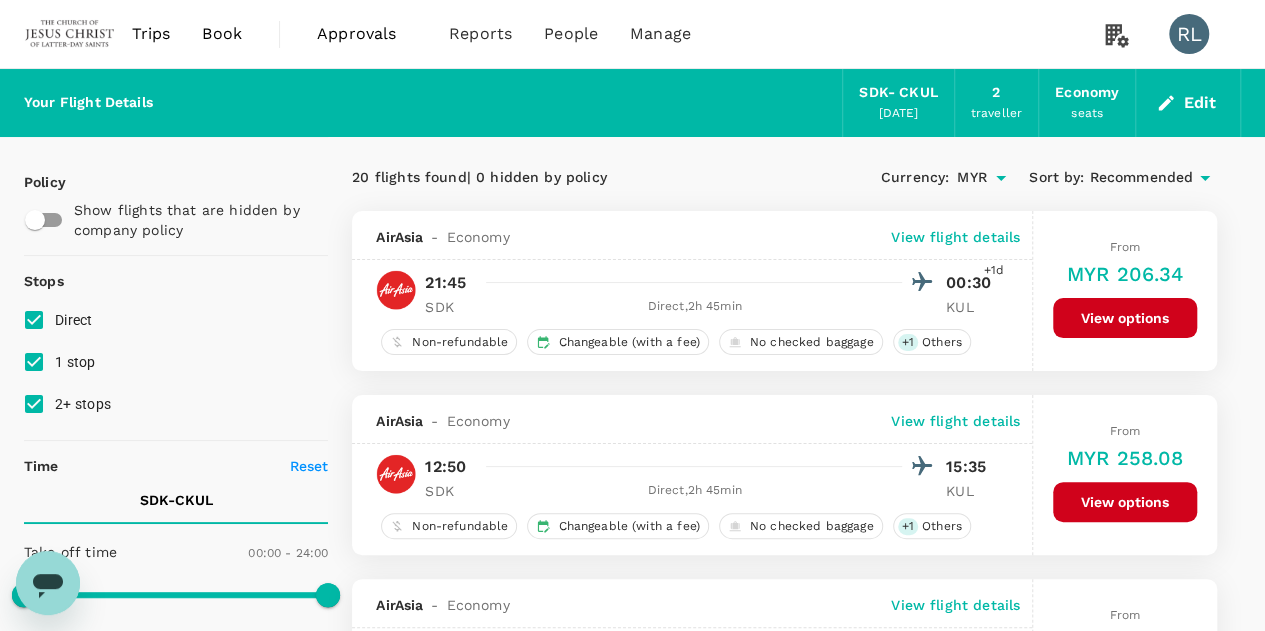 click on "Recommended" at bounding box center (1141, 178) 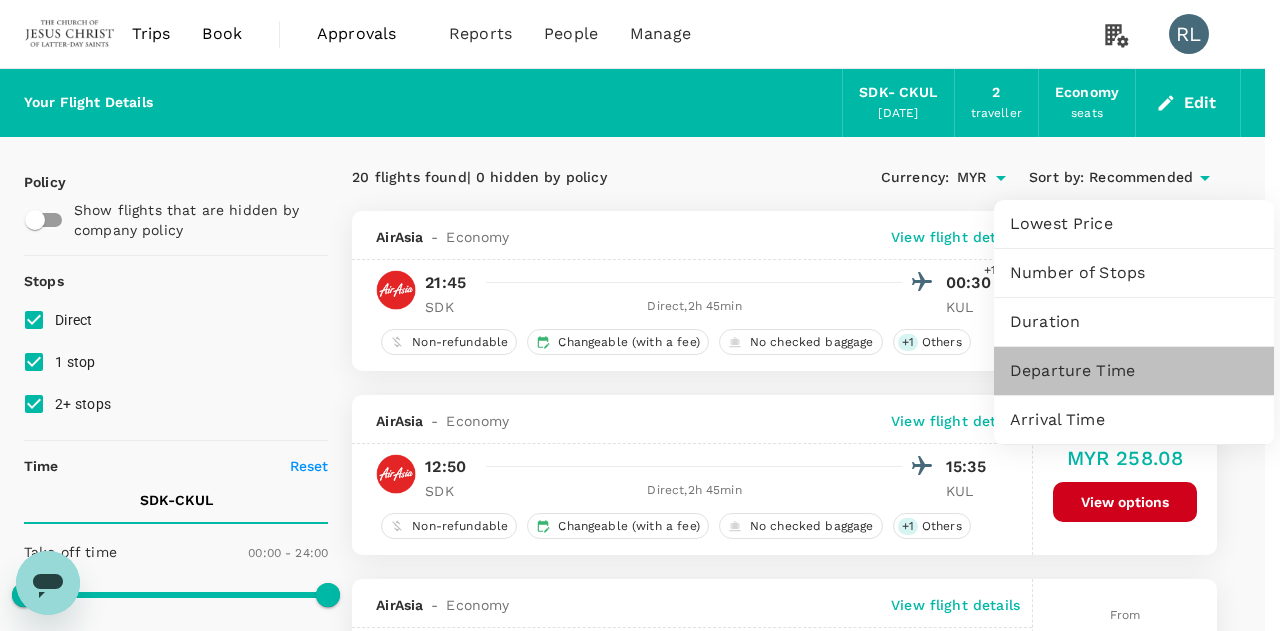 click on "Departure Time" at bounding box center [1134, 371] 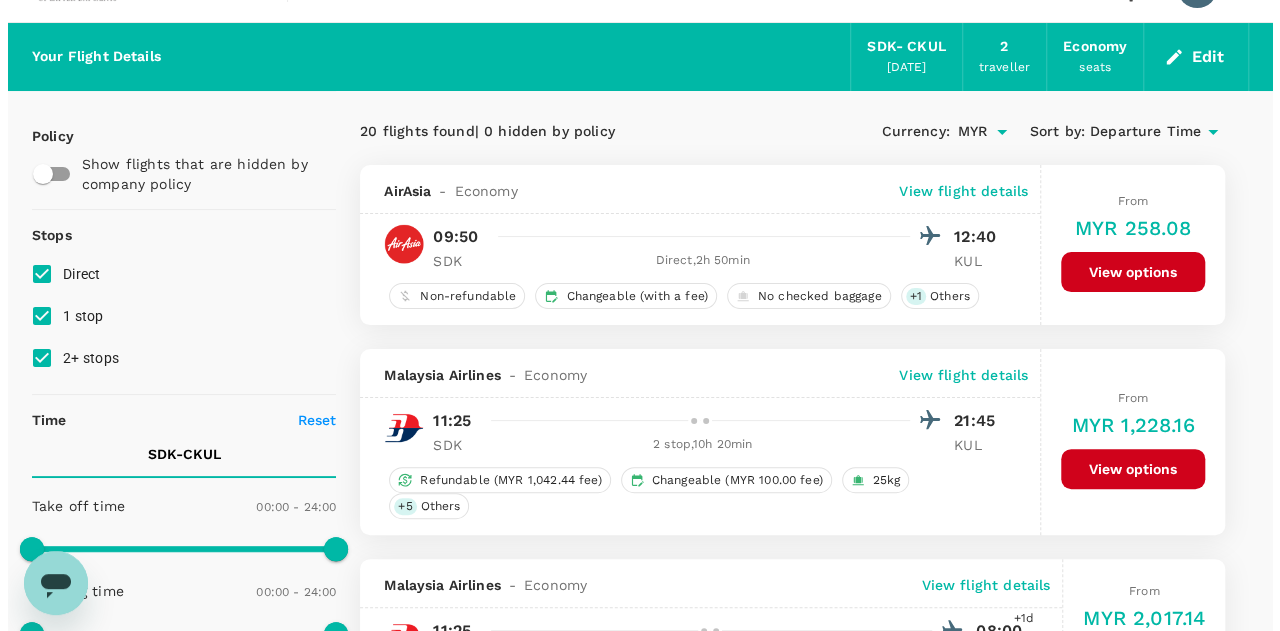 scroll, scrollTop: 0, scrollLeft: 0, axis: both 